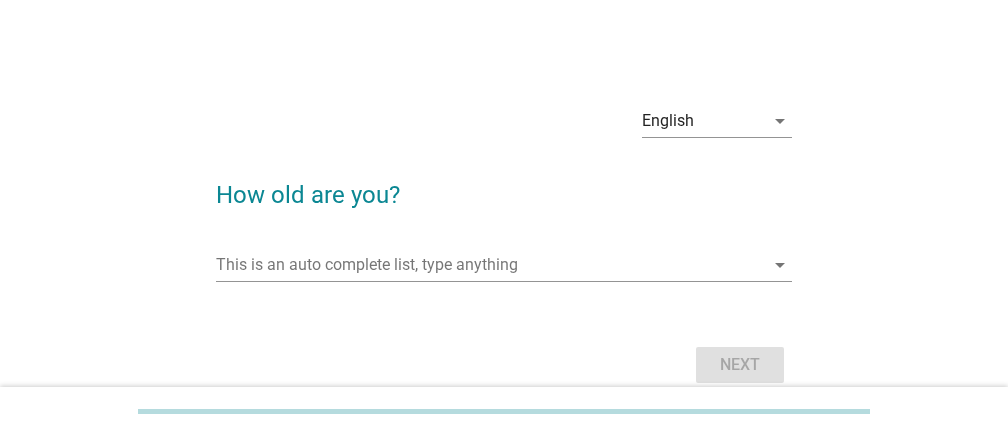 scroll, scrollTop: 0, scrollLeft: 0, axis: both 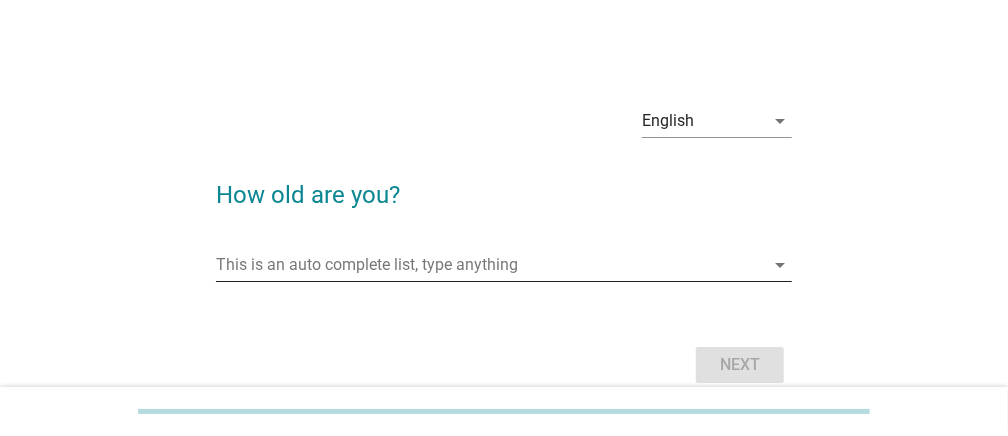 click on "arrow_drop_down" at bounding box center (780, 265) 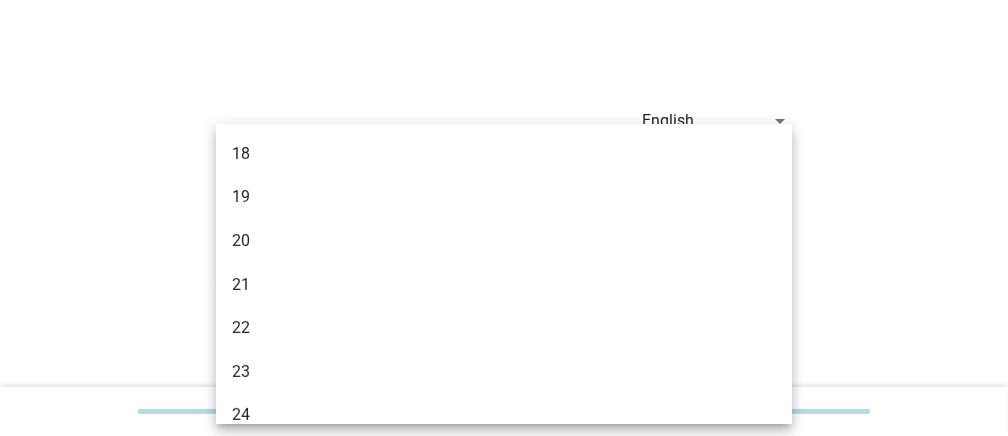 scroll, scrollTop: 499, scrollLeft: 0, axis: vertical 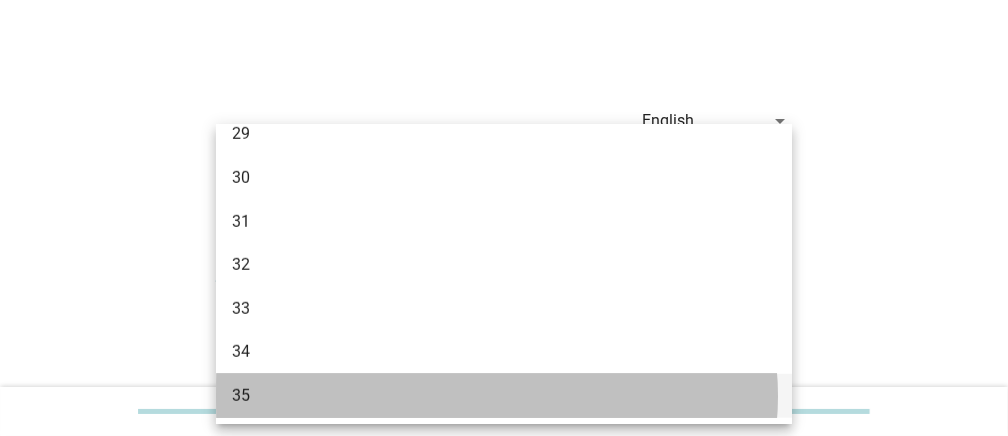 click on "35" at bounding box center (481, 396) 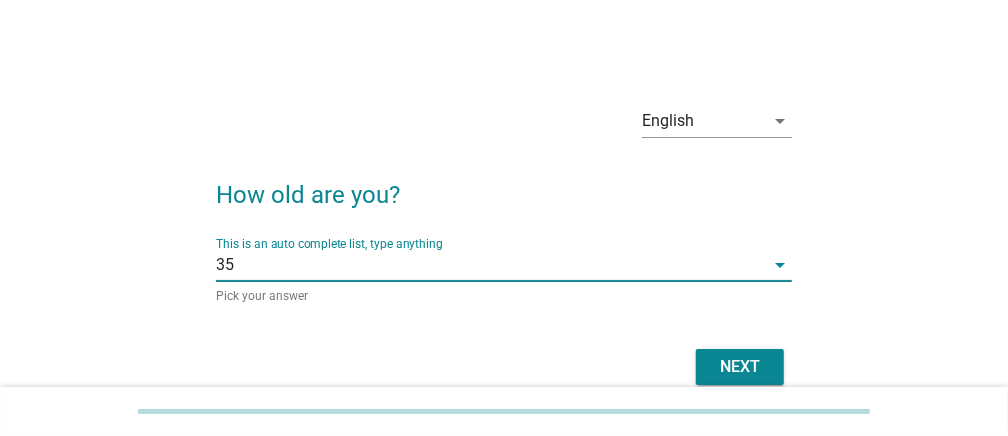 click on "Next" at bounding box center (740, 367) 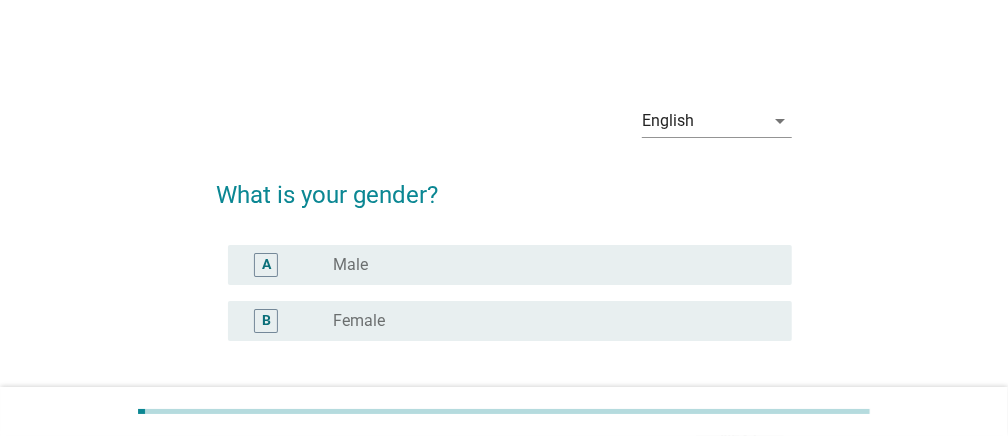 click on "radio_button_unchecked Female" at bounding box center [546, 321] 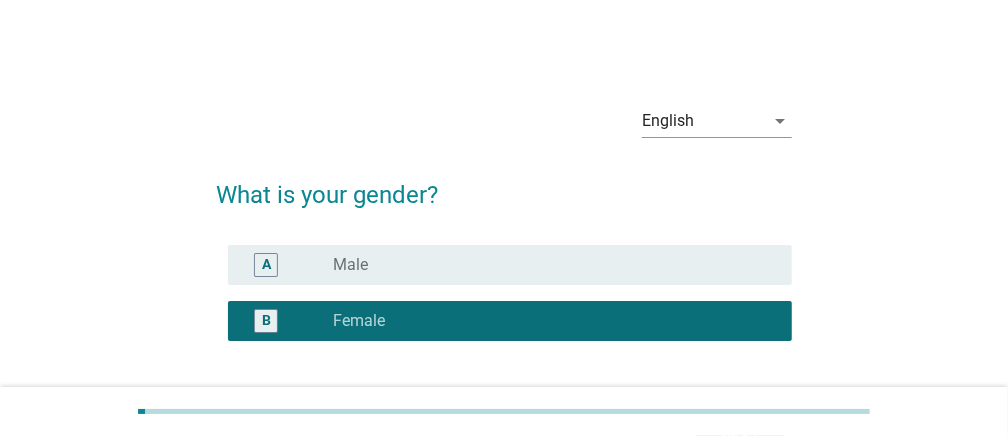 scroll, scrollTop: 161, scrollLeft: 0, axis: vertical 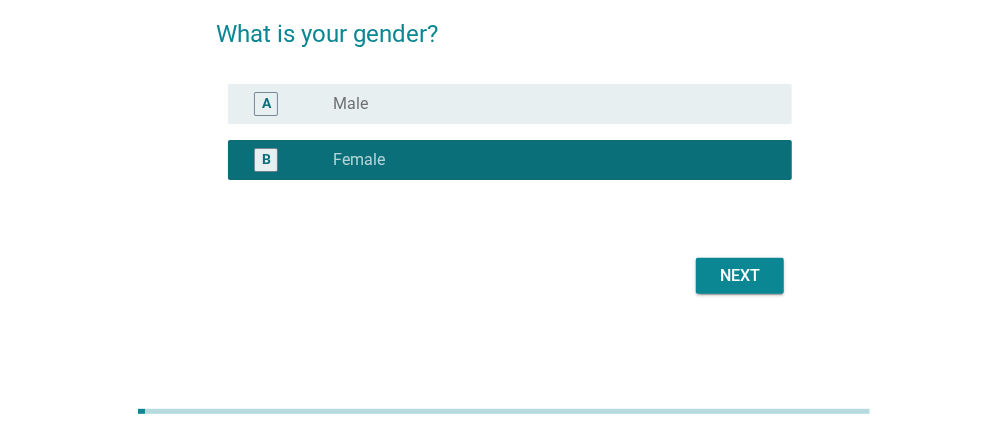 click on "Next" at bounding box center (740, 276) 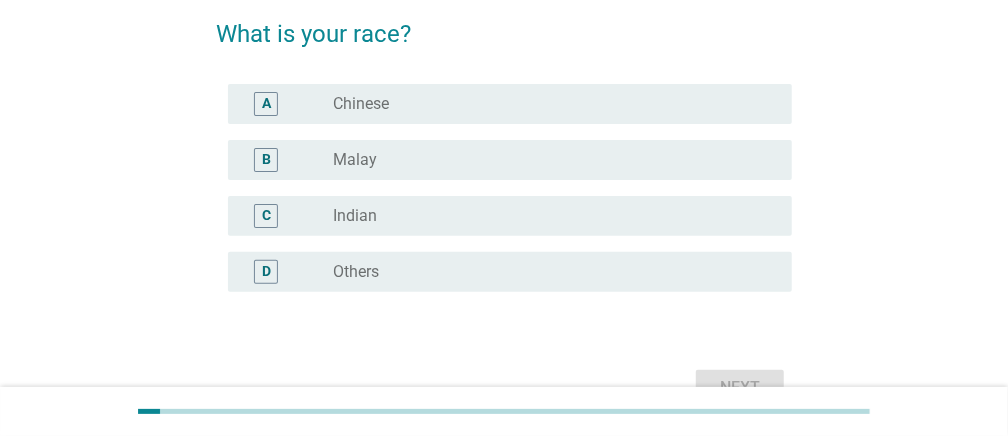 scroll, scrollTop: 0, scrollLeft: 0, axis: both 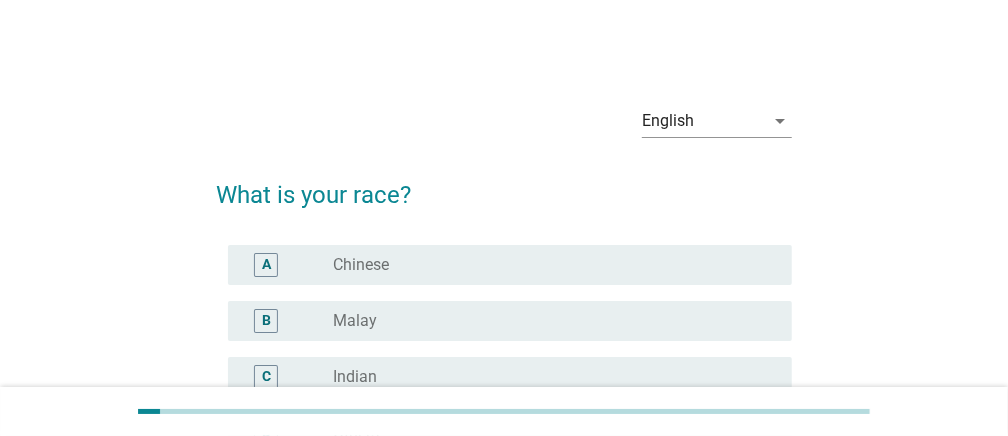 click on "radio_button_unchecked Chinese" at bounding box center [546, 265] 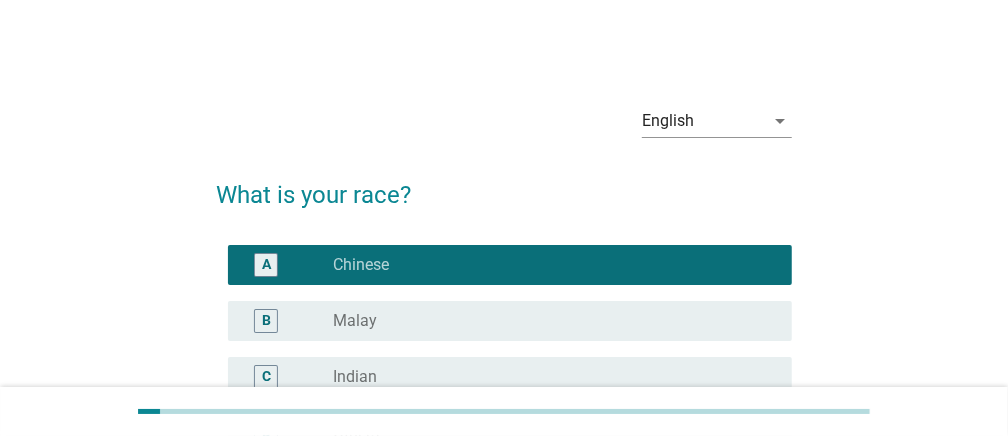 scroll, scrollTop: 273, scrollLeft: 0, axis: vertical 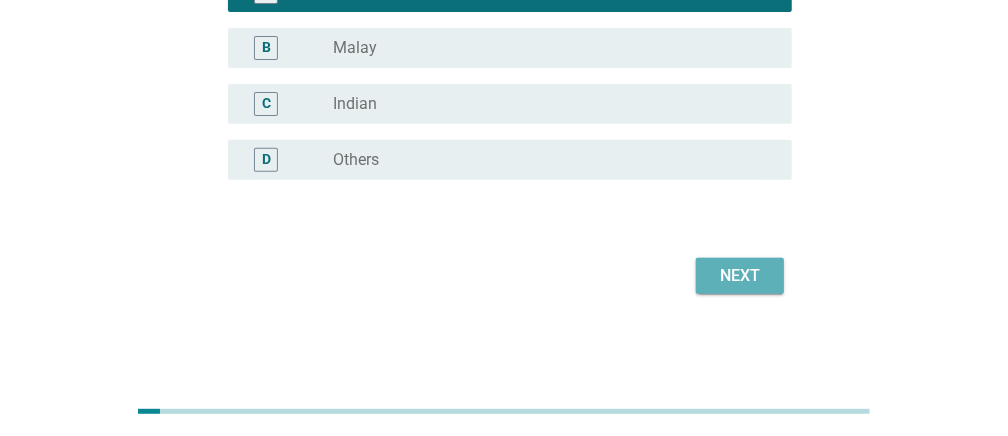 click on "Next" at bounding box center [740, 276] 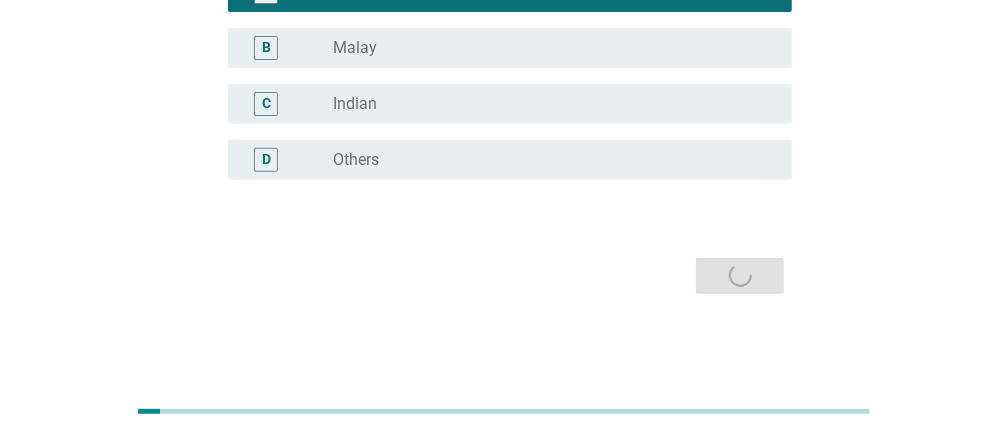scroll, scrollTop: 0, scrollLeft: 0, axis: both 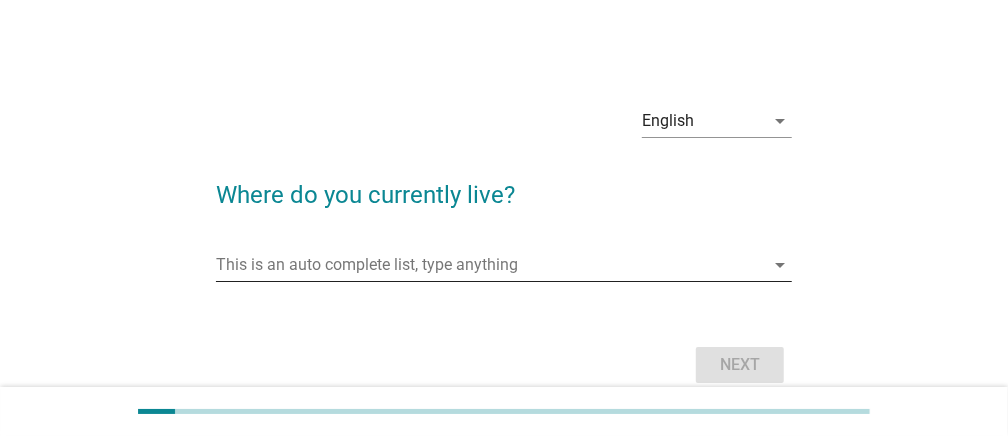 click at bounding box center [490, 265] 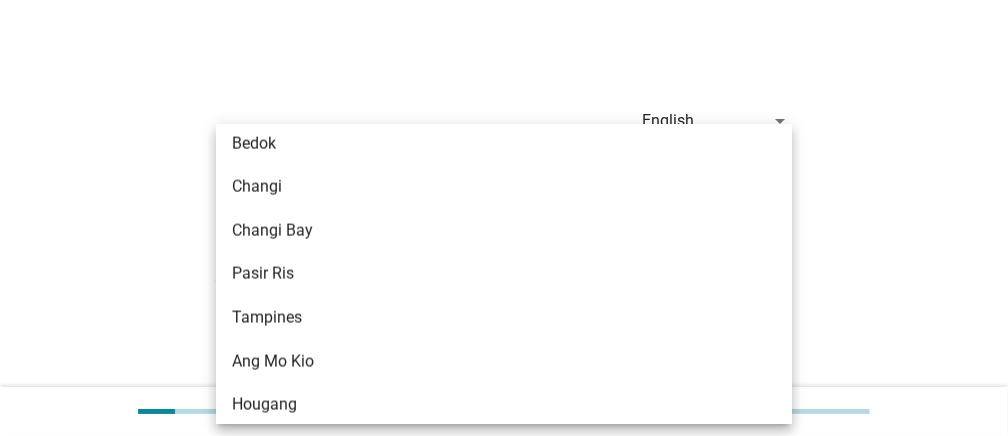 scroll, scrollTop: 1200, scrollLeft: 0, axis: vertical 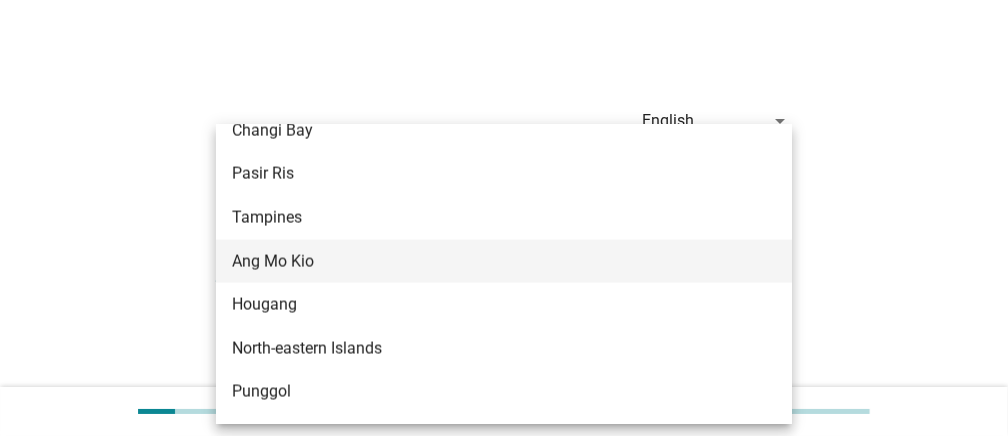 click on "Ang Mo Kio" at bounding box center (504, 262) 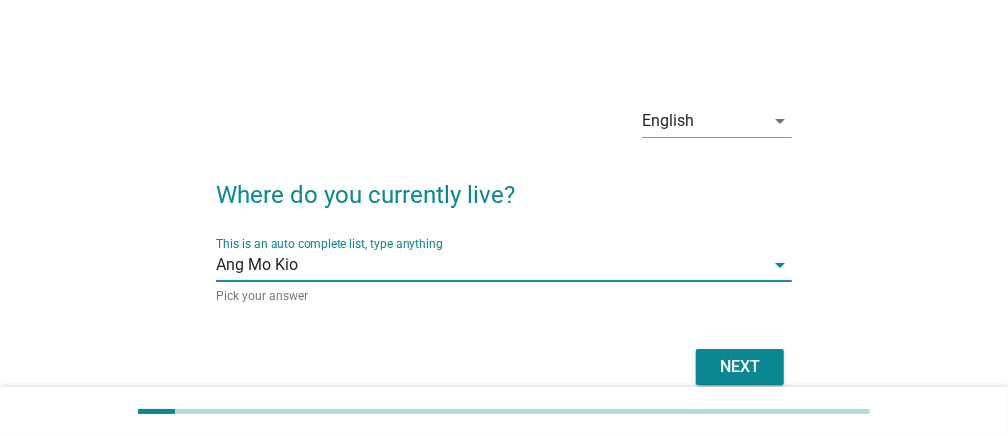 click on "Next" at bounding box center (740, 367) 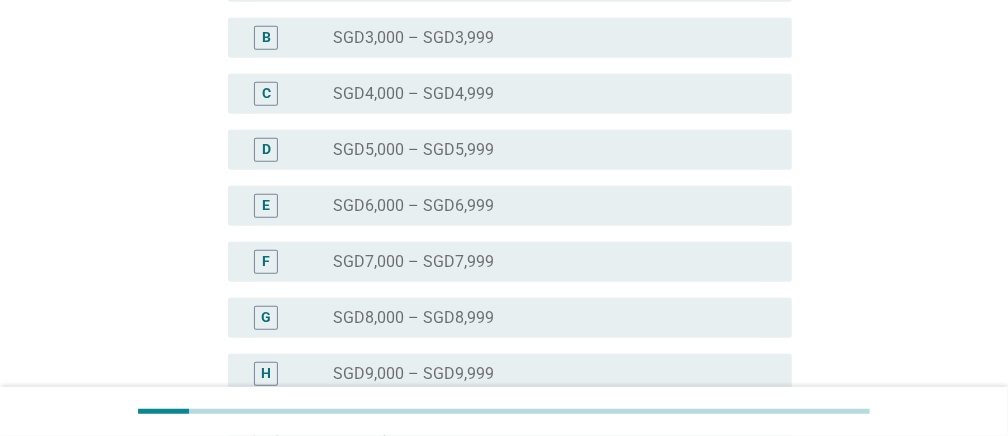 scroll, scrollTop: 600, scrollLeft: 0, axis: vertical 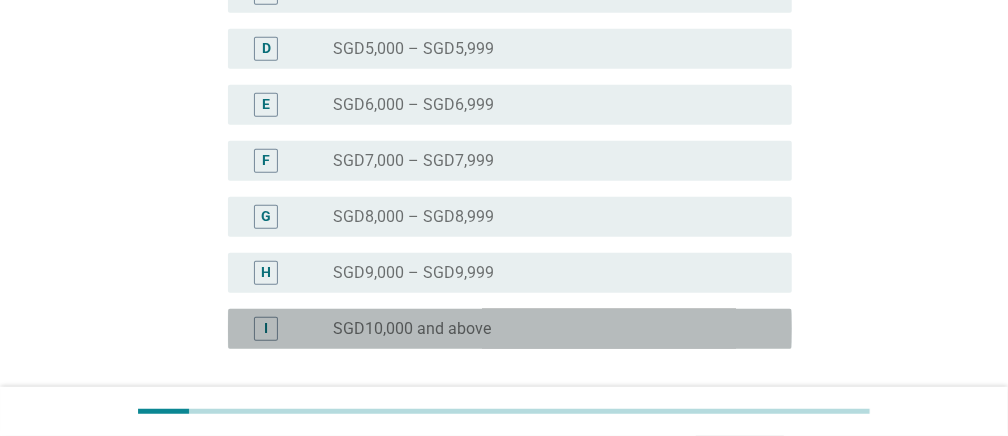 click on "radio_button_unchecked SGD10,000 and above" at bounding box center [546, 329] 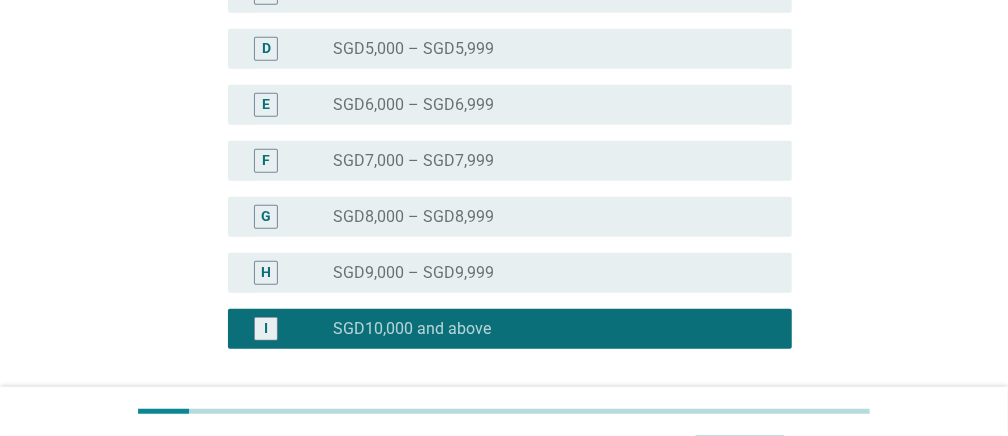 scroll, scrollTop: 768, scrollLeft: 0, axis: vertical 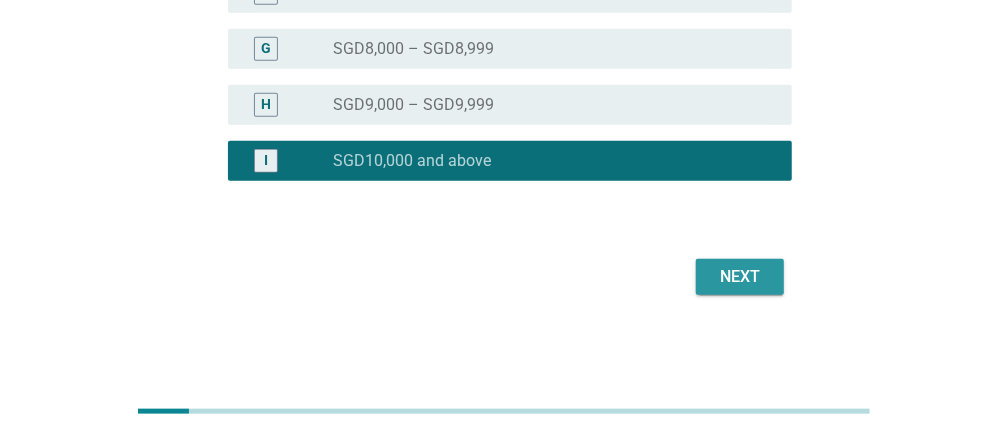 click on "Next" at bounding box center (740, 277) 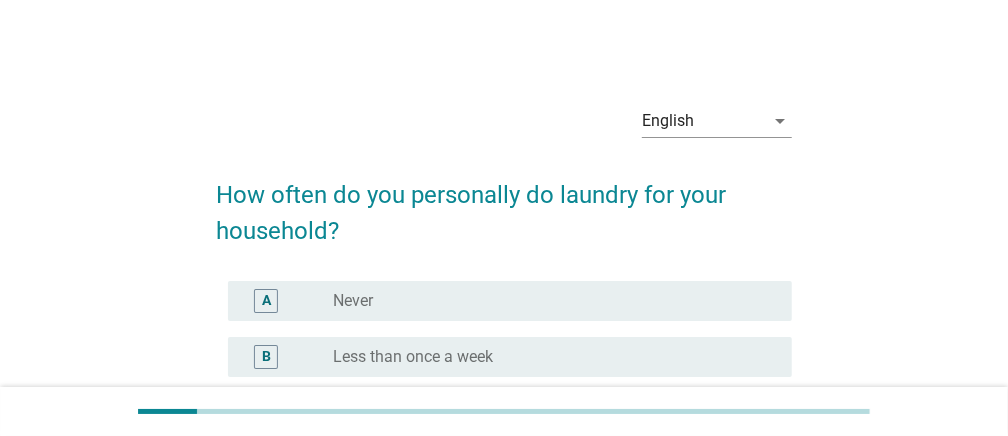 scroll, scrollTop: 200, scrollLeft: 0, axis: vertical 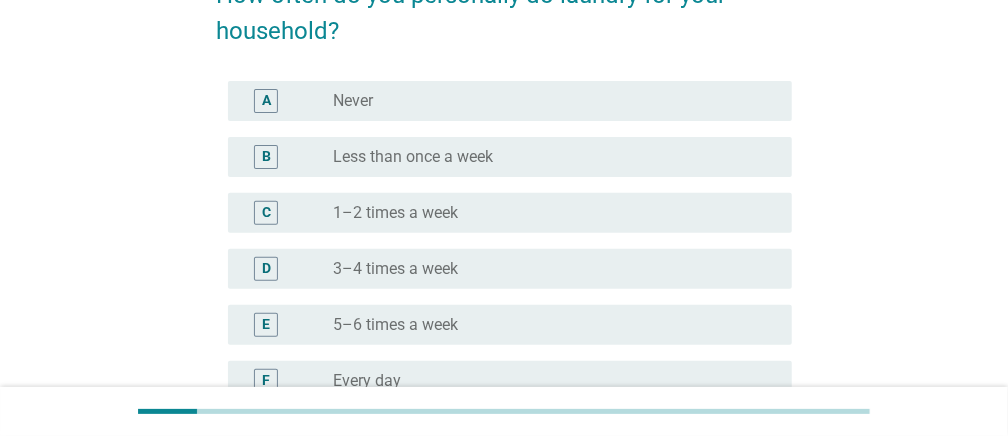 click on "radio_button_unchecked 3–4 times a week" at bounding box center (546, 269) 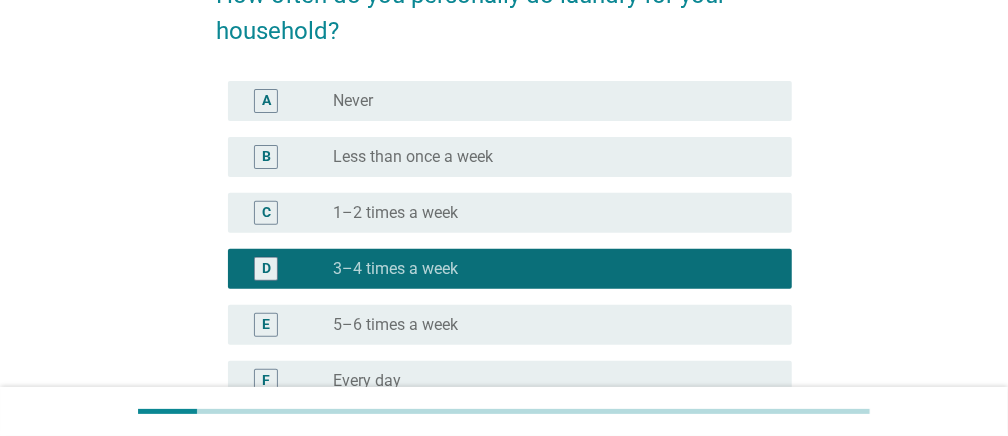 scroll, scrollTop: 400, scrollLeft: 0, axis: vertical 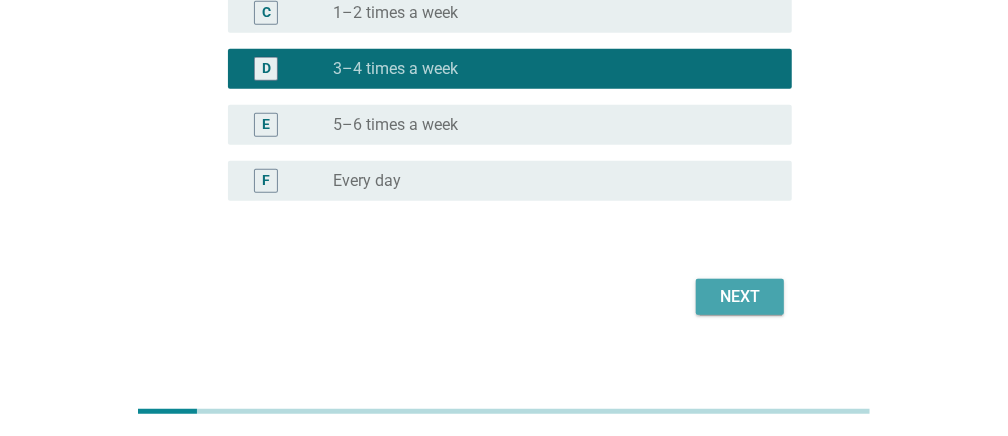 click on "Next" at bounding box center (740, 297) 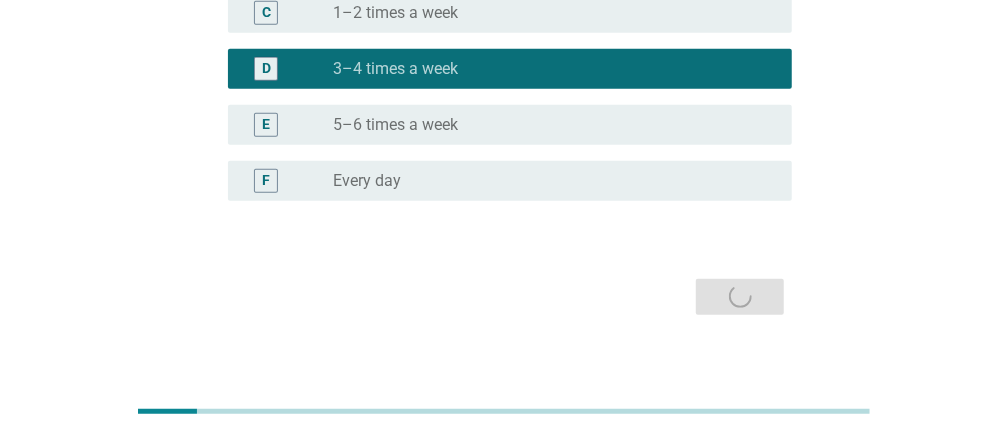 scroll, scrollTop: 0, scrollLeft: 0, axis: both 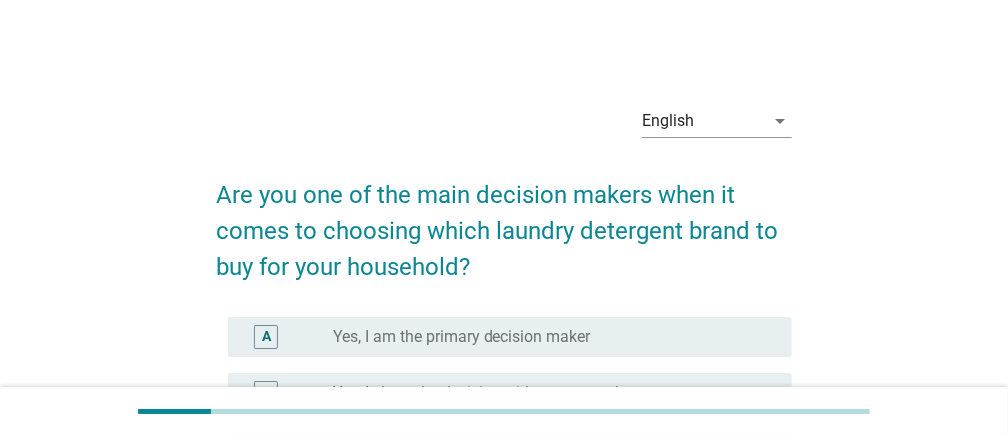 click on "Yes, I am the primary decision maker" at bounding box center (462, 337) 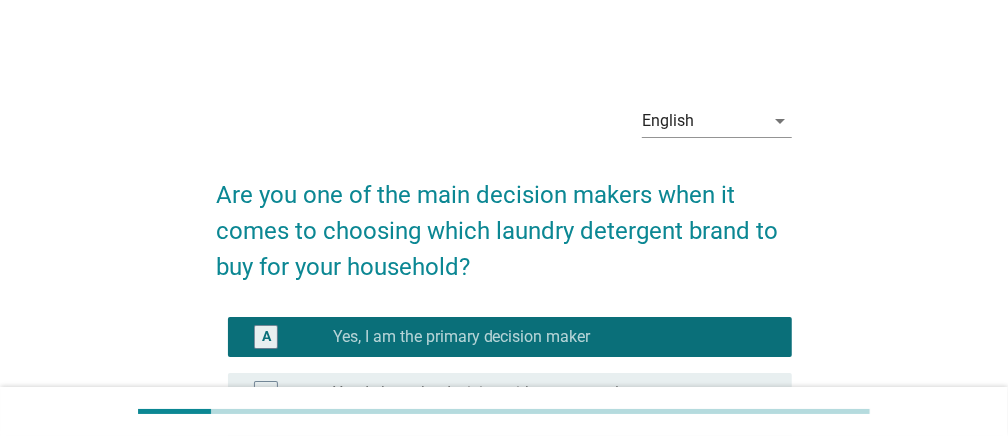 scroll, scrollTop: 289, scrollLeft: 0, axis: vertical 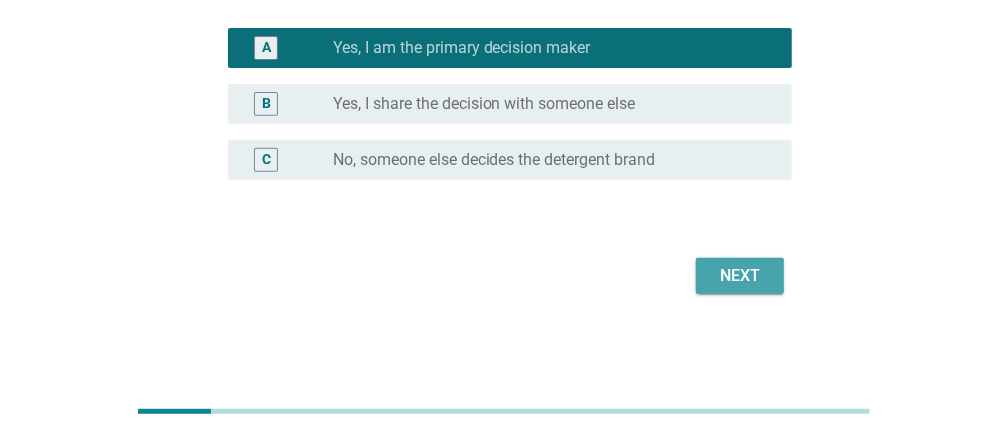 click on "Next" at bounding box center [740, 276] 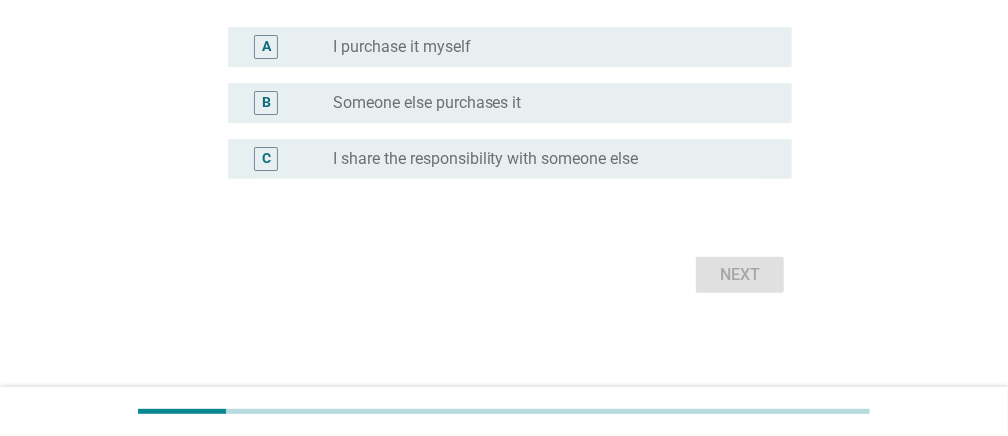 scroll, scrollTop: 0, scrollLeft: 0, axis: both 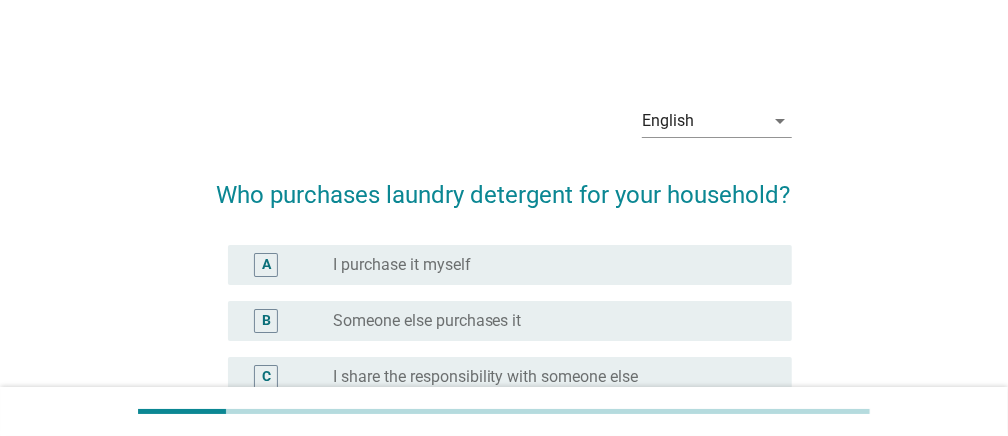 click on "radio_button_unchecked I purchase it myself" at bounding box center [546, 265] 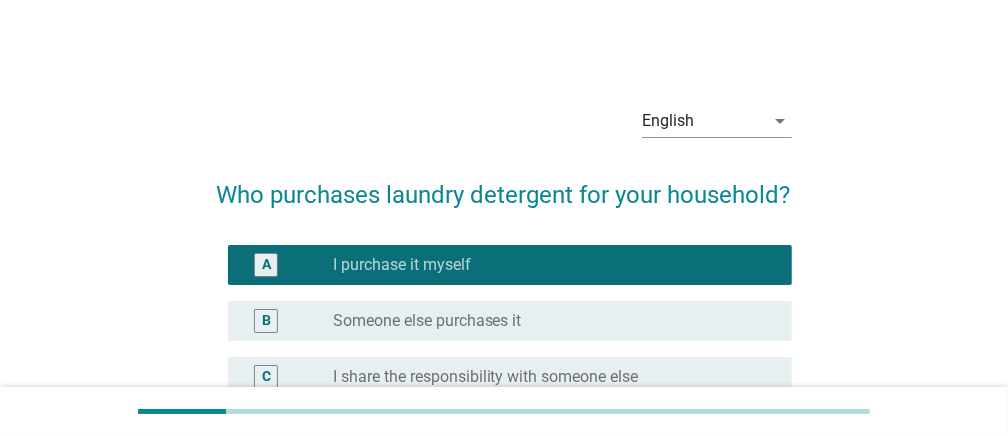 scroll, scrollTop: 217, scrollLeft: 0, axis: vertical 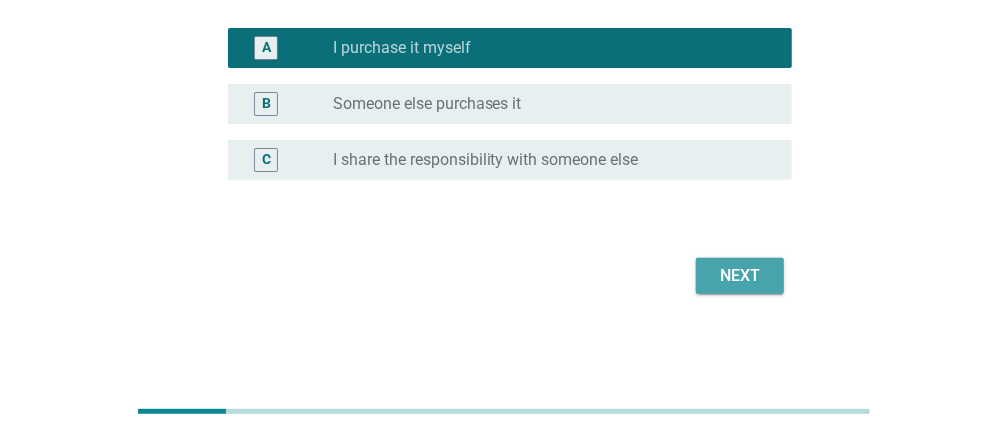 click on "Next" at bounding box center (740, 276) 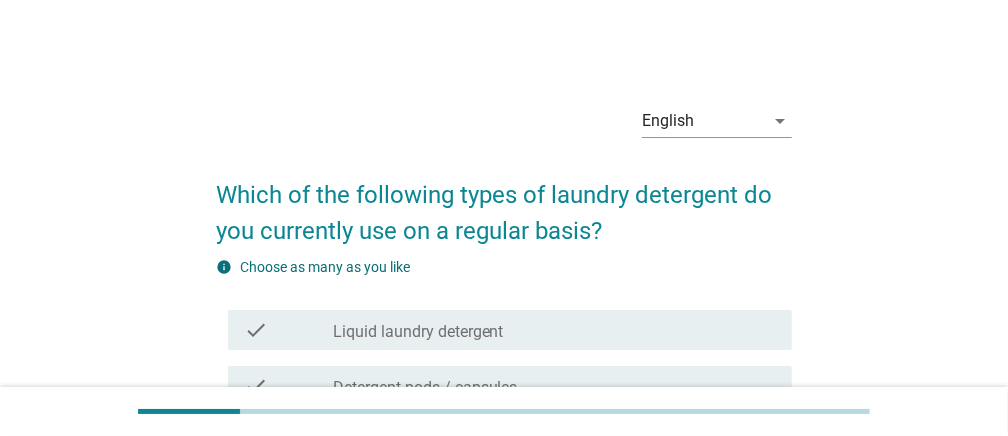 scroll, scrollTop: 99, scrollLeft: 0, axis: vertical 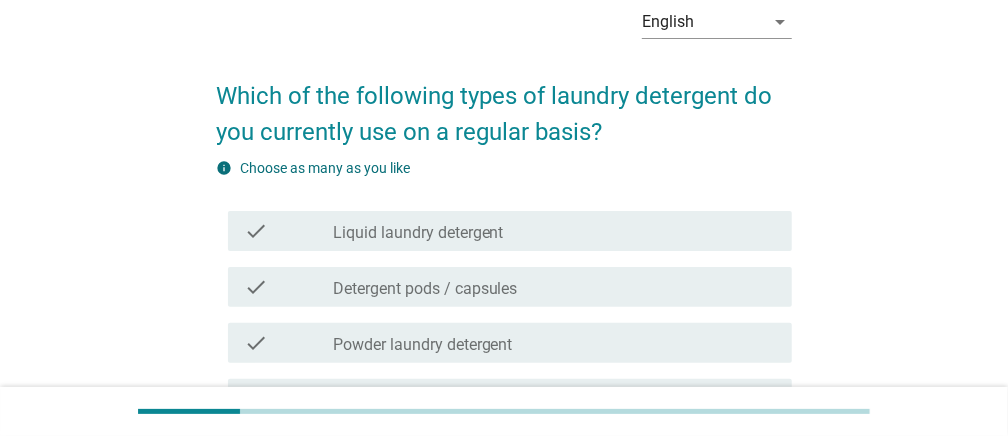 click on "Liquid laundry detergent" at bounding box center (418, 233) 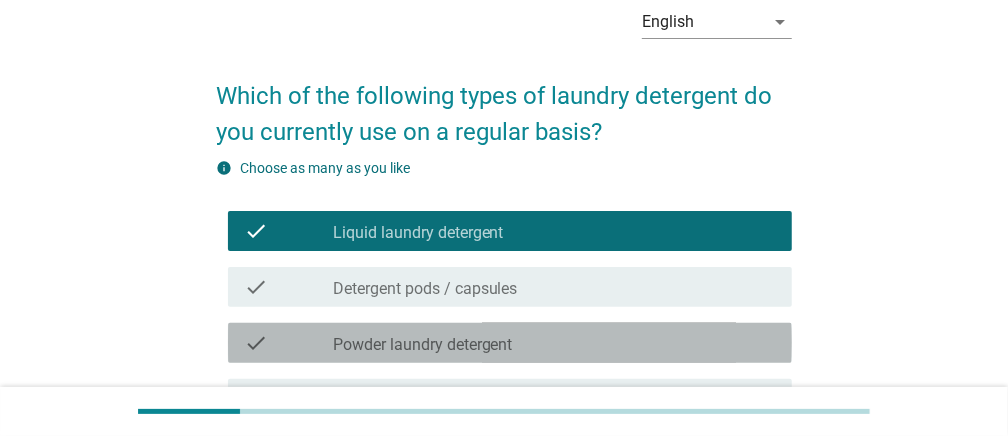 click on "check_box_outline_blank Powder laundry detergent" at bounding box center [554, 343] 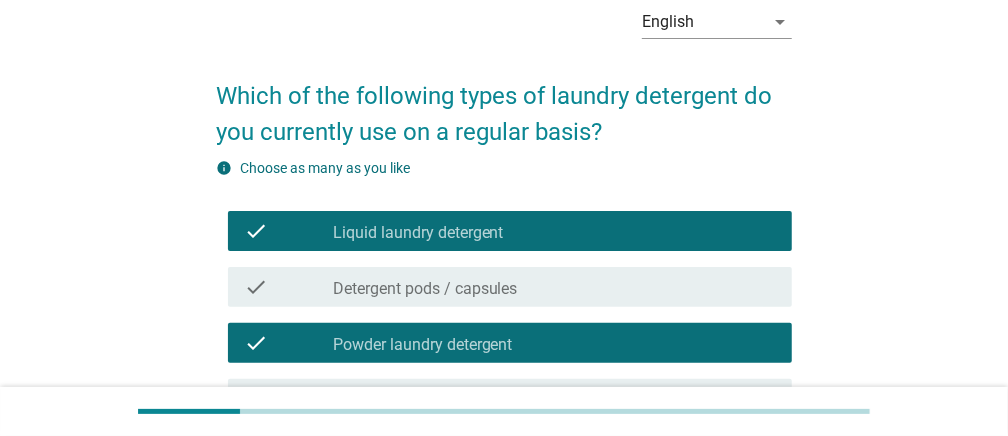 scroll, scrollTop: 314, scrollLeft: 0, axis: vertical 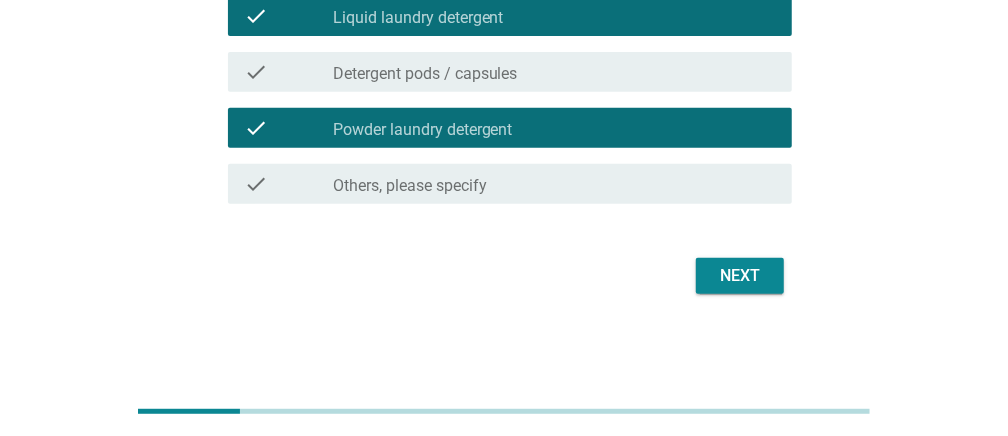 click on "Next" at bounding box center [740, 276] 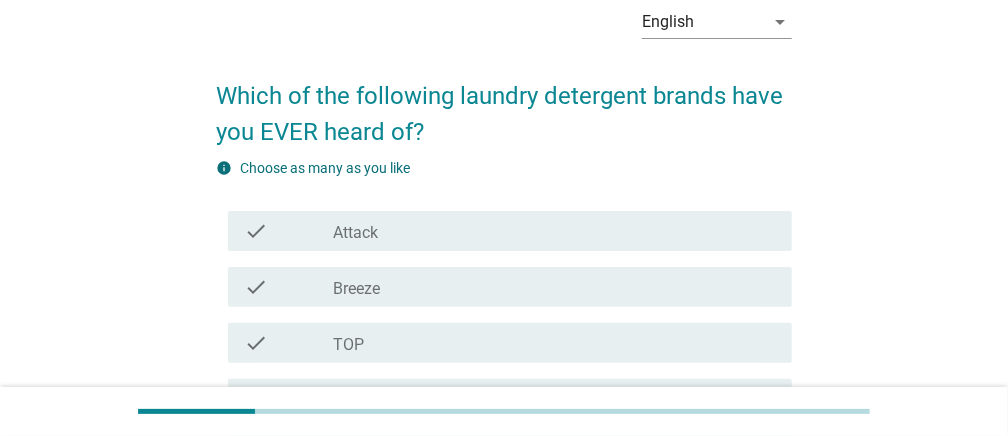 scroll, scrollTop: 200, scrollLeft: 0, axis: vertical 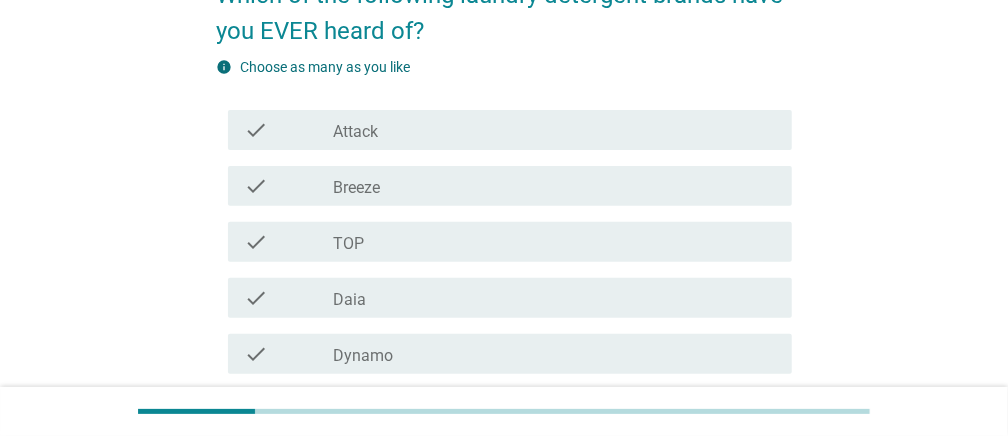 click on "check_box_outline_blank Attack" at bounding box center [554, 130] 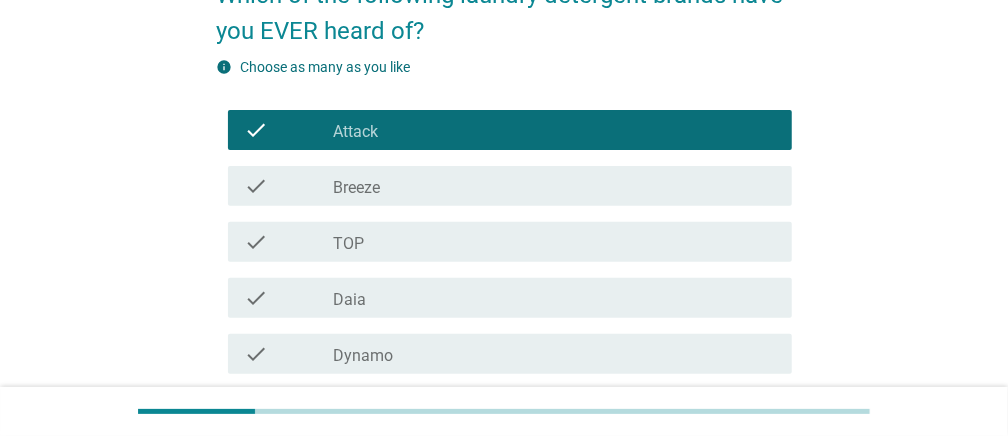 click on "check_box_outline_blank Breeze" at bounding box center (554, 186) 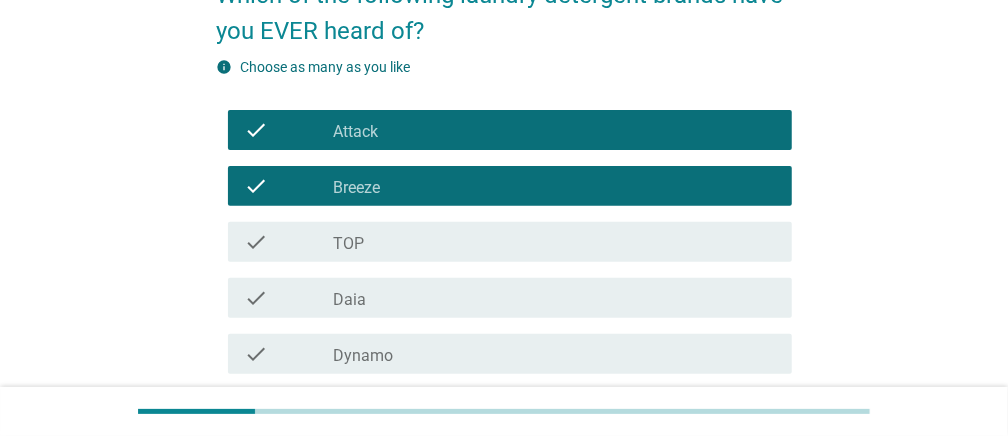 click on "check_box_outline_blank TOP" at bounding box center (554, 242) 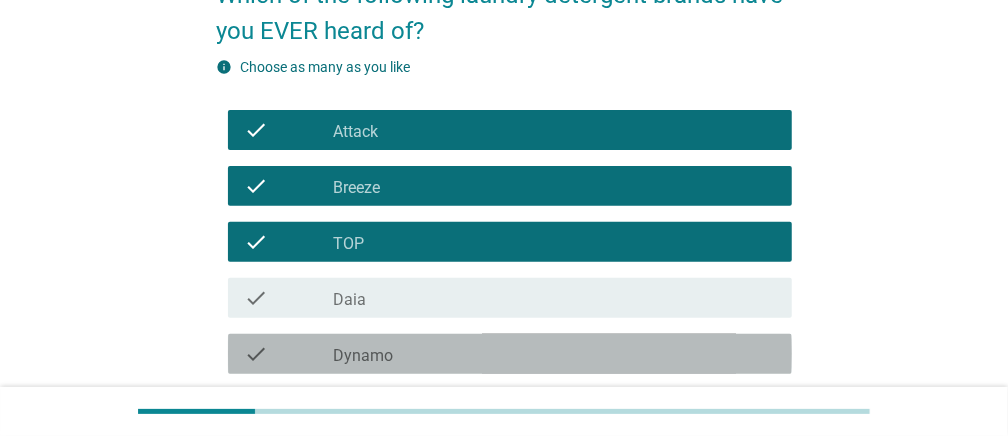 click on "check_box_outline_blank Dynamo" at bounding box center (554, 354) 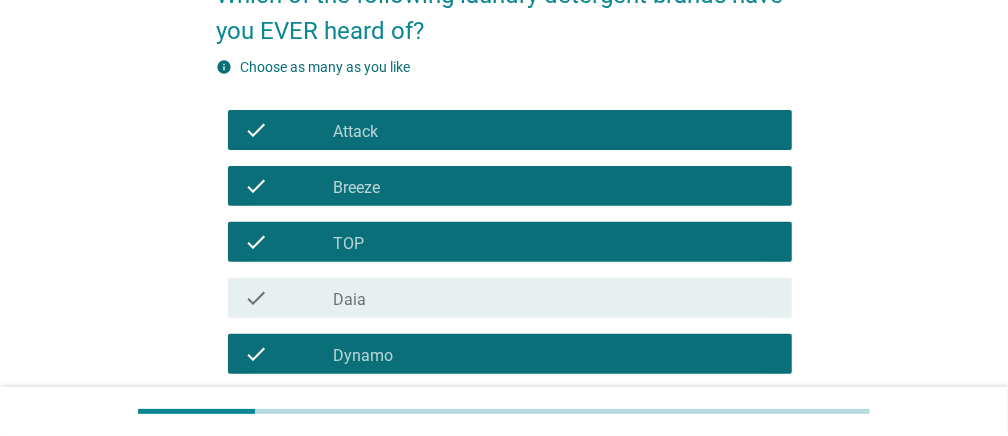 scroll, scrollTop: 400, scrollLeft: 0, axis: vertical 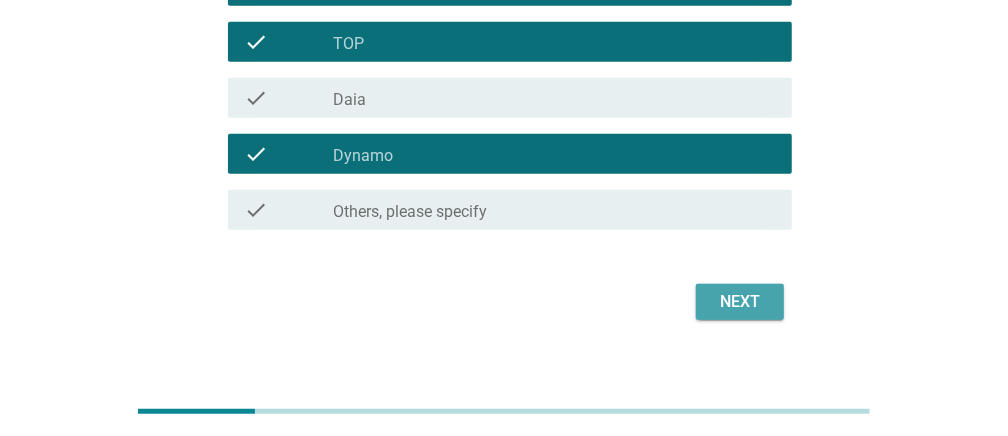 click on "Next" at bounding box center [740, 302] 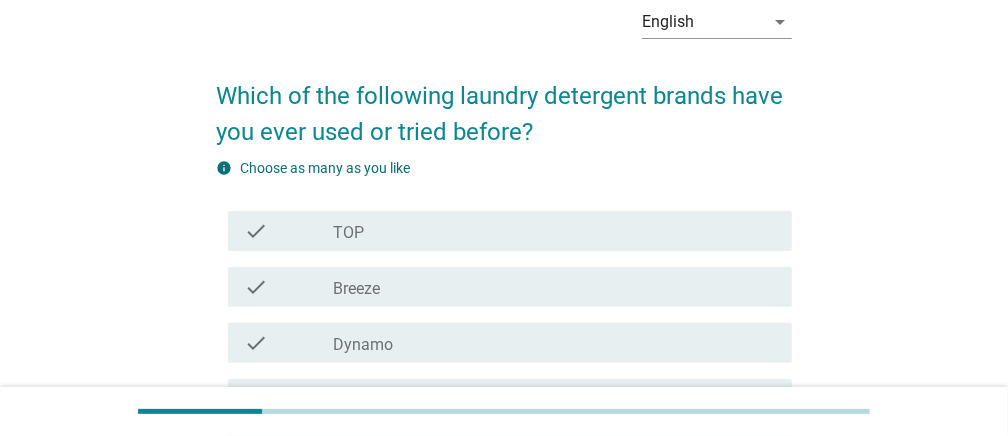 scroll, scrollTop: 200, scrollLeft: 0, axis: vertical 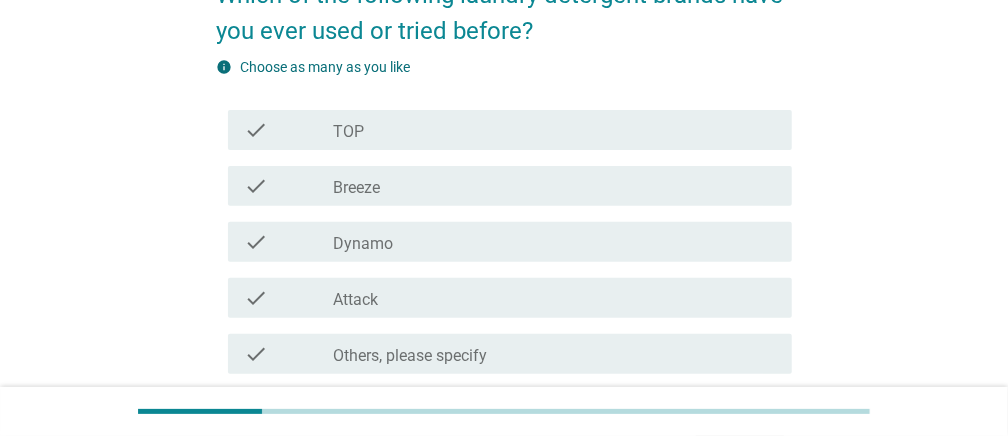 click on "check_box_outline_blank TOP" at bounding box center (554, 130) 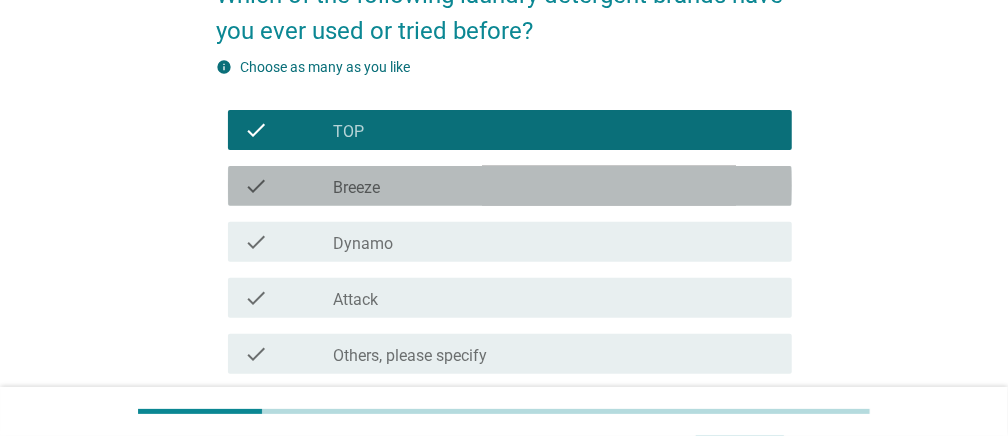 click on "check_box_outline_blank Breeze" at bounding box center [554, 186] 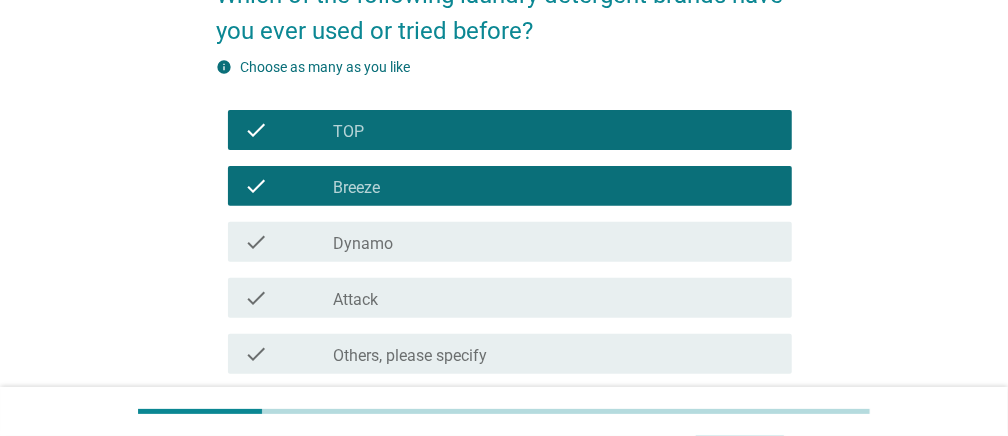 scroll, scrollTop: 370, scrollLeft: 0, axis: vertical 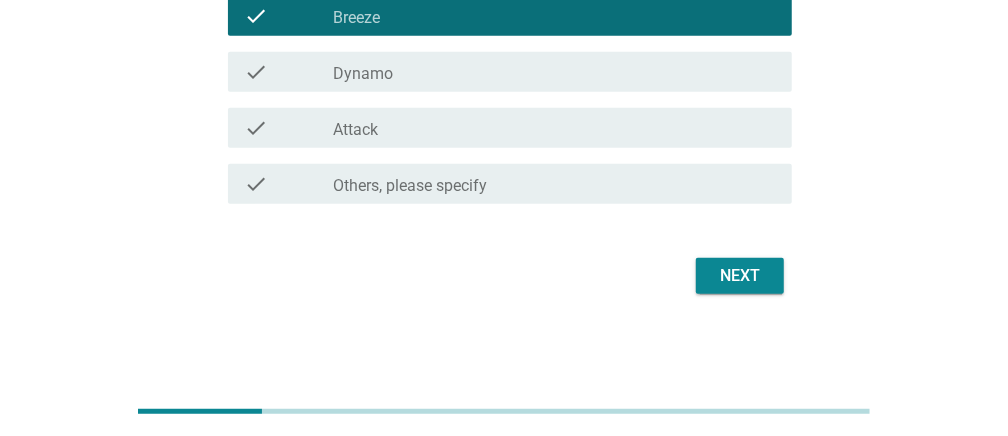 click on "Next" at bounding box center (740, 276) 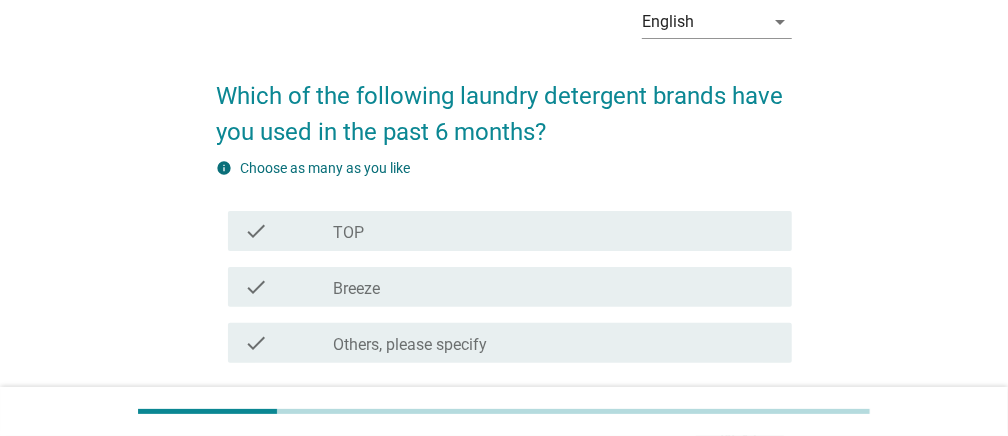 scroll, scrollTop: 200, scrollLeft: 0, axis: vertical 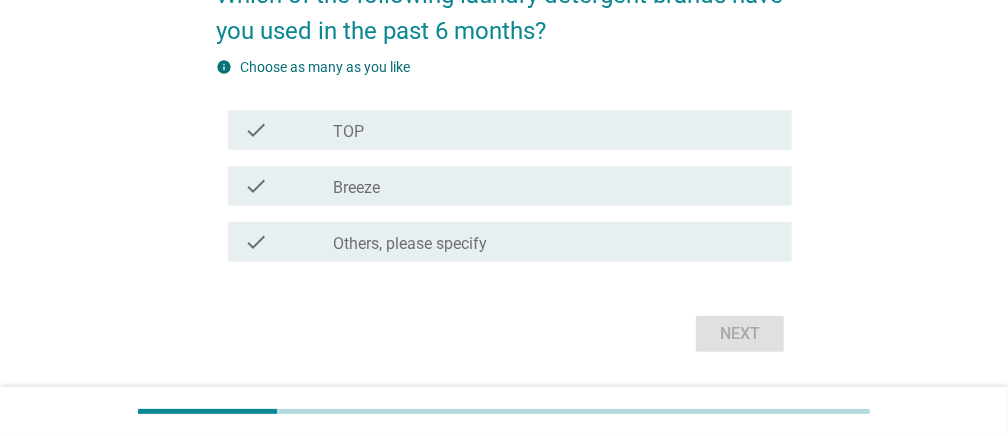 click on "check_box_outline_blank Breeze" at bounding box center (554, 186) 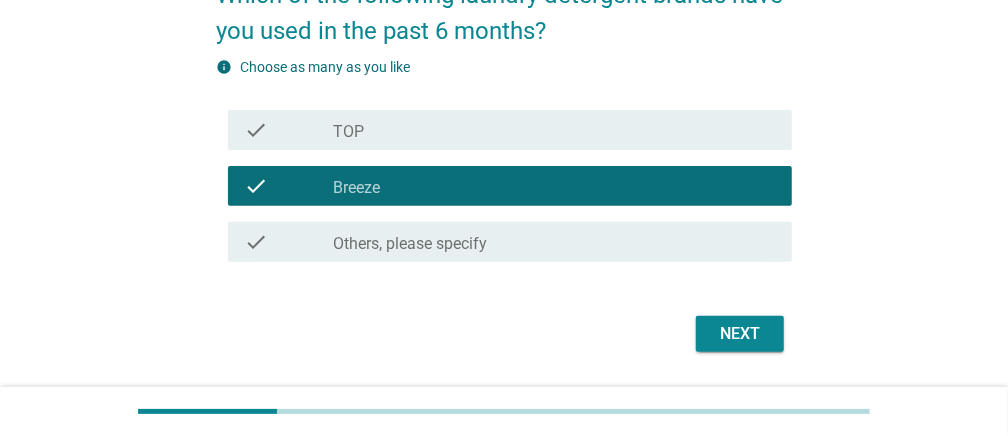 click on "check_box_outline_blank Breeze" at bounding box center [554, 186] 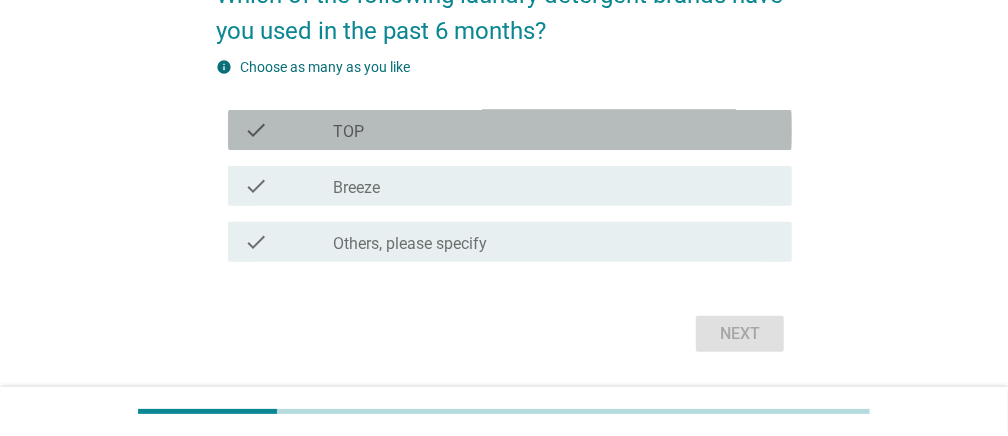 click on "check_box_outline_blank TOP" at bounding box center [554, 130] 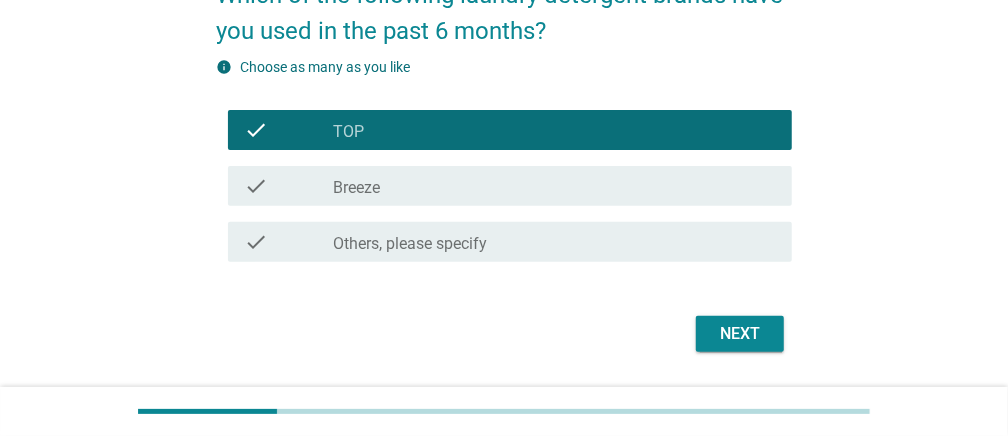 click on "Next" at bounding box center (740, 334) 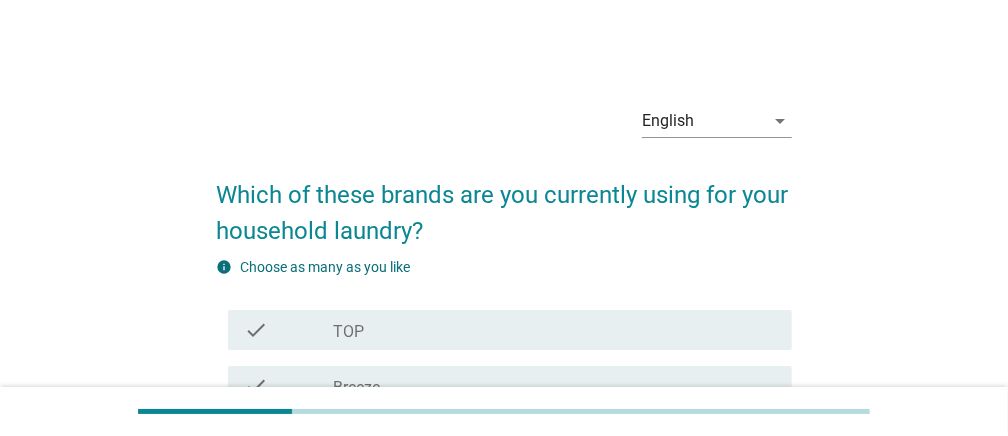 scroll, scrollTop: 99, scrollLeft: 0, axis: vertical 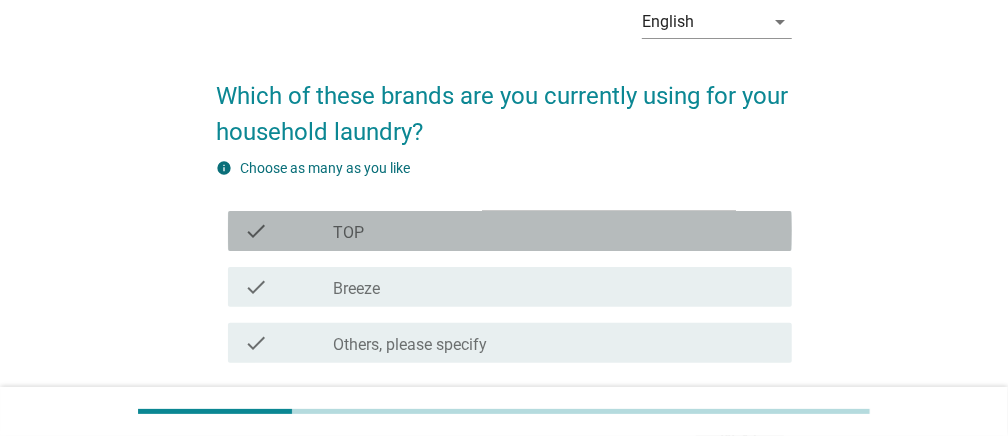 click on "check_box_outline_blank TOP" at bounding box center (554, 231) 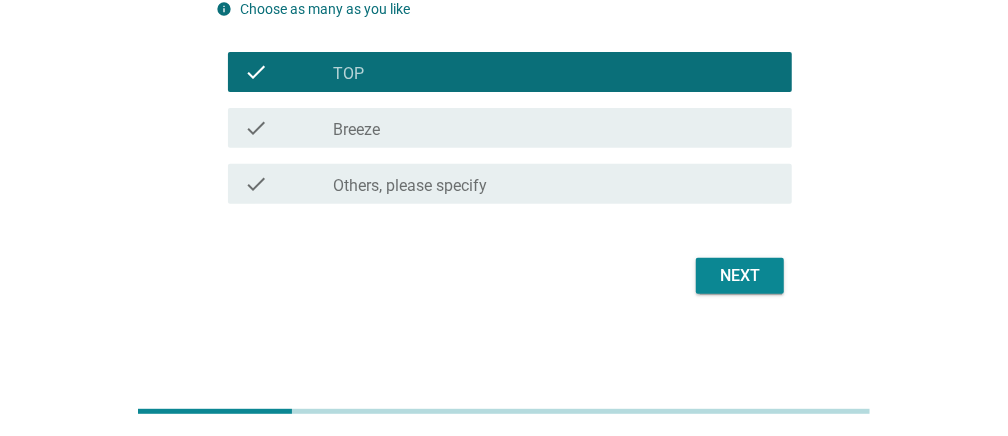 scroll, scrollTop: 158, scrollLeft: 0, axis: vertical 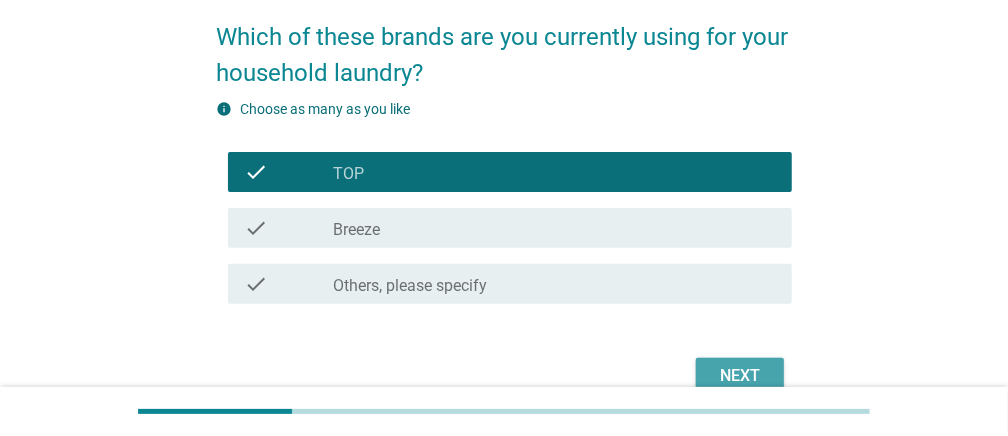 click on "Next" at bounding box center [740, 376] 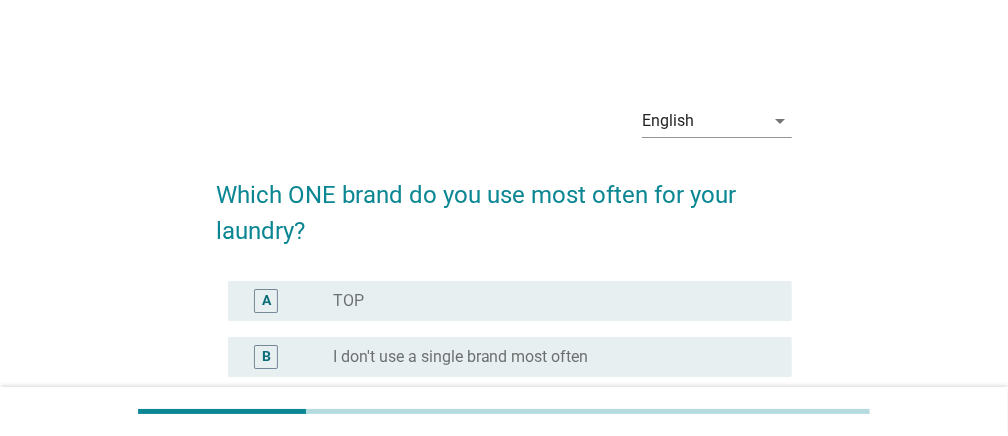 scroll, scrollTop: 99, scrollLeft: 0, axis: vertical 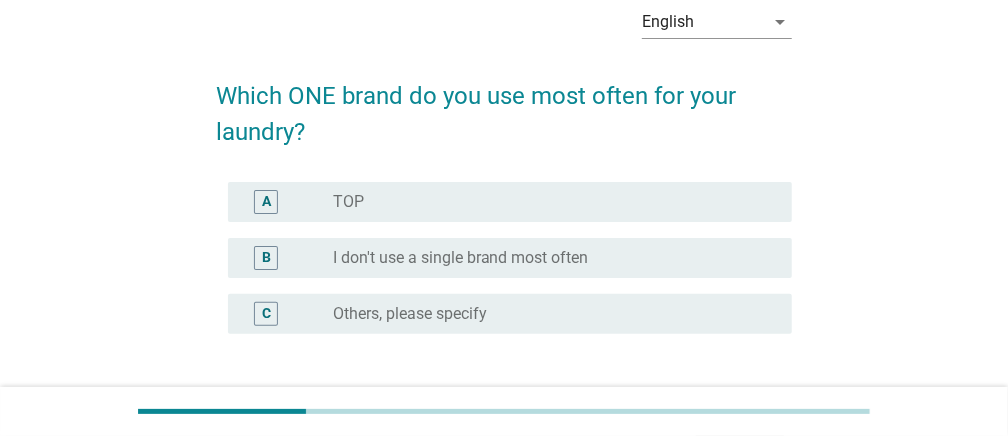 click on "radio_button_unchecked TOP" at bounding box center [546, 202] 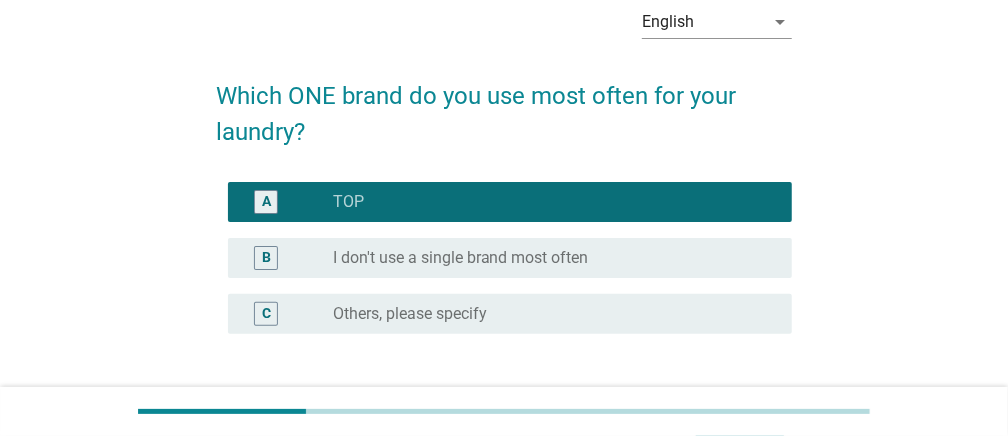 scroll, scrollTop: 253, scrollLeft: 0, axis: vertical 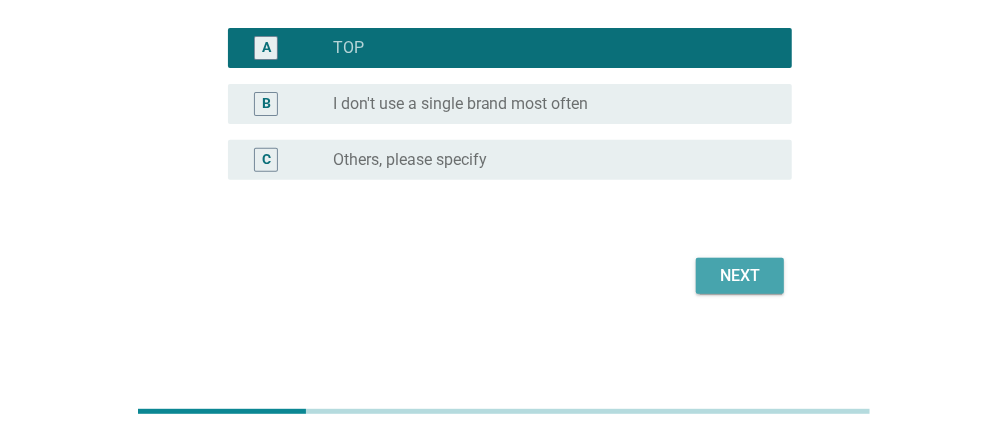 click on "Next" at bounding box center [740, 276] 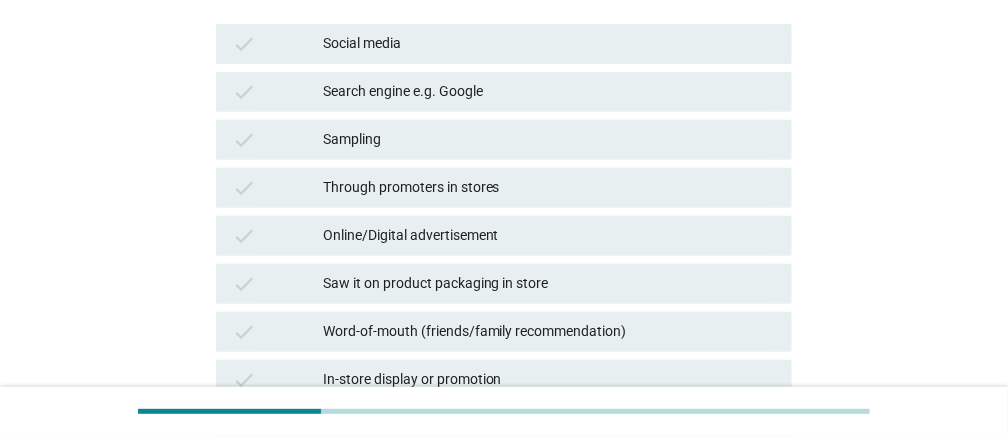scroll, scrollTop: 400, scrollLeft: 0, axis: vertical 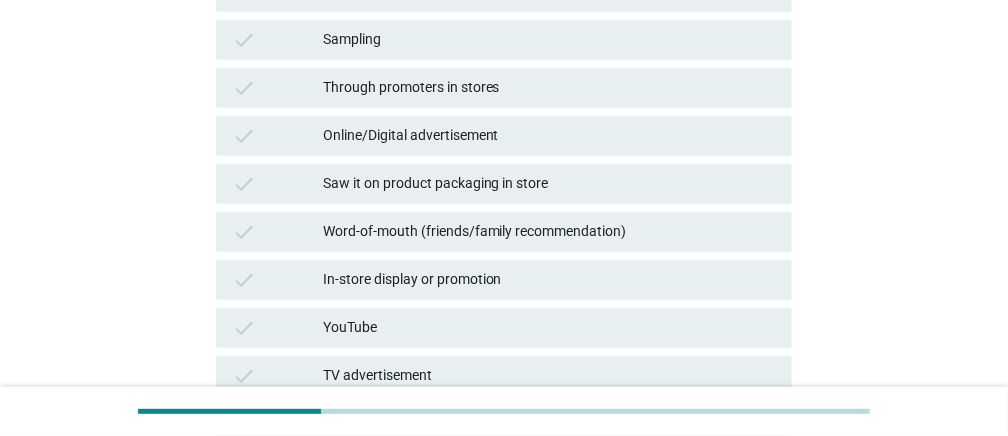 click on "In-store display or promotion" at bounding box center [549, 280] 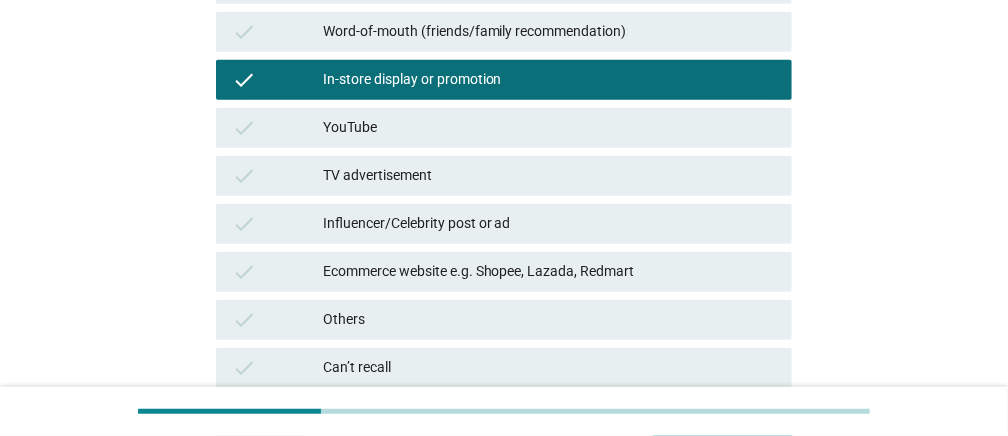 scroll, scrollTop: 768, scrollLeft: 0, axis: vertical 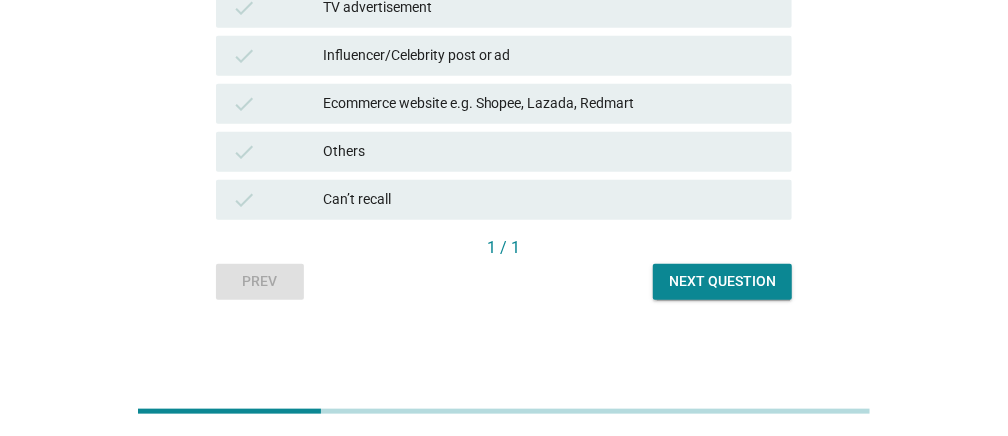 click on "Next question" at bounding box center [722, 282] 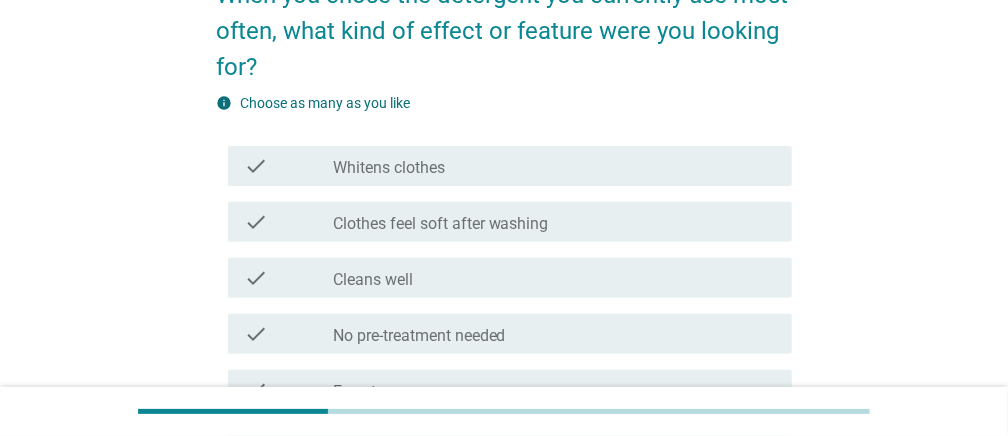 scroll, scrollTop: 300, scrollLeft: 0, axis: vertical 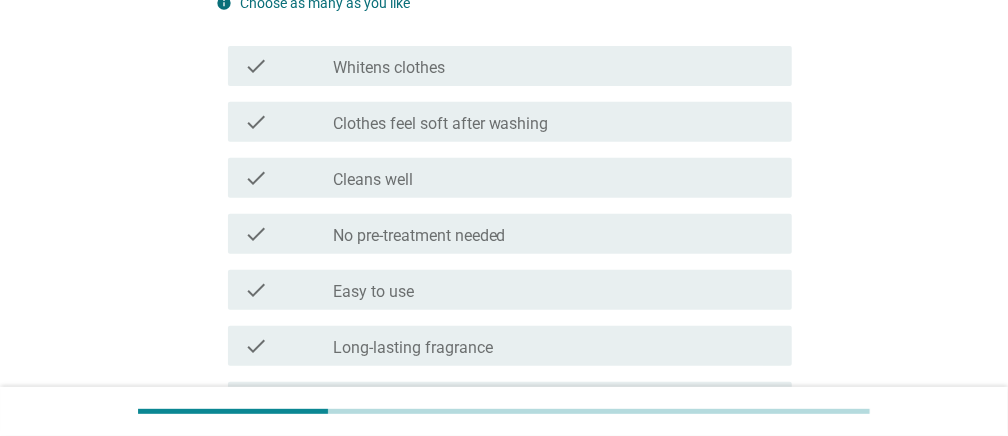 click on "check_box_outline_blank Cleans well" at bounding box center [554, 178] 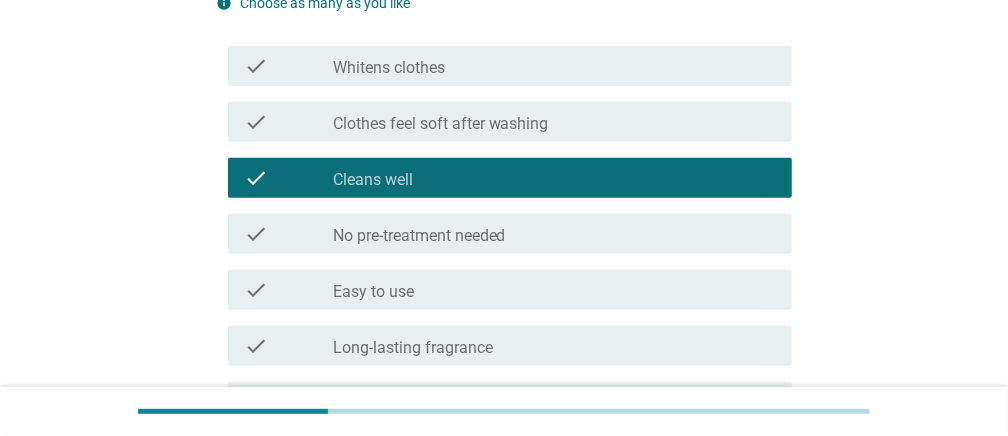 click on "check_box_outline_blank Long-lasting fragrance" at bounding box center (554, 346) 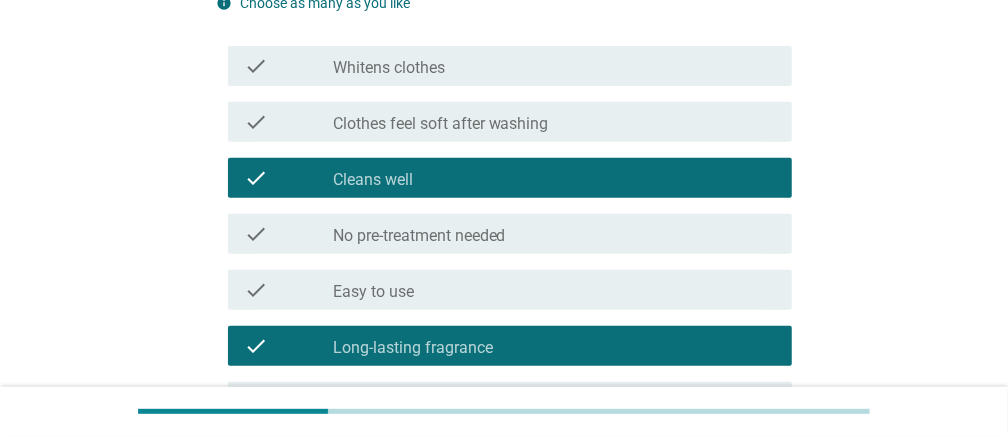 scroll, scrollTop: 499, scrollLeft: 0, axis: vertical 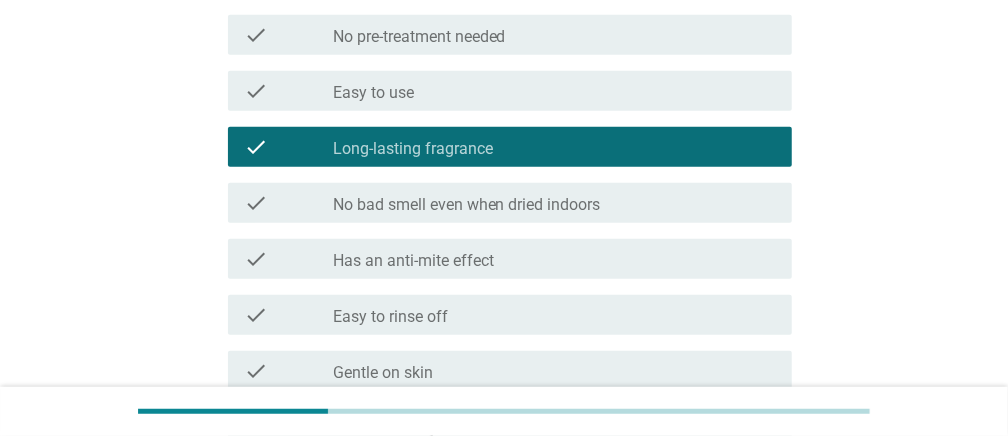 click on "check_box_outline_blank No bad smell even when dried indoors" at bounding box center [554, 203] 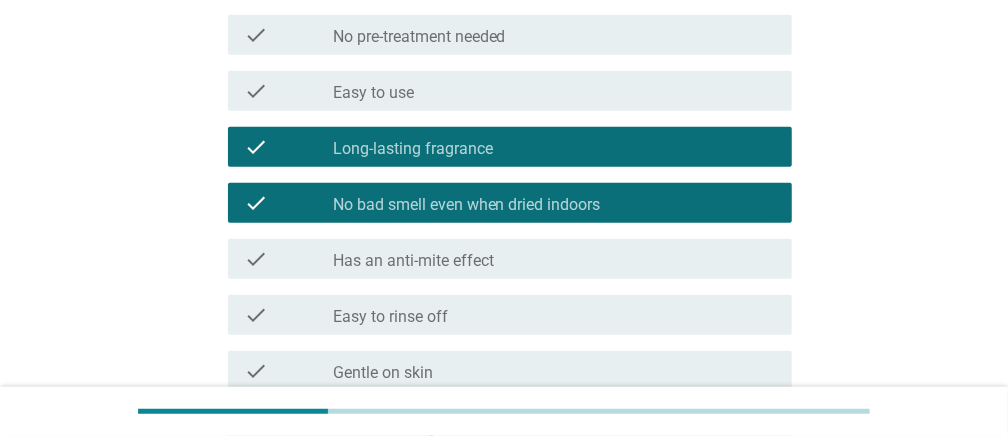 scroll, scrollTop: 600, scrollLeft: 0, axis: vertical 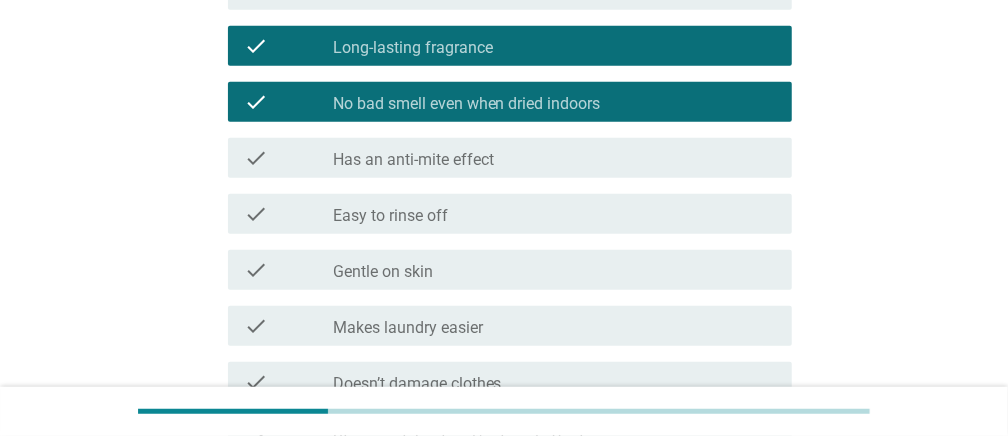 click on "check_box_outline_blank Easy to rinse off" at bounding box center [554, 214] 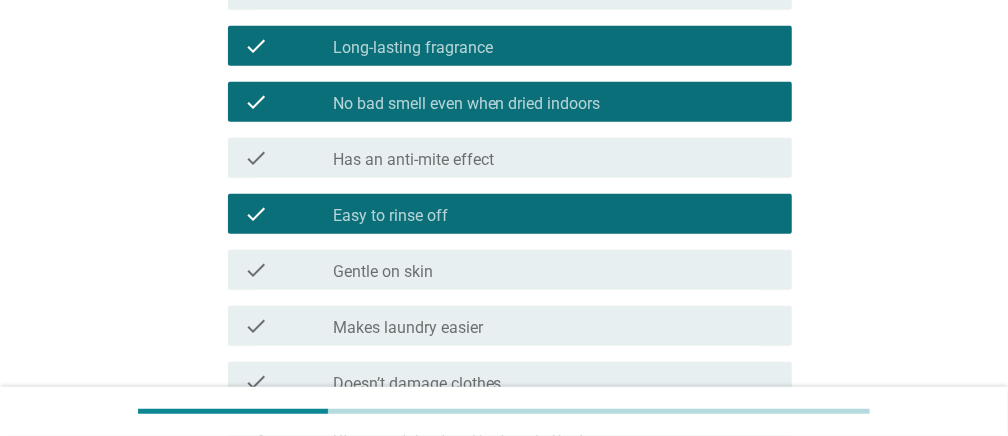 scroll, scrollTop: 700, scrollLeft: 0, axis: vertical 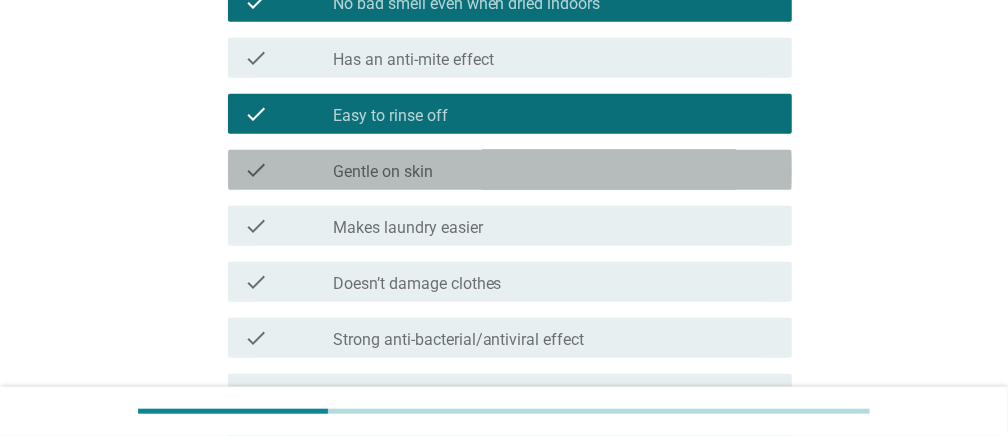 click on "check_box_outline_blank Gentle on skin" at bounding box center [554, 170] 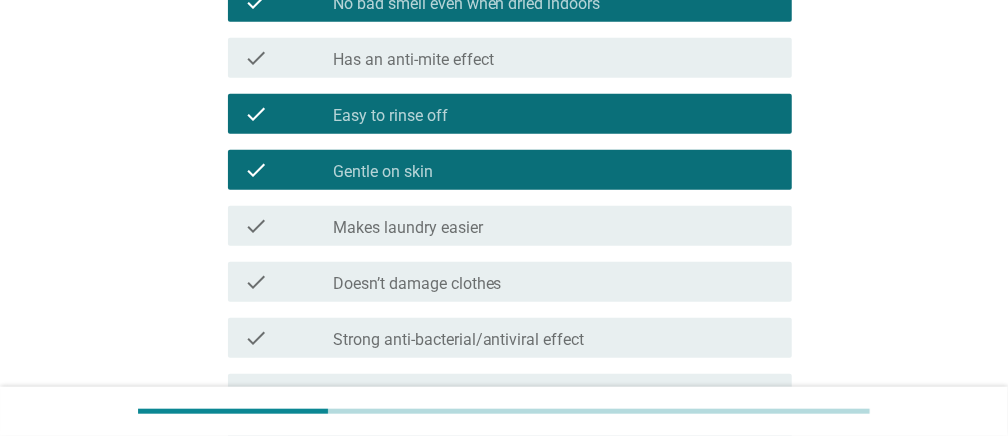 scroll, scrollTop: 800, scrollLeft: 0, axis: vertical 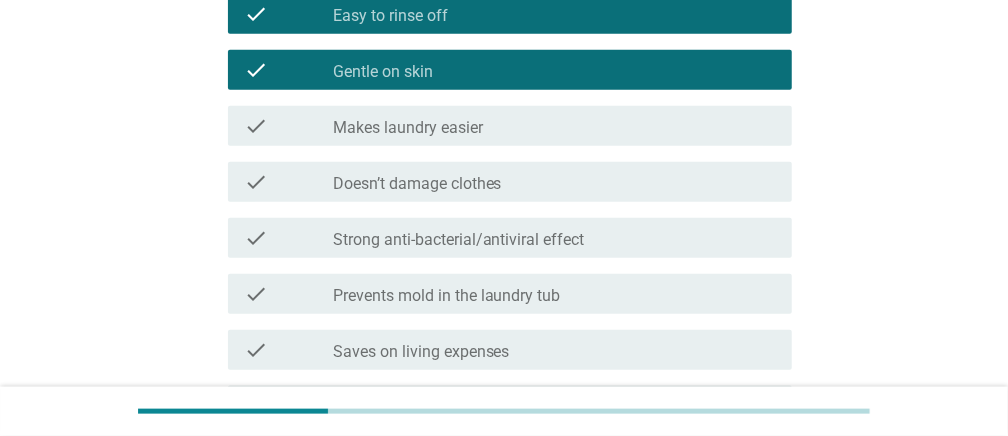 click on "check_box_outline_blank Doesn’t damage clothes" at bounding box center (554, 182) 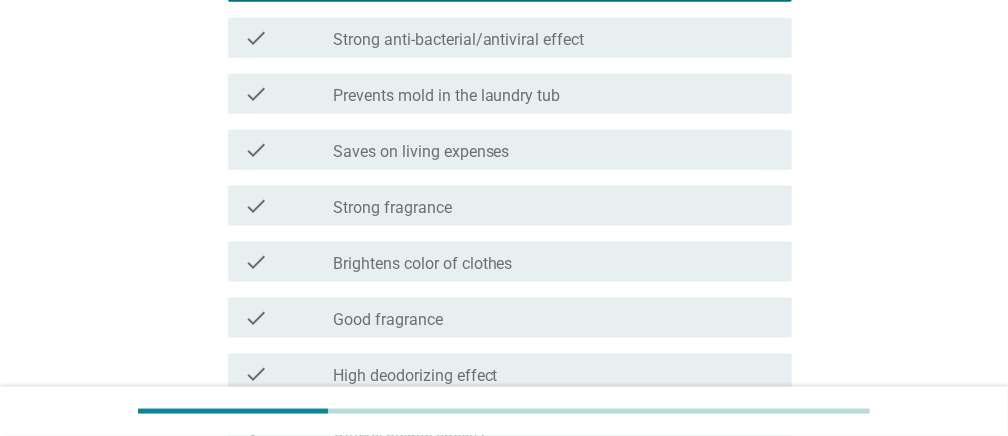 scroll, scrollTop: 1100, scrollLeft: 0, axis: vertical 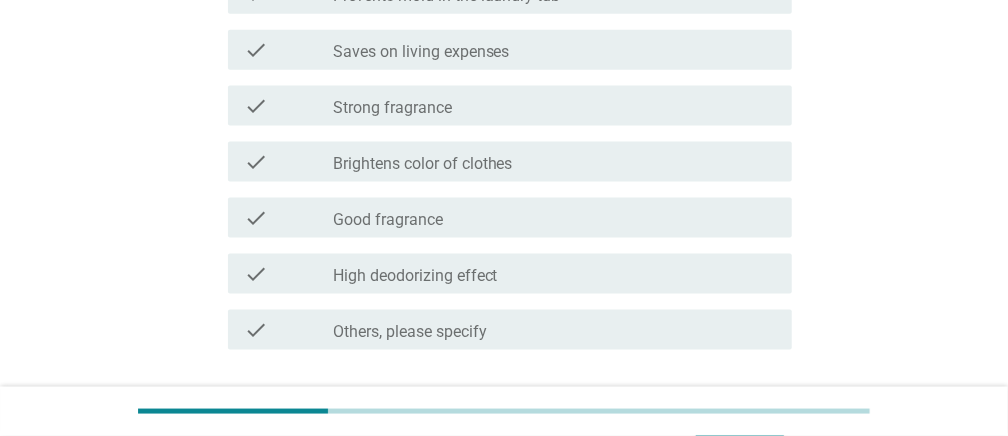 click on "check_box_outline_blank Good fragrance" at bounding box center [554, 218] 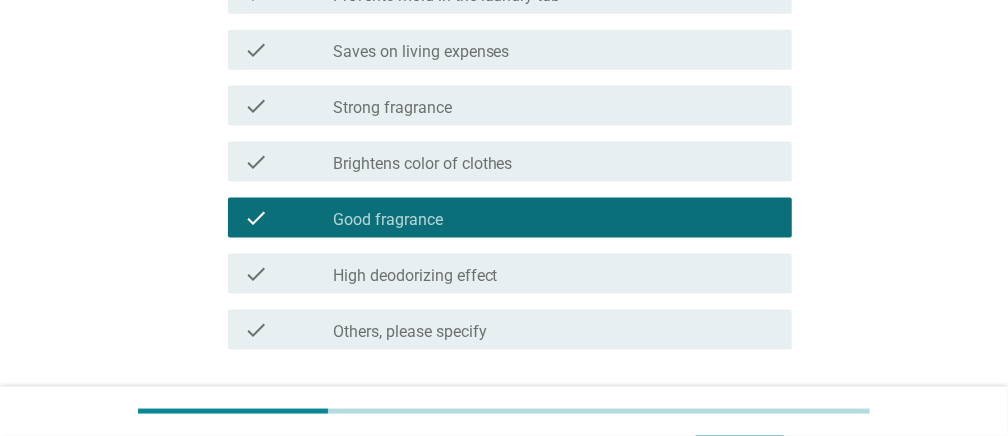 scroll, scrollTop: 1200, scrollLeft: 0, axis: vertical 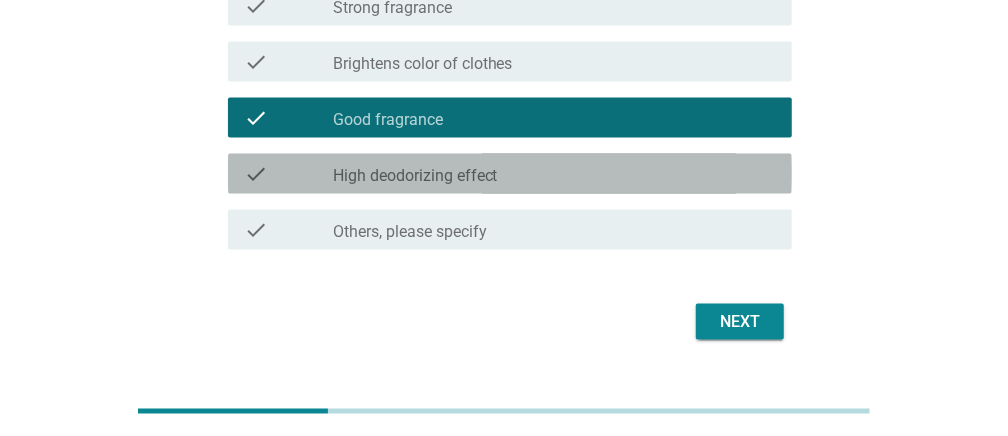 click on "check_box_outline_blank High deodorizing effect" at bounding box center [554, 174] 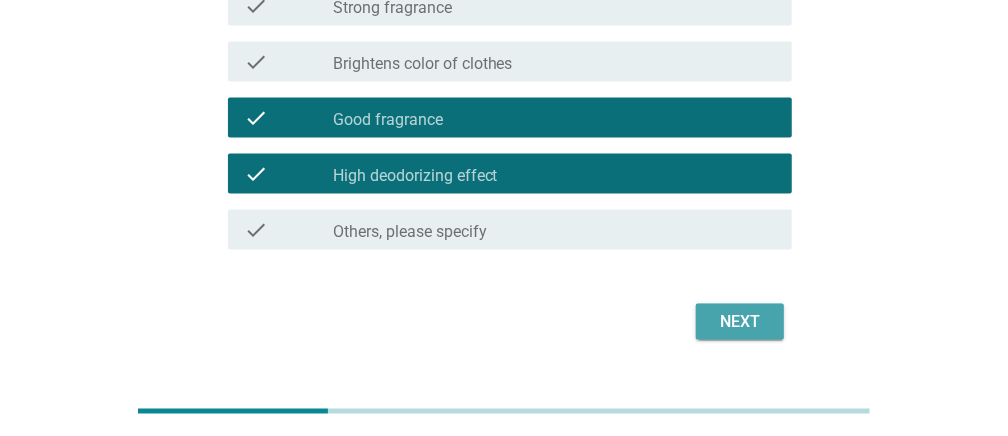 click on "Next" at bounding box center [740, 322] 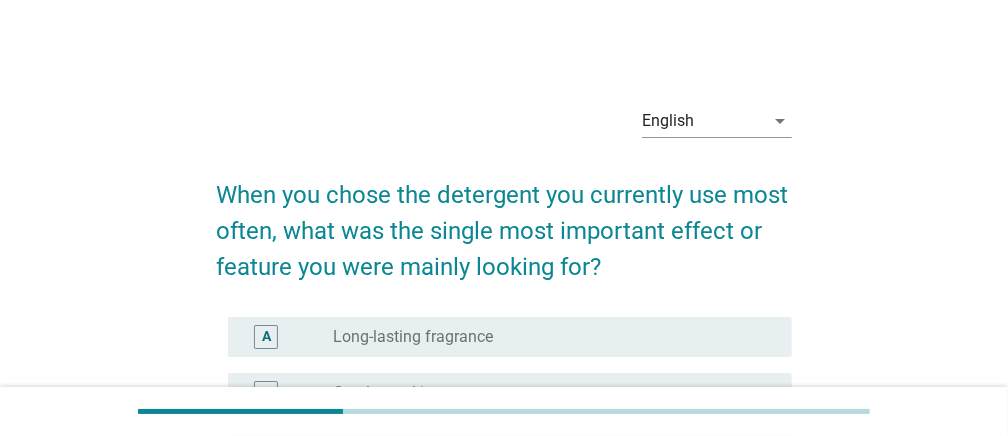 scroll, scrollTop: 200, scrollLeft: 0, axis: vertical 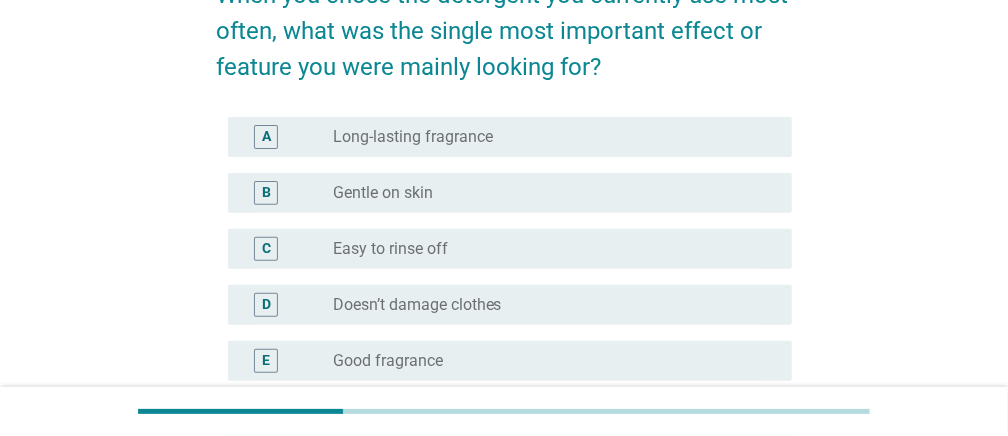 click on "radio_button_unchecked Gentle on skin" at bounding box center (546, 193) 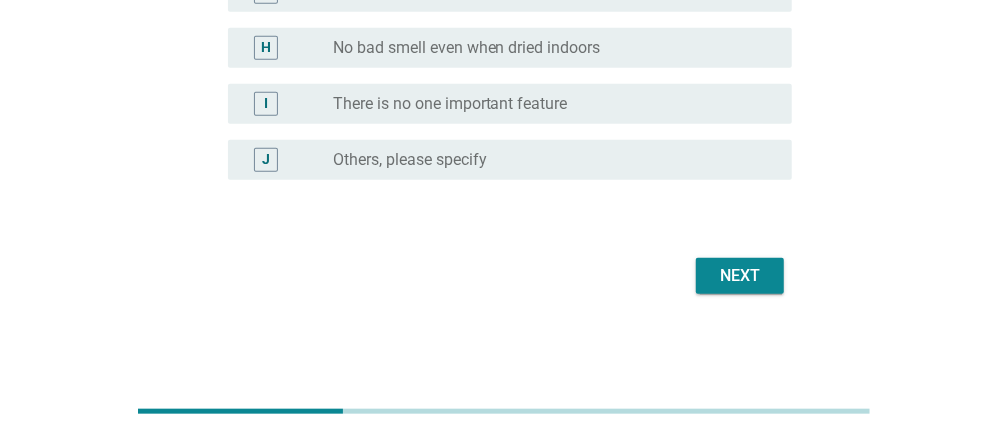 scroll, scrollTop: 481, scrollLeft: 0, axis: vertical 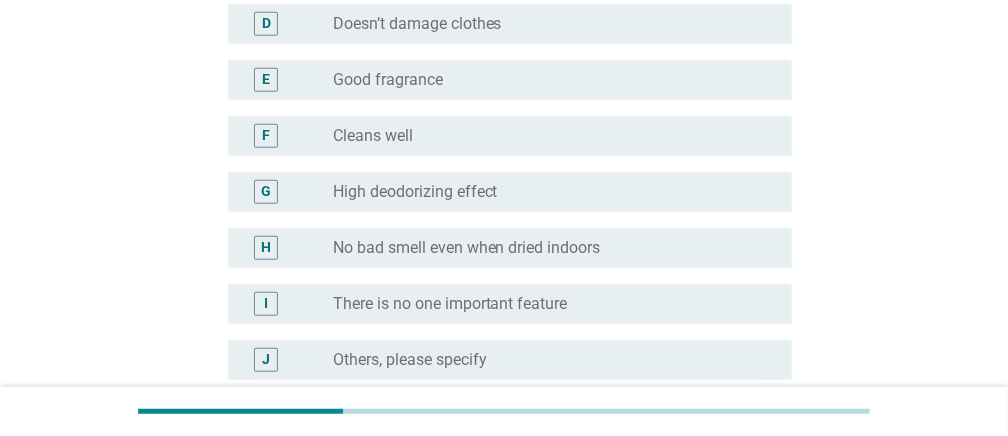 click on "radio_button_unchecked High deodorizing effect" at bounding box center [546, 192] 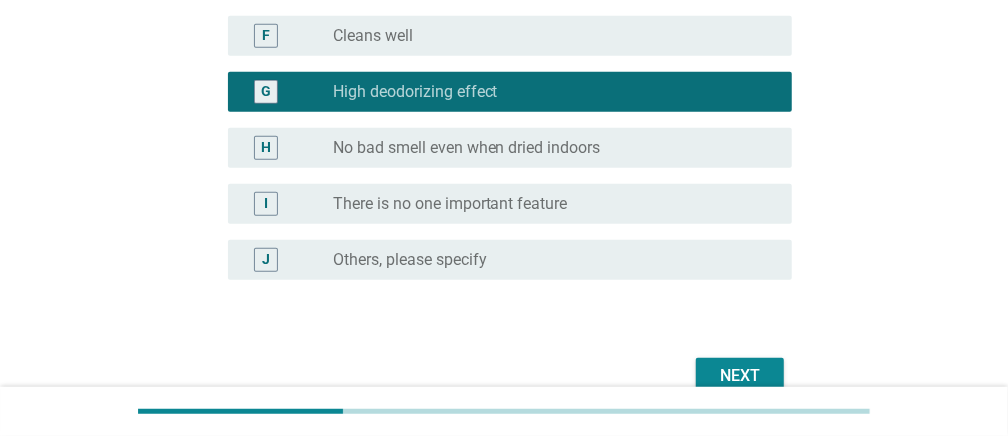 scroll, scrollTop: 681, scrollLeft: 0, axis: vertical 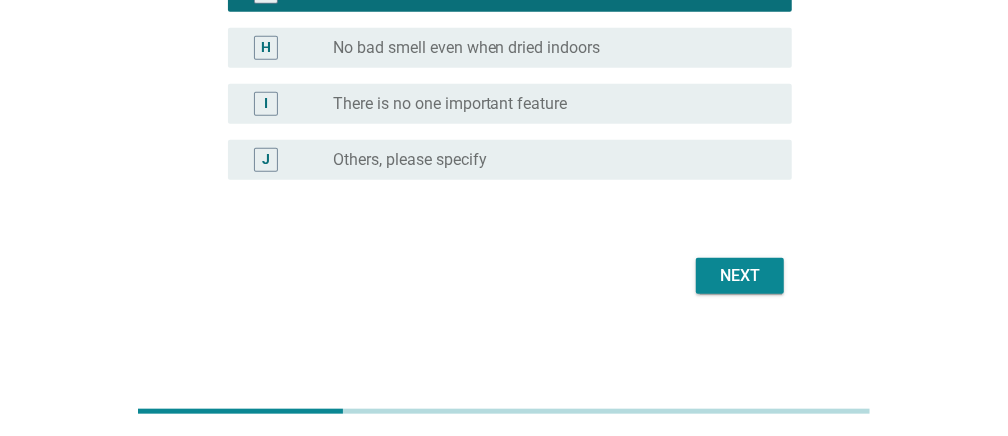 click on "Next" at bounding box center [740, 276] 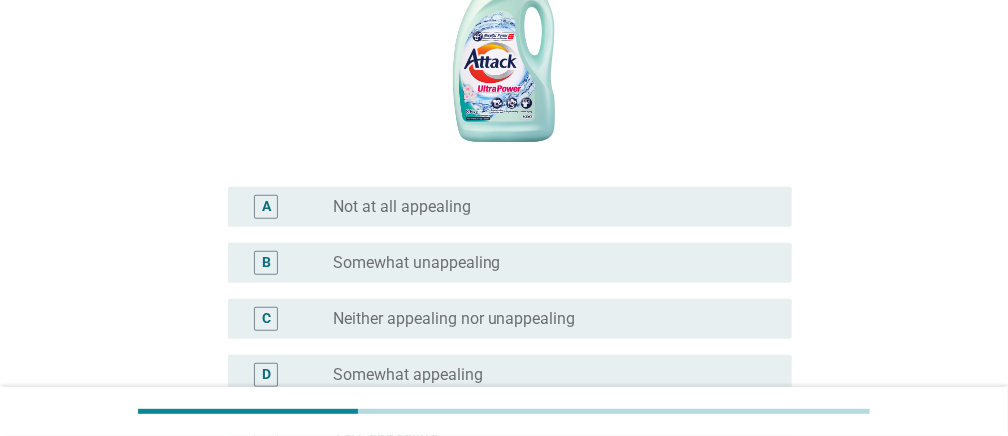 scroll, scrollTop: 600, scrollLeft: 0, axis: vertical 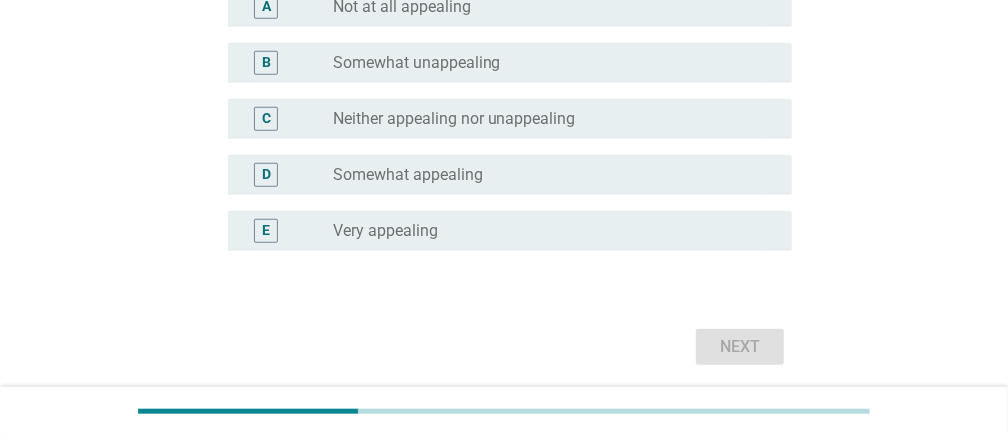 click on "radio_button_unchecked Somewhat appealing" at bounding box center [546, 175] 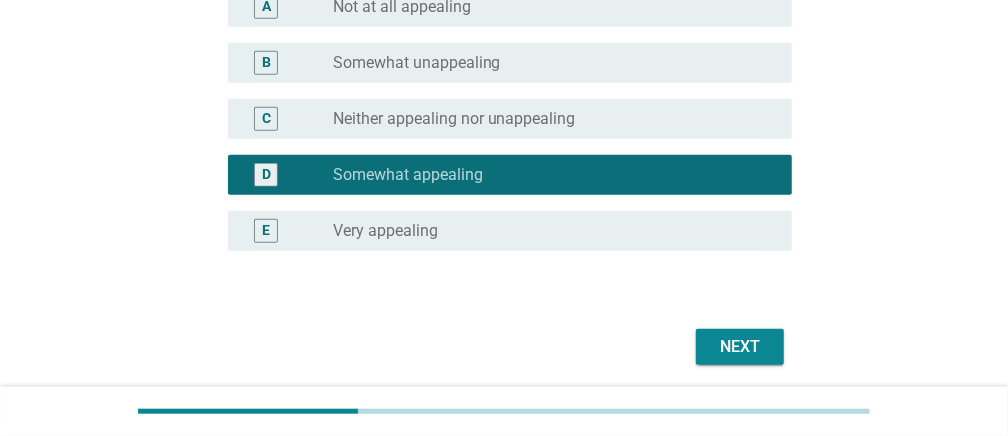 scroll, scrollTop: 499, scrollLeft: 0, axis: vertical 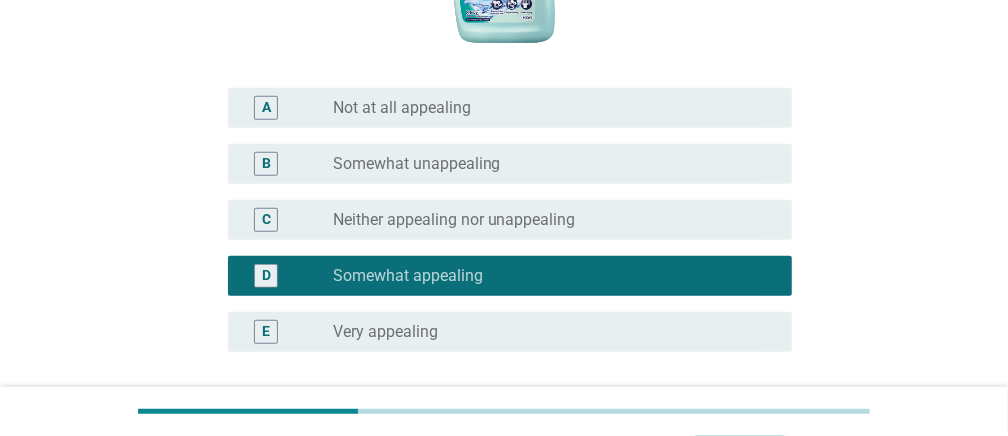 click on "radio_button_unchecked Neither appealing nor unappealing" at bounding box center (546, 220) 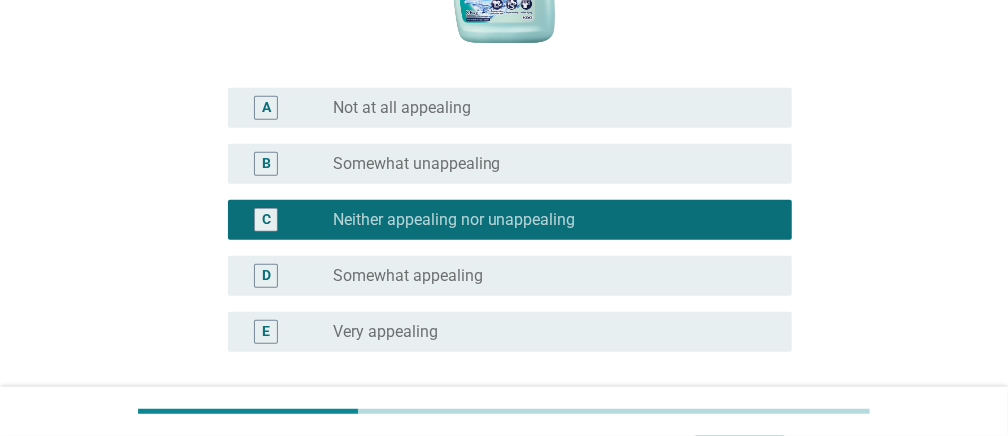 scroll, scrollTop: 671, scrollLeft: 0, axis: vertical 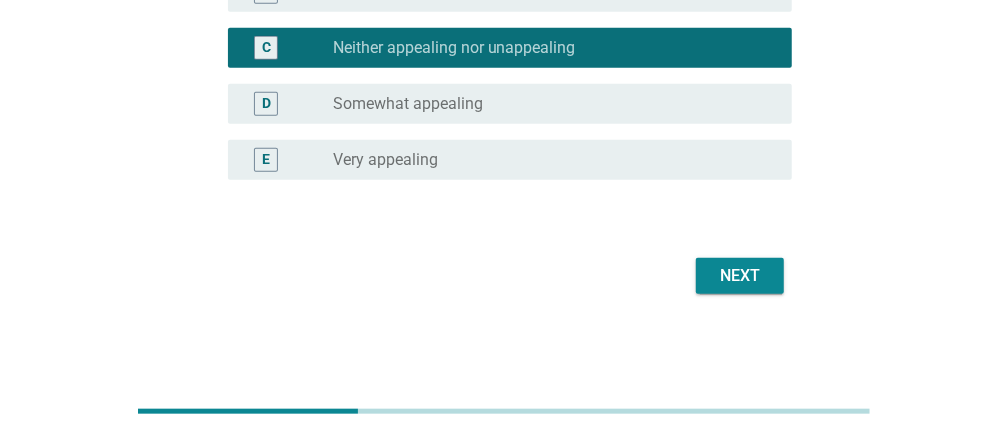 click on "Next" at bounding box center [740, 276] 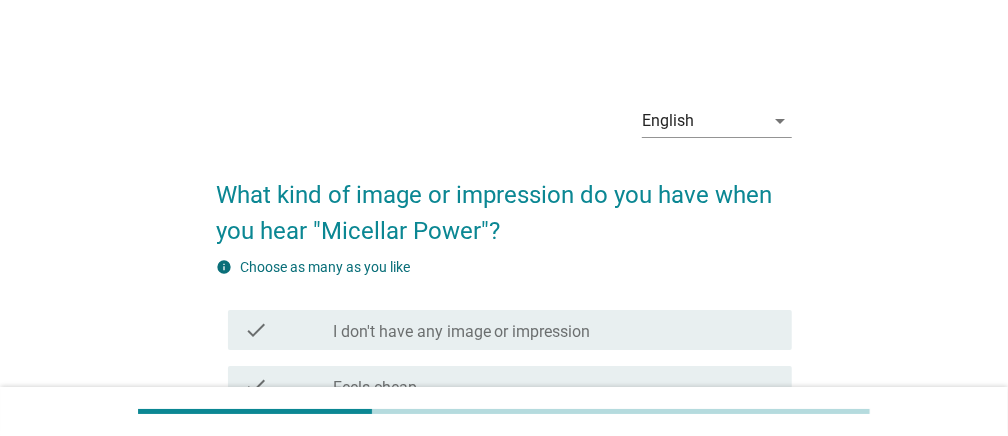 scroll, scrollTop: 300, scrollLeft: 0, axis: vertical 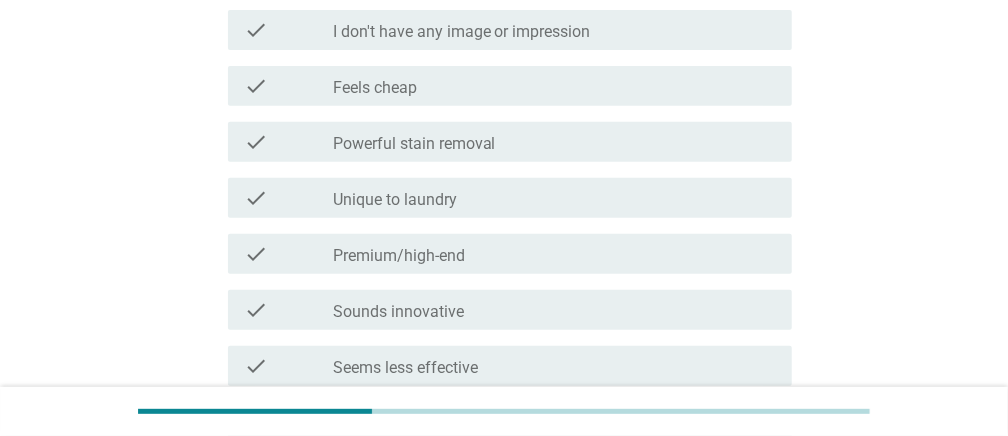 click on "check_box_outline_blank Sounds innovative" at bounding box center [554, 310] 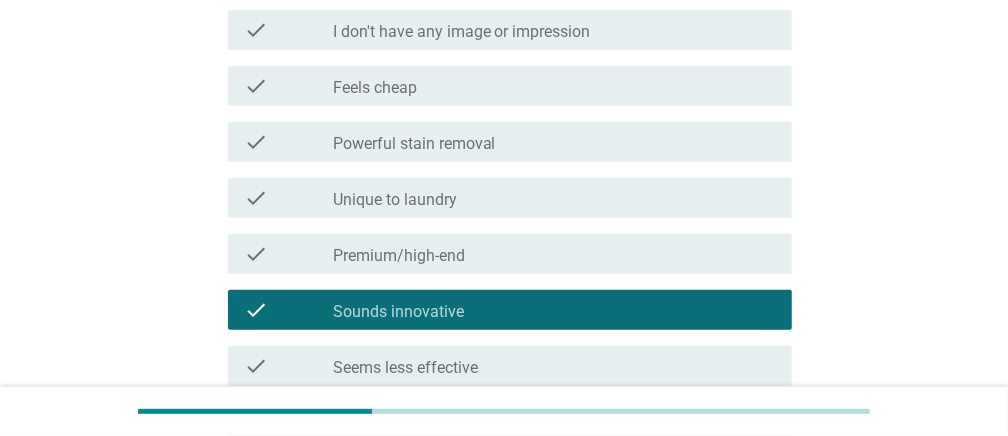 scroll, scrollTop: 400, scrollLeft: 0, axis: vertical 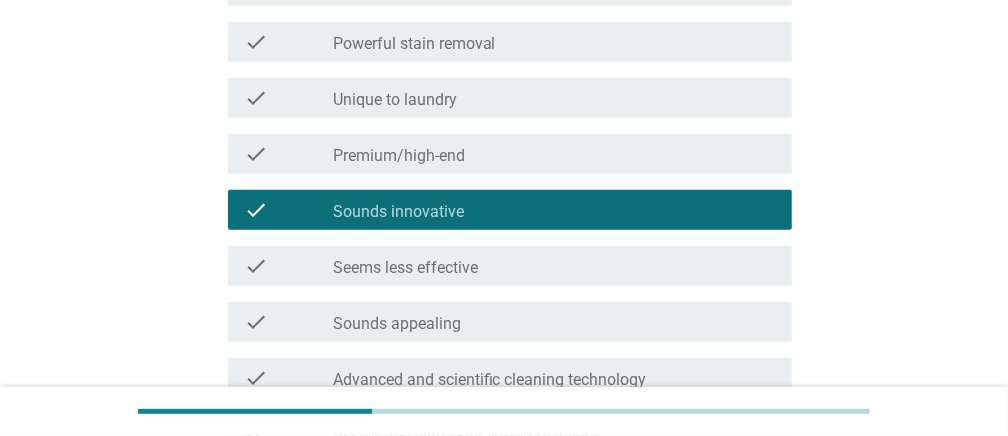 click on "check_box_outline_blank Premium/high-end" at bounding box center (554, 154) 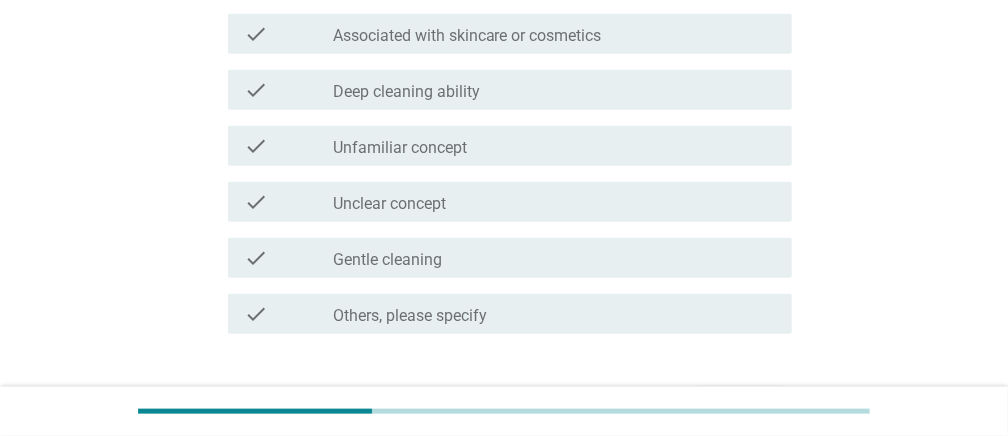 scroll, scrollTop: 899, scrollLeft: 0, axis: vertical 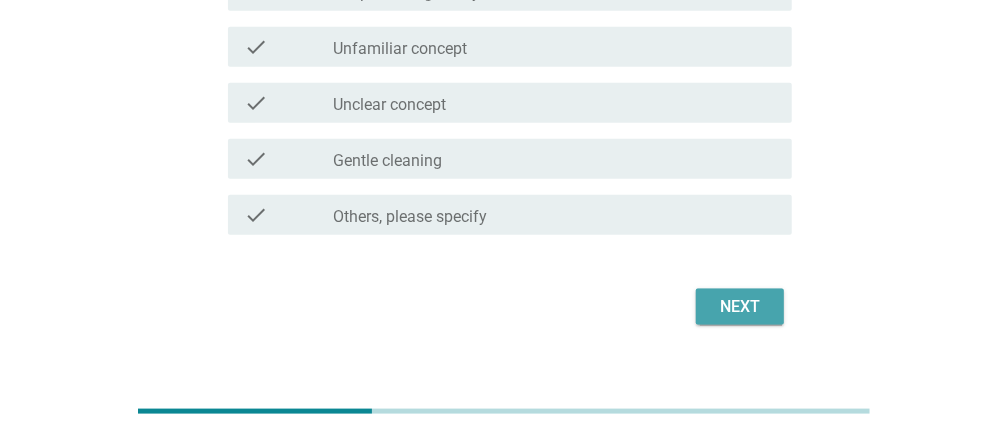 click on "Next" at bounding box center (740, 307) 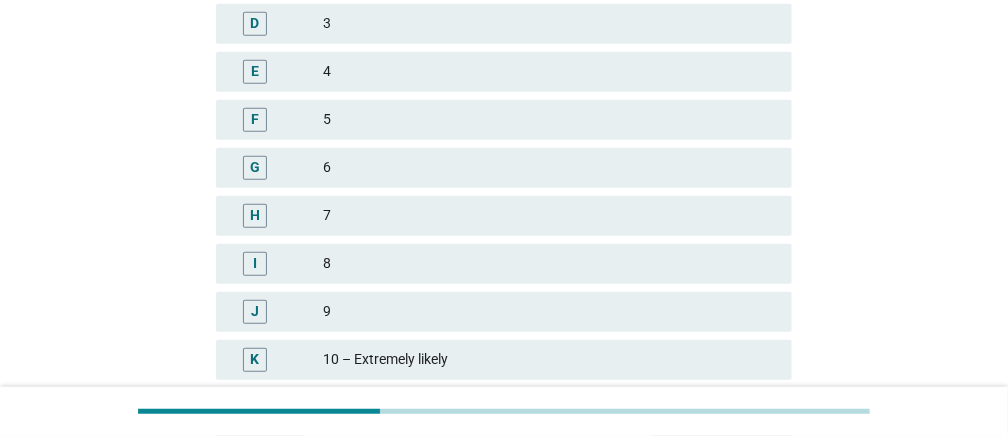 scroll, scrollTop: 600, scrollLeft: 0, axis: vertical 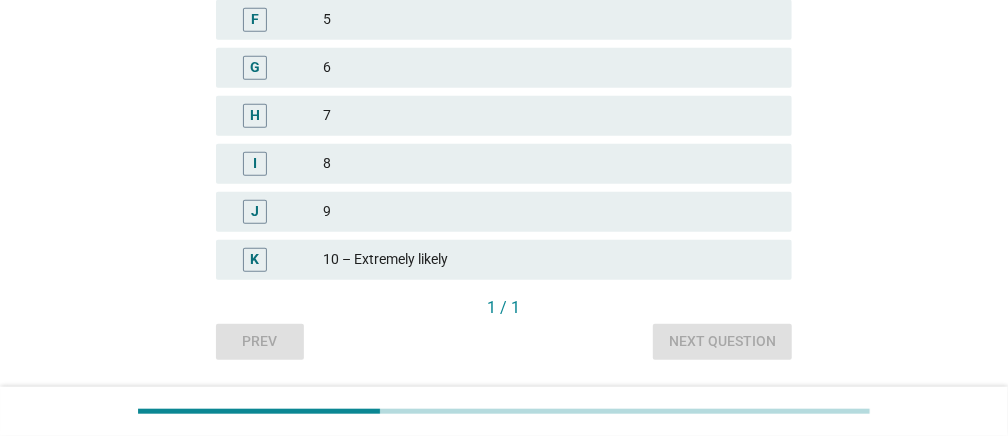 click on "H   7" at bounding box center (504, 116) 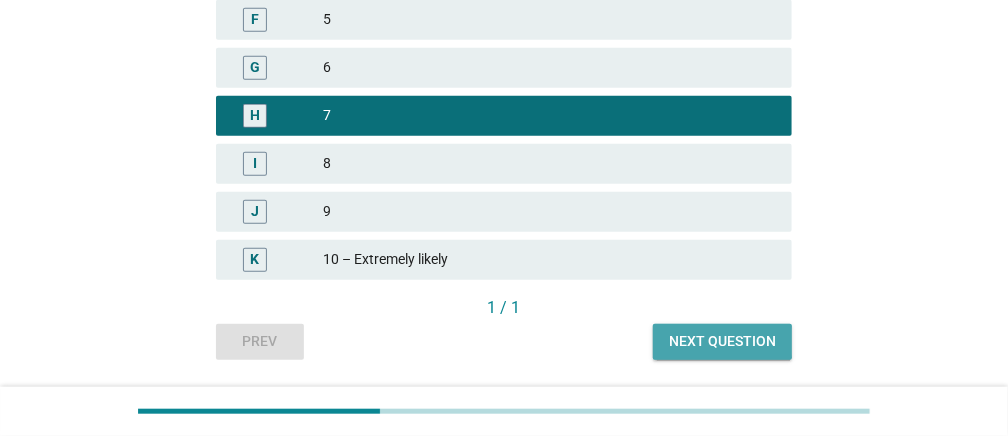 click on "Next question" at bounding box center [722, 341] 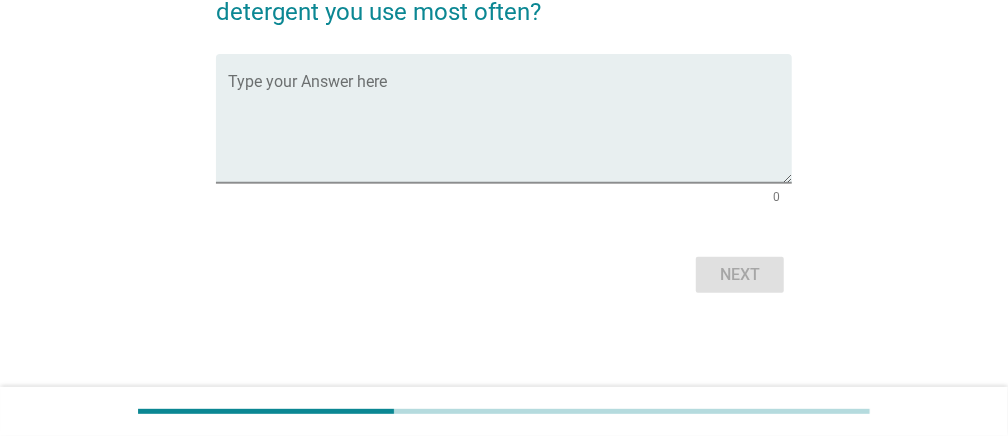 scroll, scrollTop: 0, scrollLeft: 0, axis: both 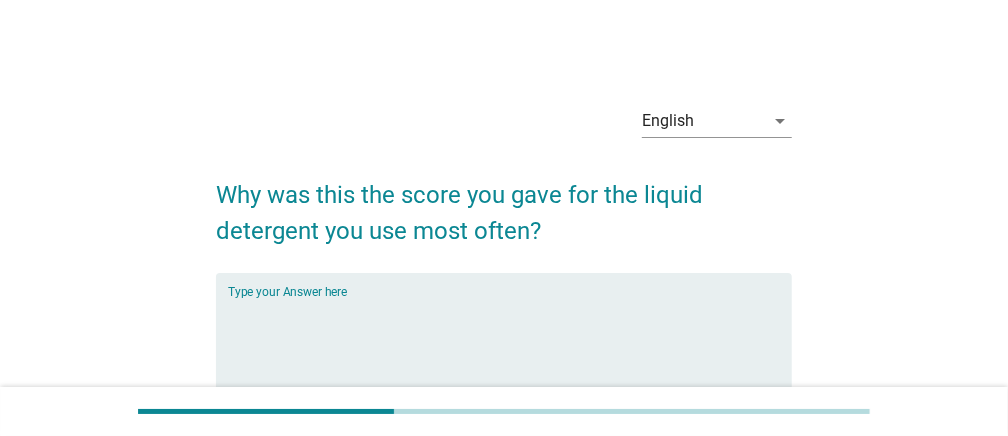 click at bounding box center [510, 349] 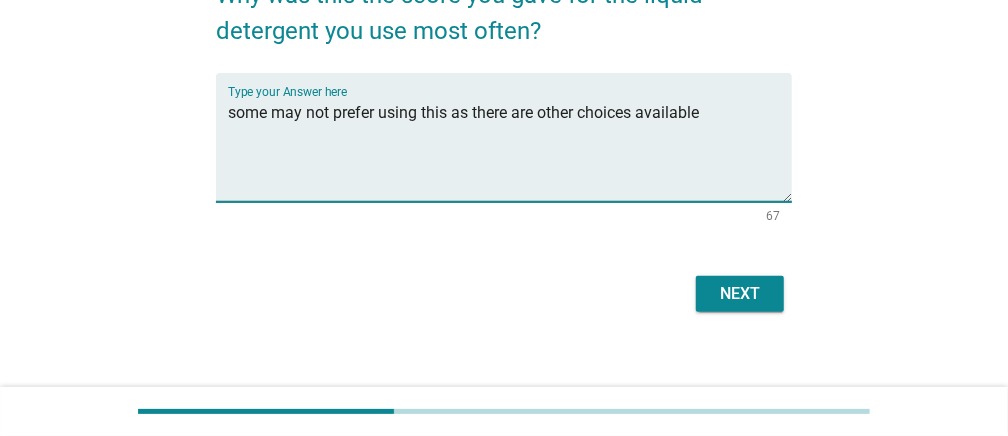 scroll, scrollTop: 218, scrollLeft: 0, axis: vertical 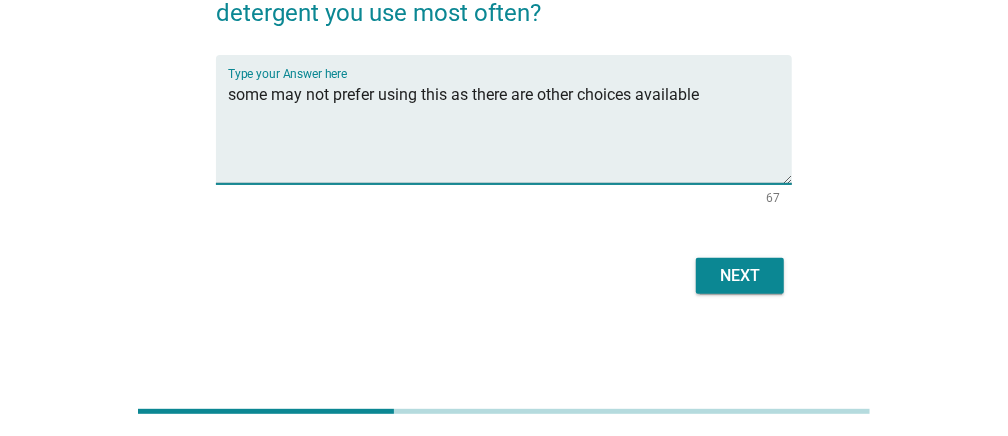 type on "some may not prefer using this as there are other choices available" 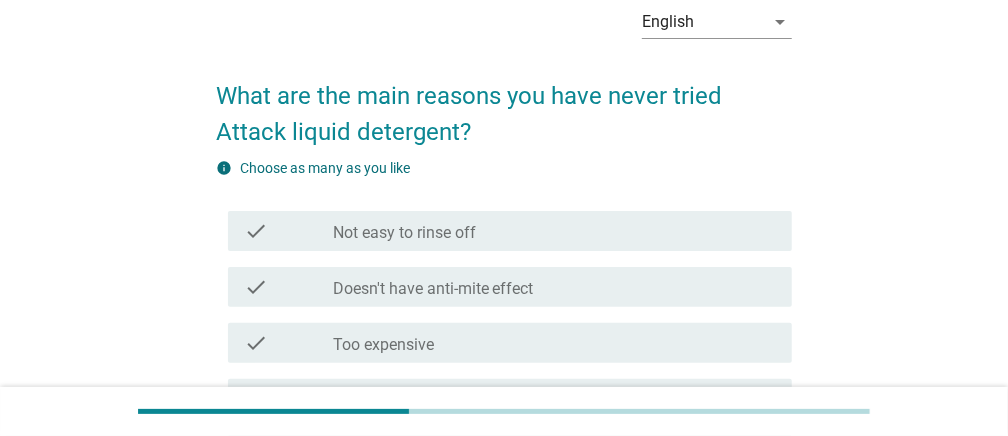 scroll, scrollTop: 200, scrollLeft: 0, axis: vertical 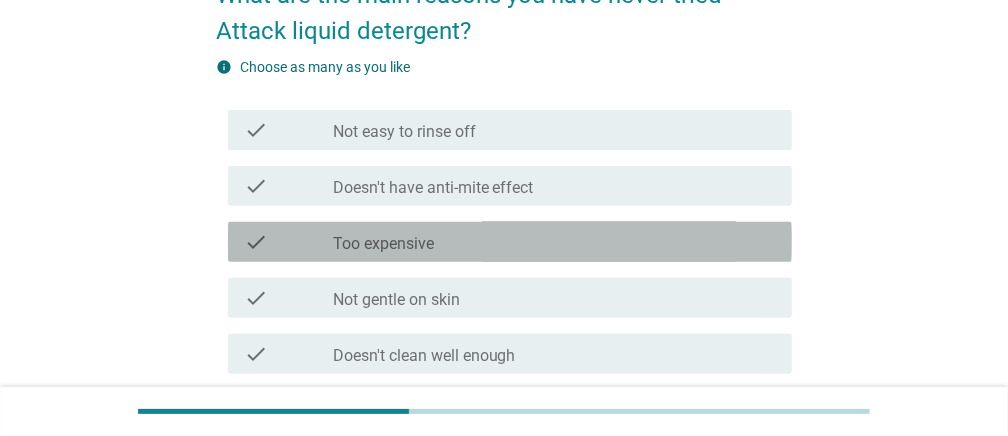 click on "check_box_outline_blank Too expensive" at bounding box center (554, 242) 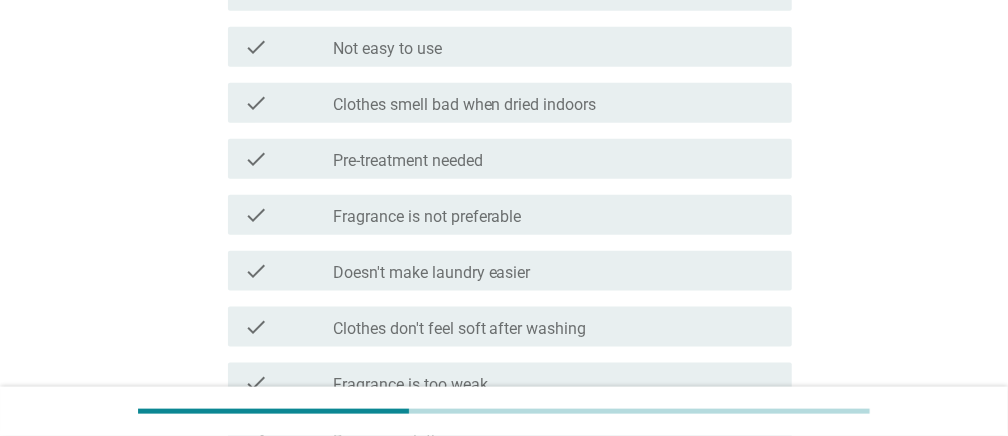 scroll, scrollTop: 1266, scrollLeft: 0, axis: vertical 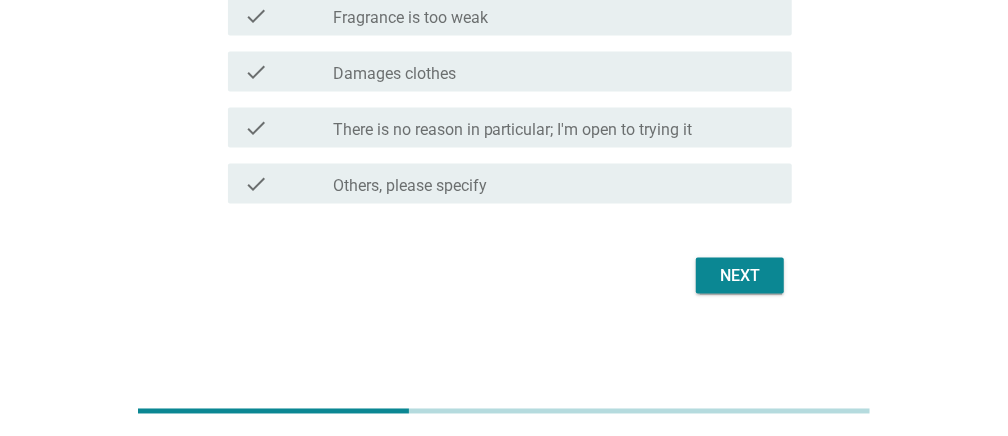 click on "What are the main reasons you have never tried Attack liquid detergent?     info   Choose as many as you like   check     check_box_outline_blank Not easy to rinse off   check     check_box_outline_blank Doesn't have anti-mite effect   check     check_box_outline_blank Too expensive   check     check_box_outline_blank Not gentle on skin   check     check_box_outline_blank Doesn't clean well enough   check     check_box_outline_blank Doesn't prevent mold in the laundry tub   check     check_box_outline_blank Doesn't have antibacterial/antiviral effect   check     check_box_outline_blank Doesn't brighten the color of clothes   check     check_box_outline_blank Doesn't have strong deodorizing effect   check     check_box_outline_blank Fragrance doesn't last long   check     check_box_outline_blank Doesn't whiten clothes   check     check_box_outline_blank Not easy to use   check     check_box_outline_blank Clothes smell bad when dried indoors   check     check_box_outline_blank Pre-treatment needed   check" at bounding box center [504, -405] 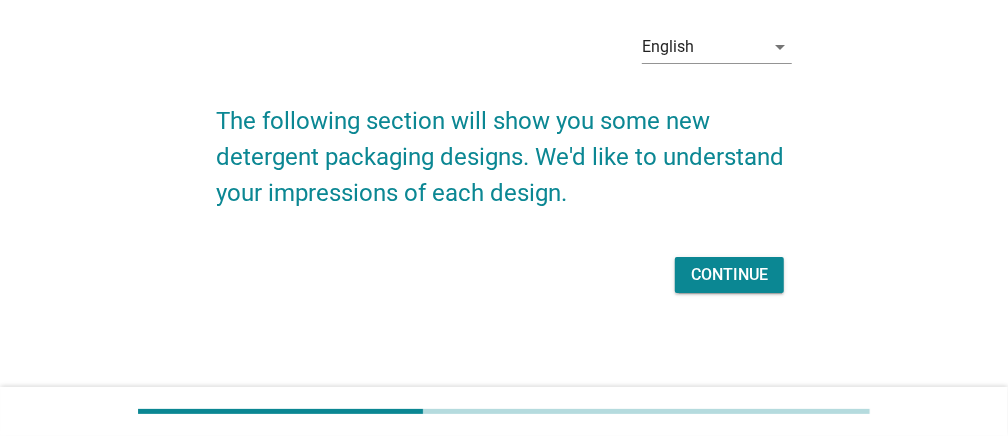 scroll, scrollTop: 0, scrollLeft: 0, axis: both 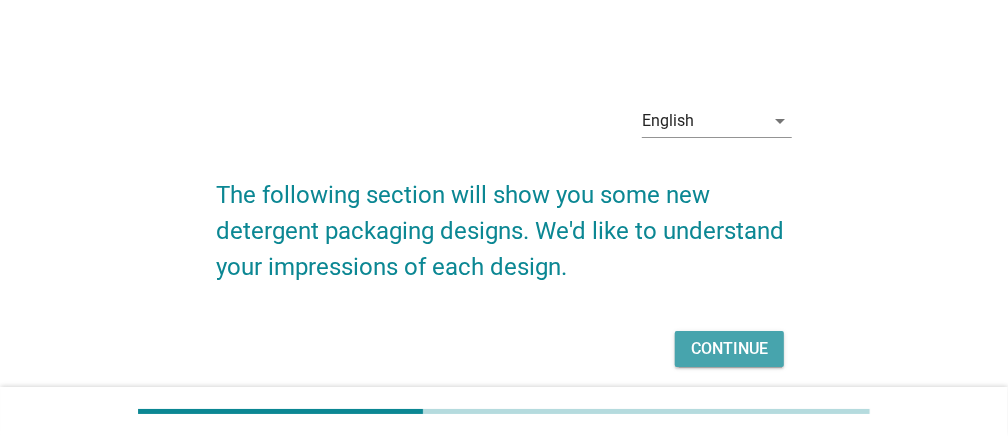 click on "Continue" at bounding box center [729, 349] 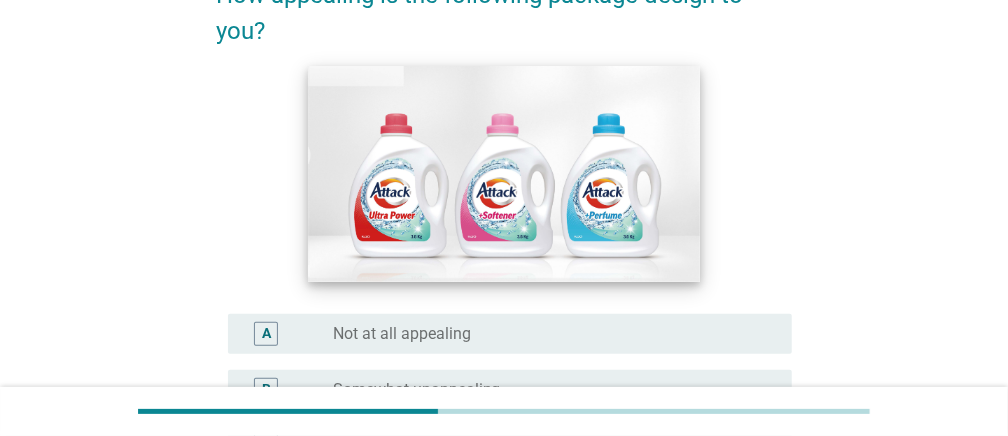 scroll, scrollTop: 400, scrollLeft: 0, axis: vertical 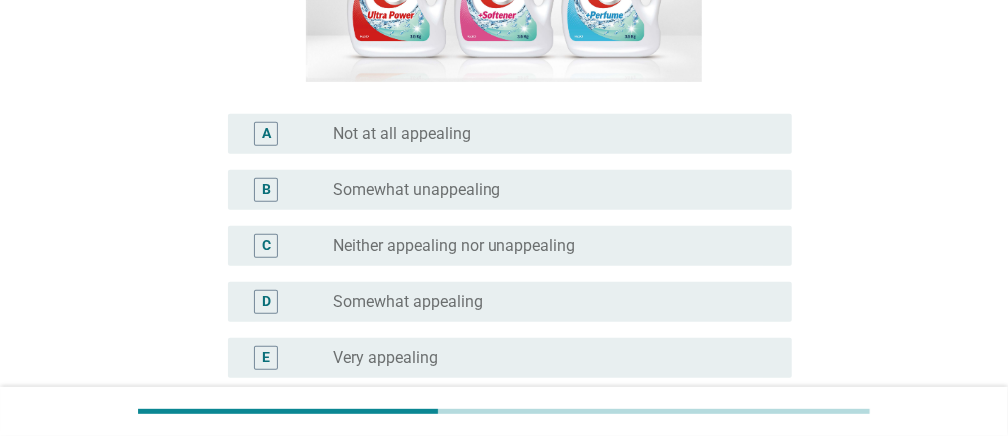 click on "C     radio_button_unchecked Neither appealing nor unappealing" at bounding box center (504, 246) 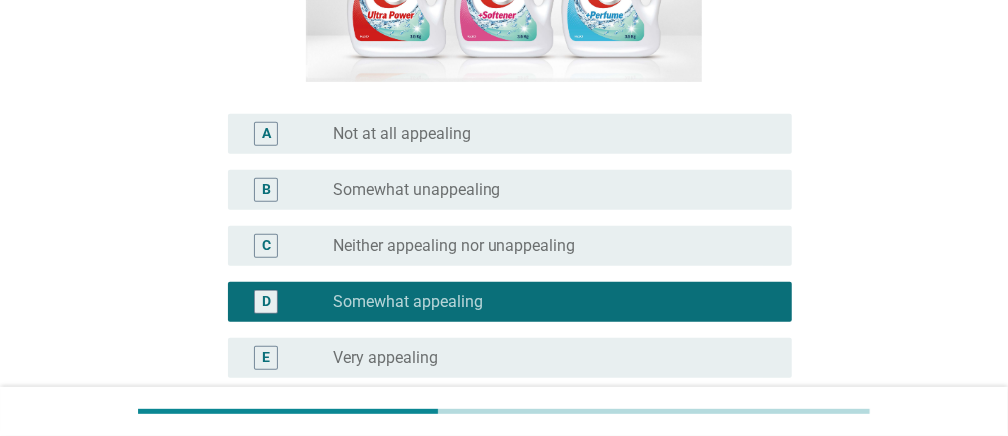 scroll, scrollTop: 599, scrollLeft: 0, axis: vertical 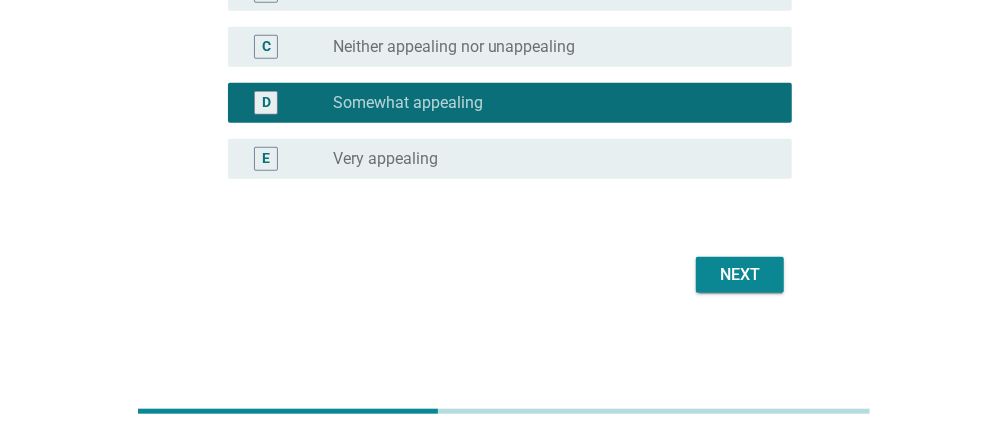 click on "Next" at bounding box center [740, 275] 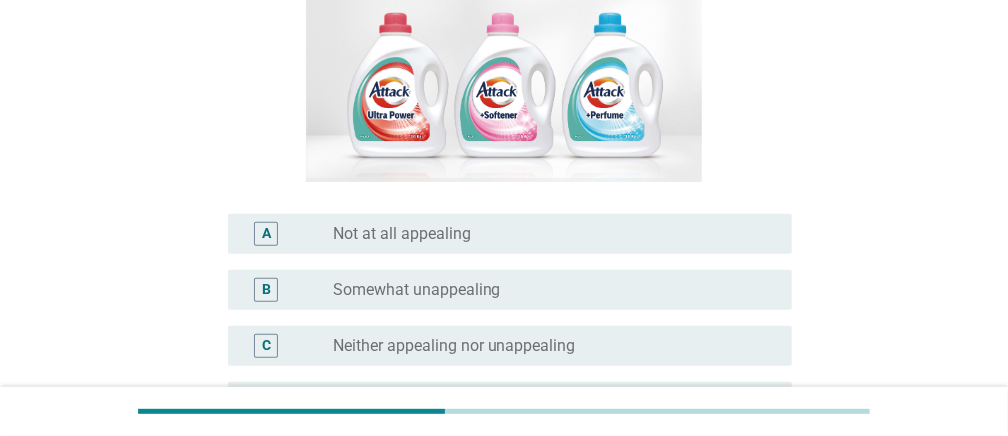 scroll, scrollTop: 499, scrollLeft: 0, axis: vertical 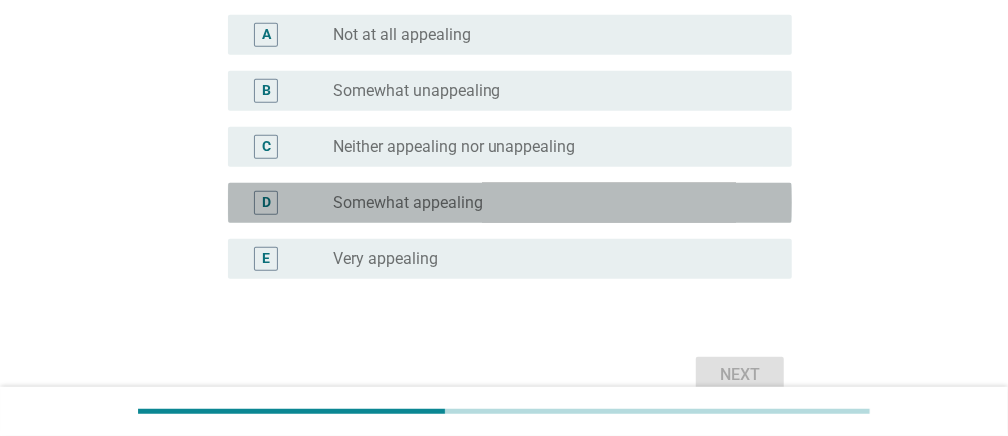 click on "Somewhat appealing" at bounding box center [408, 203] 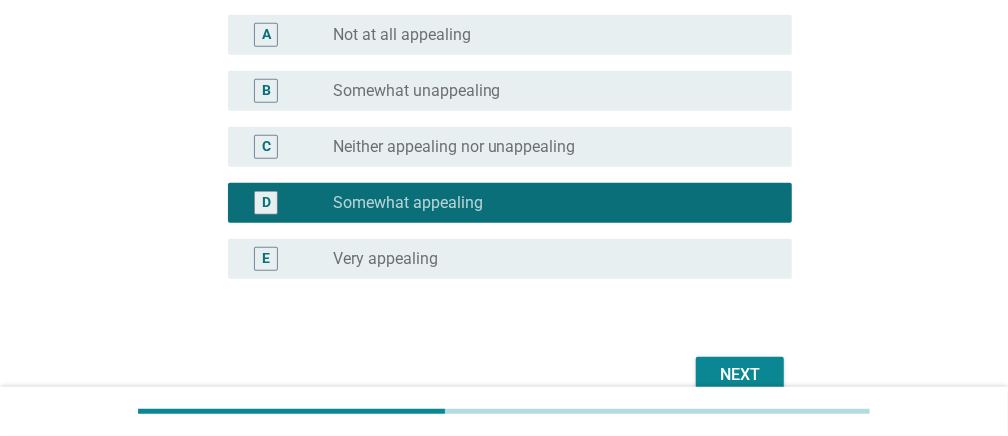 click on "Next" at bounding box center [740, 375] 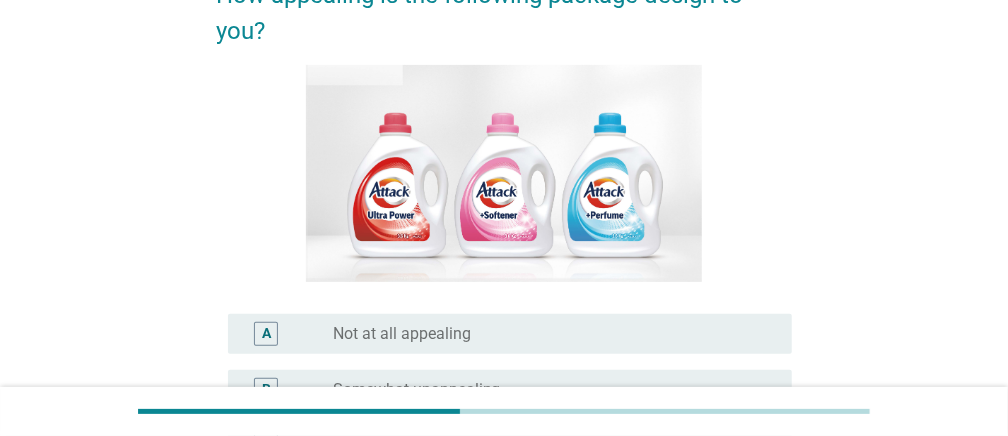 scroll, scrollTop: 400, scrollLeft: 0, axis: vertical 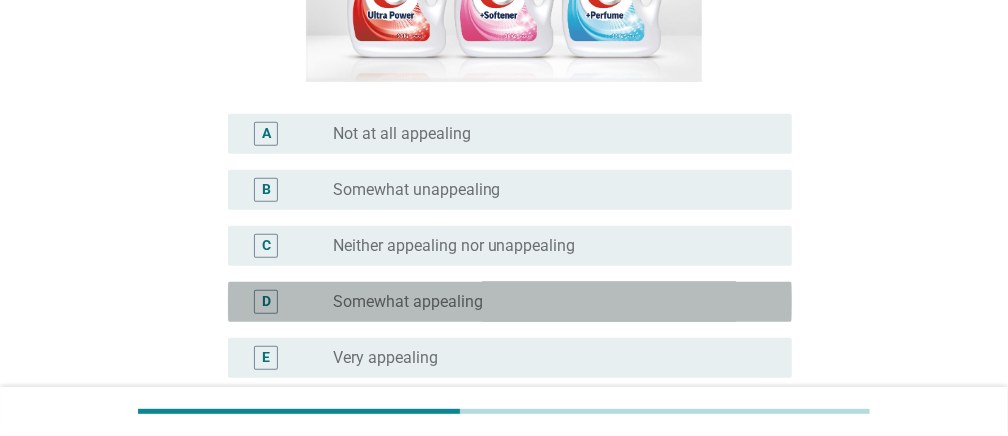 click on "radio_button_unchecked Somewhat appealing" at bounding box center (546, 302) 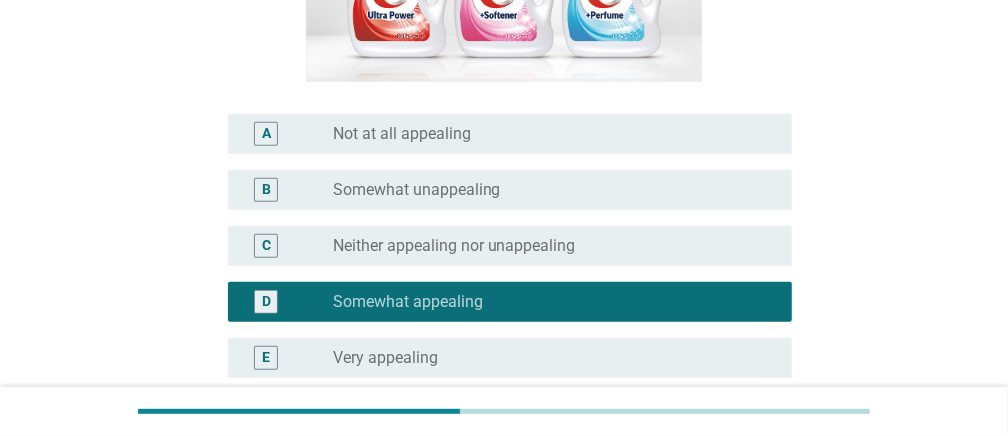 scroll, scrollTop: 599, scrollLeft: 0, axis: vertical 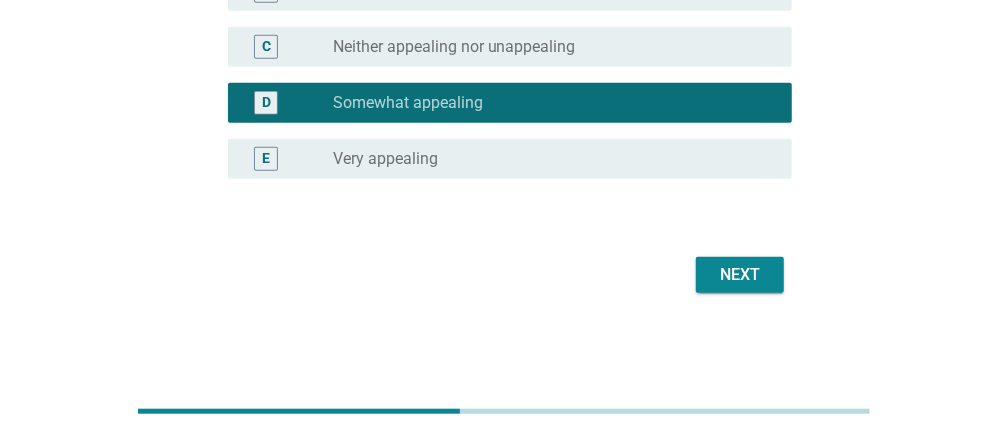 click on "Neither appealing nor unappealing" at bounding box center (454, 47) 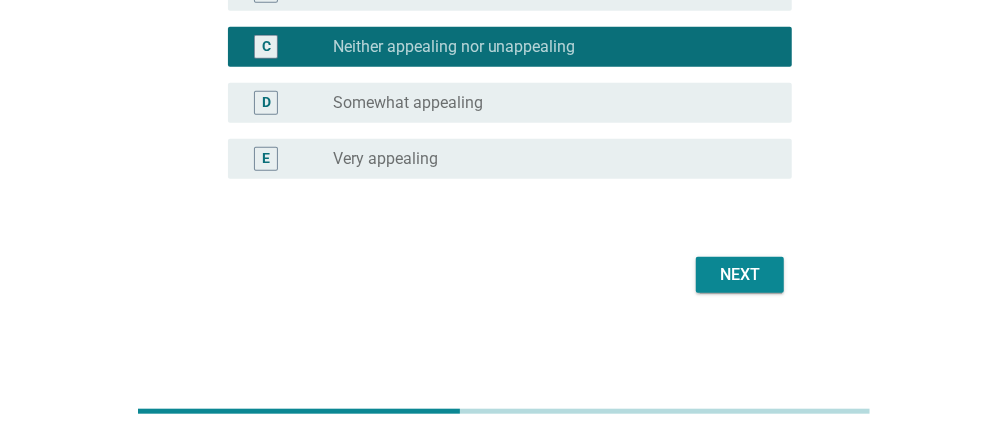 click on "Next" at bounding box center (740, 275) 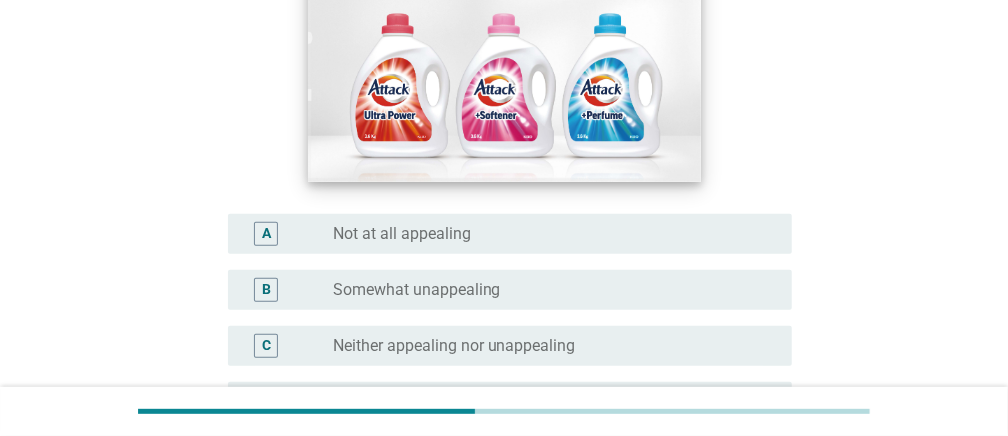 scroll, scrollTop: 400, scrollLeft: 0, axis: vertical 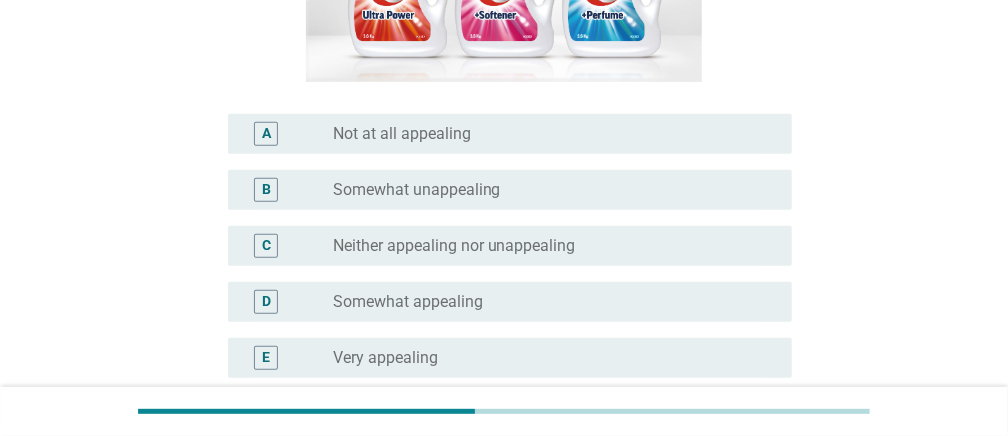 click on "radio_button_unchecked Somewhat appealing" at bounding box center (546, 302) 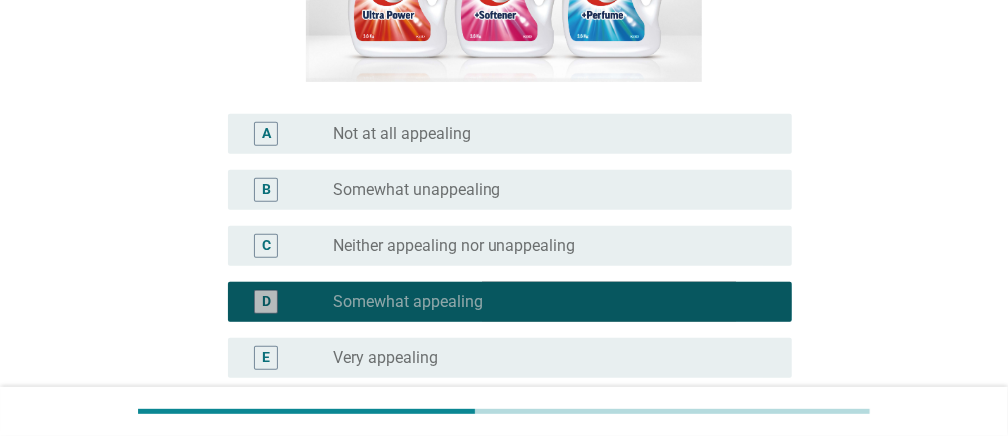 scroll, scrollTop: 599, scrollLeft: 0, axis: vertical 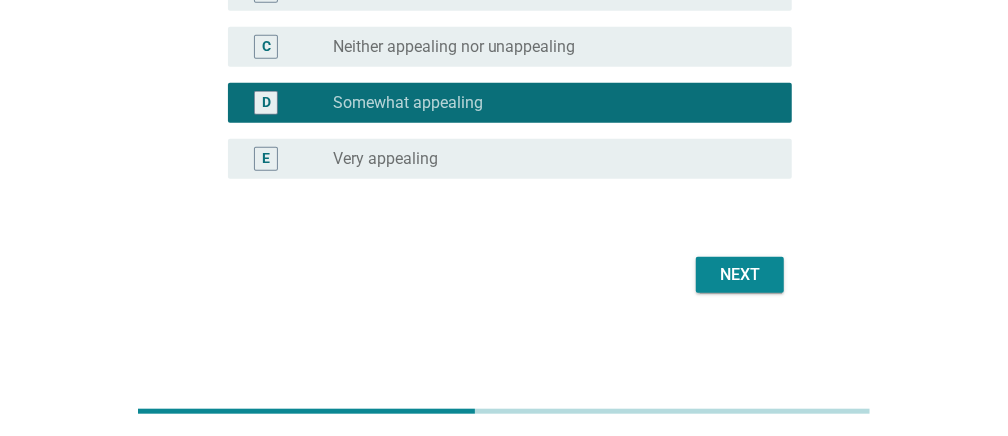 click on "How appealing is the following package design to you?         A     radio_button_unchecked Not at all appealing   B     radio_button_unchecked Somewhat unappealing   C     radio_button_unchecked Neither appealing nor unappealing   D     radio_button_checked Somewhat appealing   E     radio_button_unchecked Very appealing     Next" at bounding box center [504, -71] 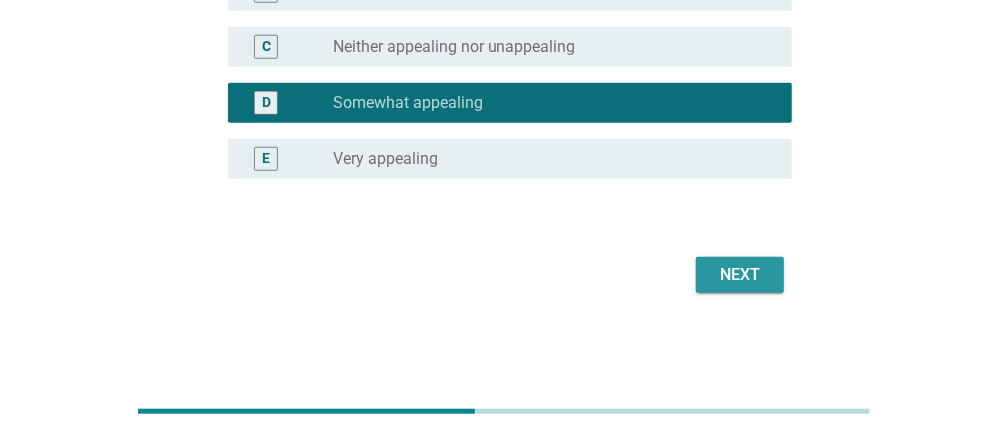 click on "Next" at bounding box center (740, 275) 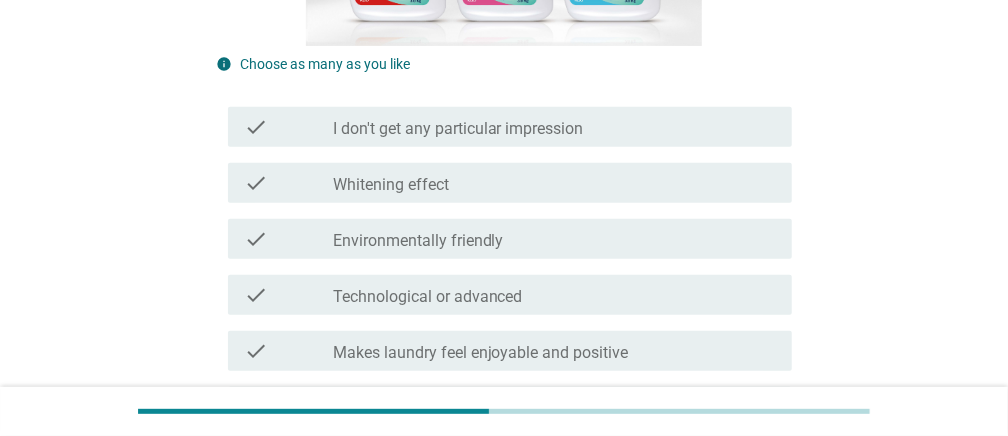 scroll, scrollTop: 600, scrollLeft: 0, axis: vertical 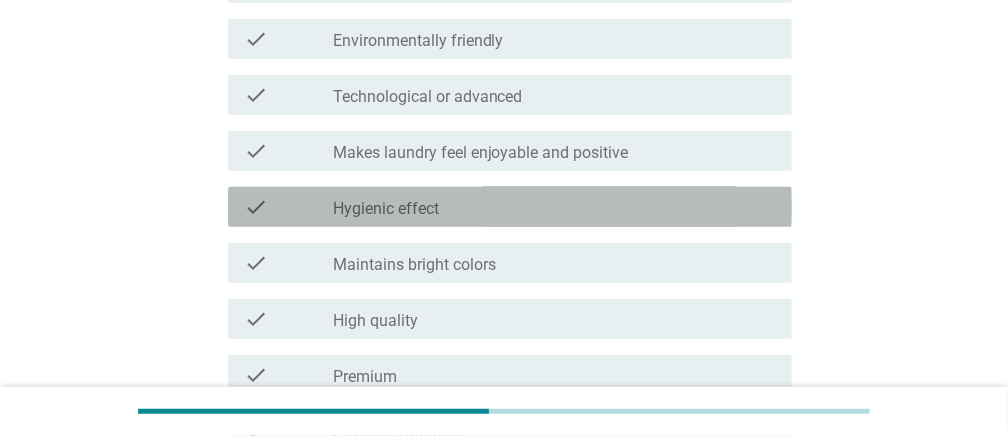 click on "check_box_outline_blank Hygienic effect" at bounding box center (554, 207) 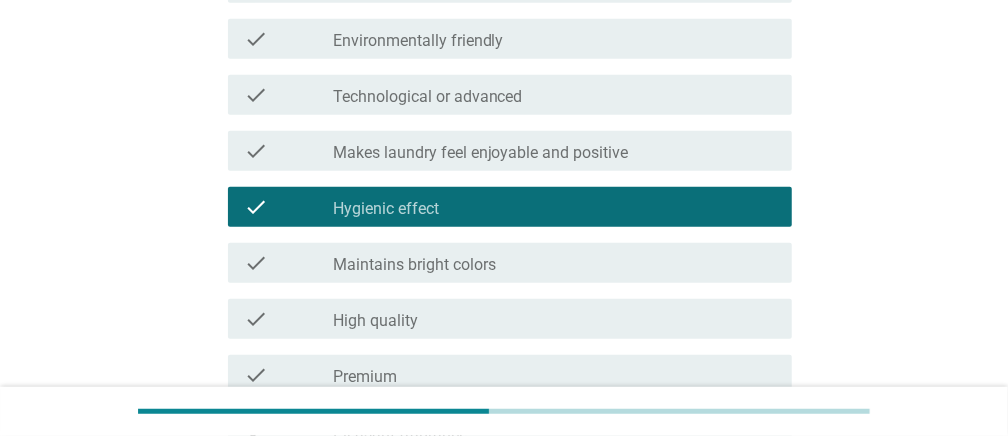 click on "Makes laundry feel enjoyable and positive" at bounding box center [481, 153] 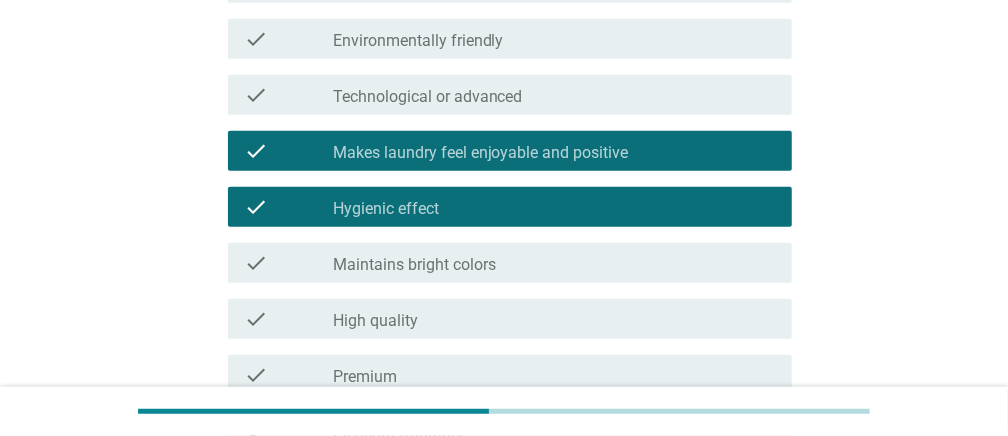 click on "check_box_outline_blank High quality" at bounding box center (554, 319) 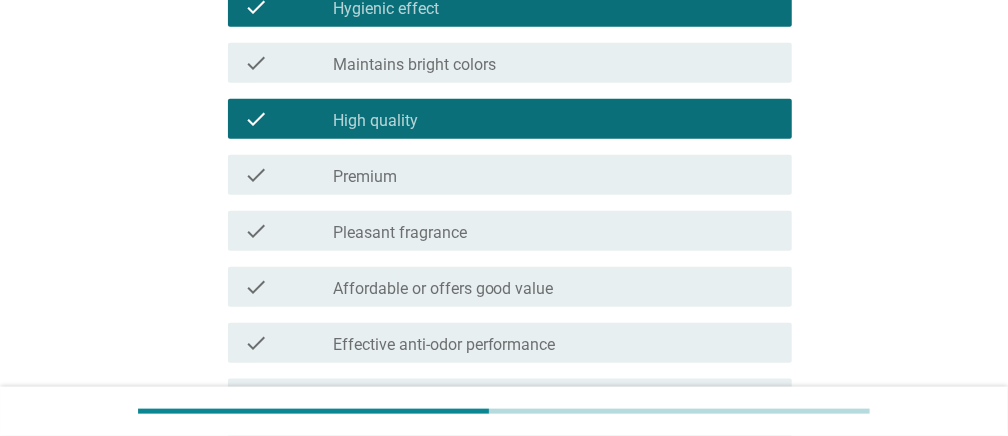 scroll, scrollTop: 1000, scrollLeft: 0, axis: vertical 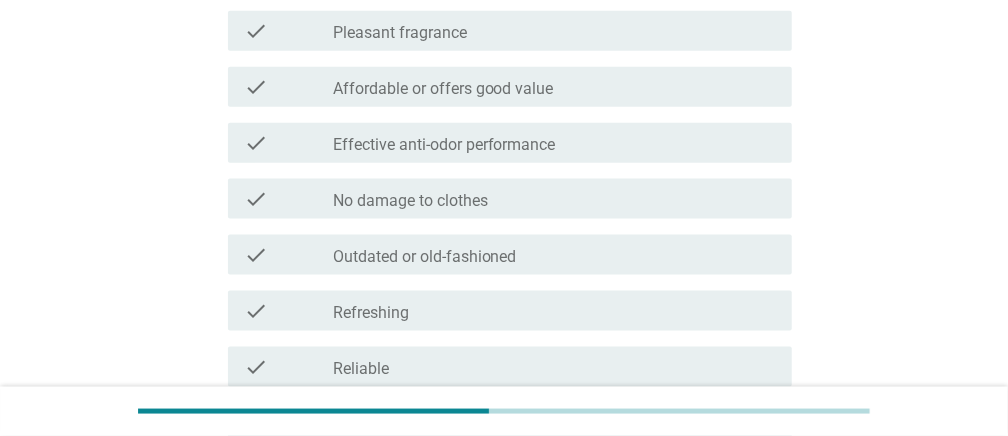 click on "check_box_outline_blank Affordable or offers good value" at bounding box center [554, 87] 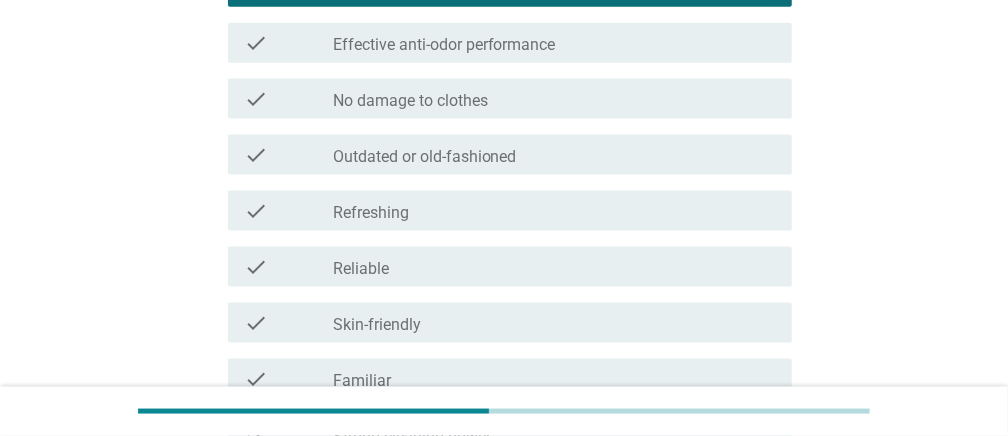 scroll, scrollTop: 1299, scrollLeft: 0, axis: vertical 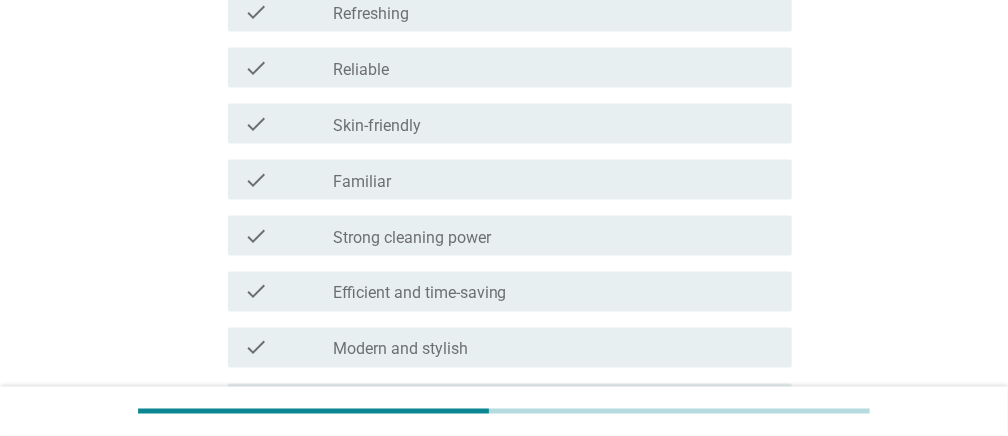 click on "check_box_outline_blank Reliable" at bounding box center [554, 68] 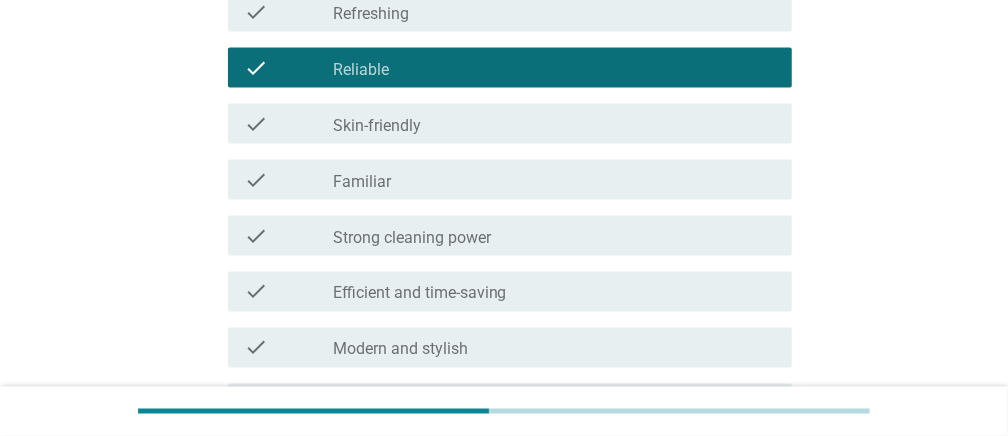 scroll, scrollTop: 1600, scrollLeft: 0, axis: vertical 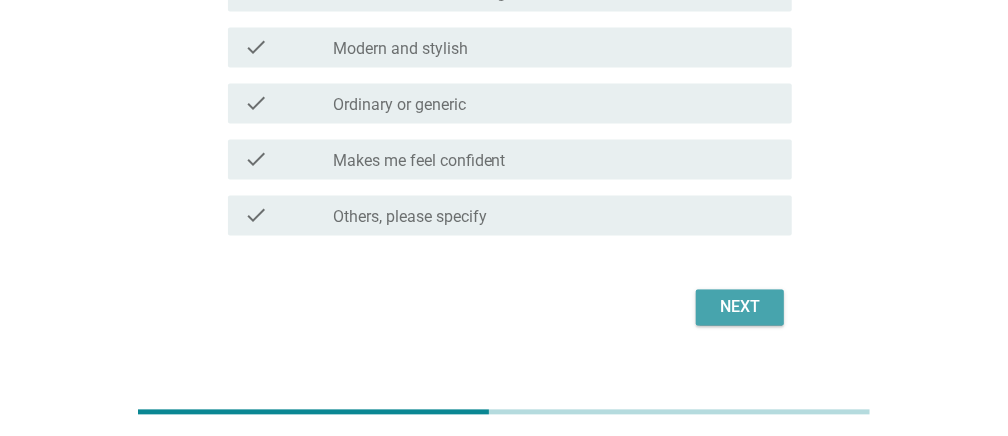 click on "Next" at bounding box center (740, 307) 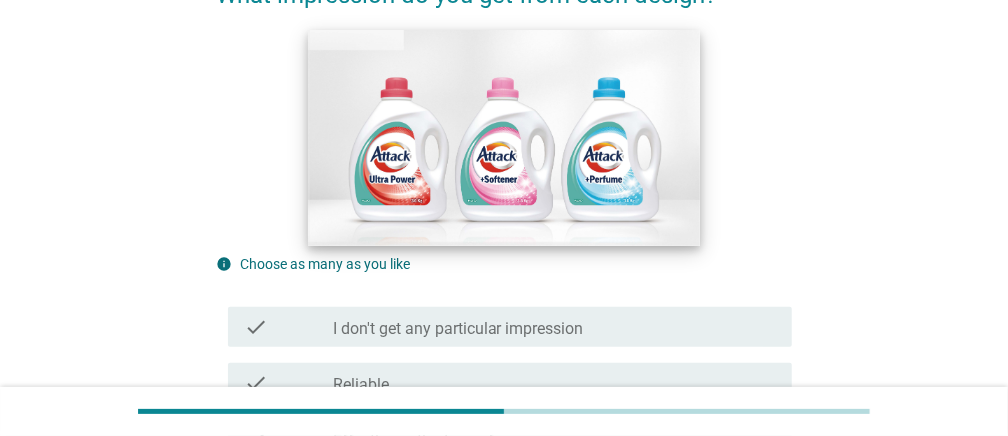 scroll, scrollTop: 300, scrollLeft: 0, axis: vertical 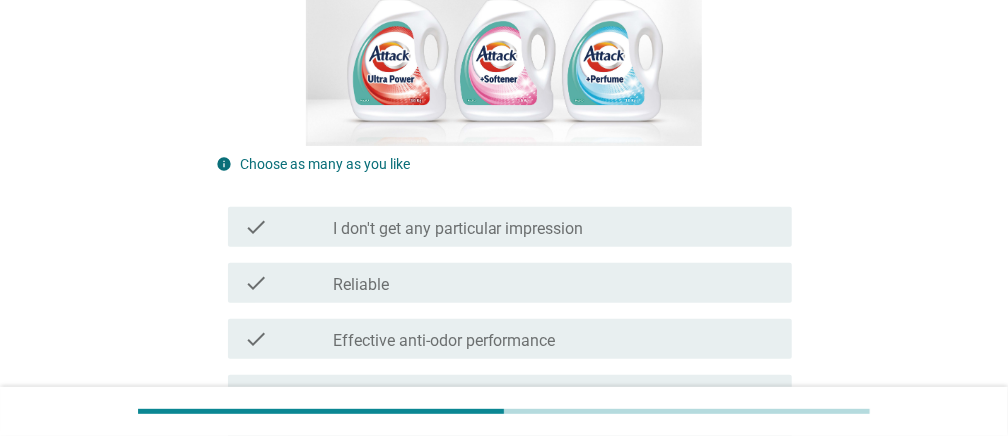 click on "check_box_outline_blank Reliable" at bounding box center (554, 283) 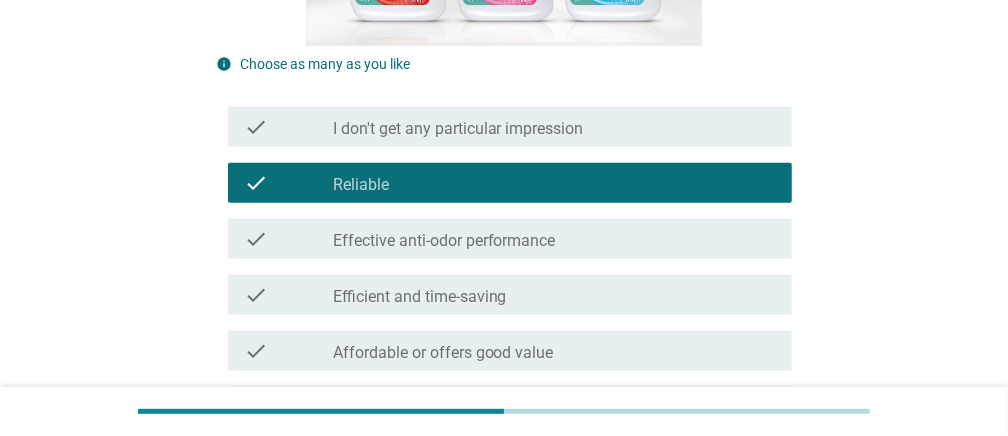 scroll, scrollTop: 499, scrollLeft: 0, axis: vertical 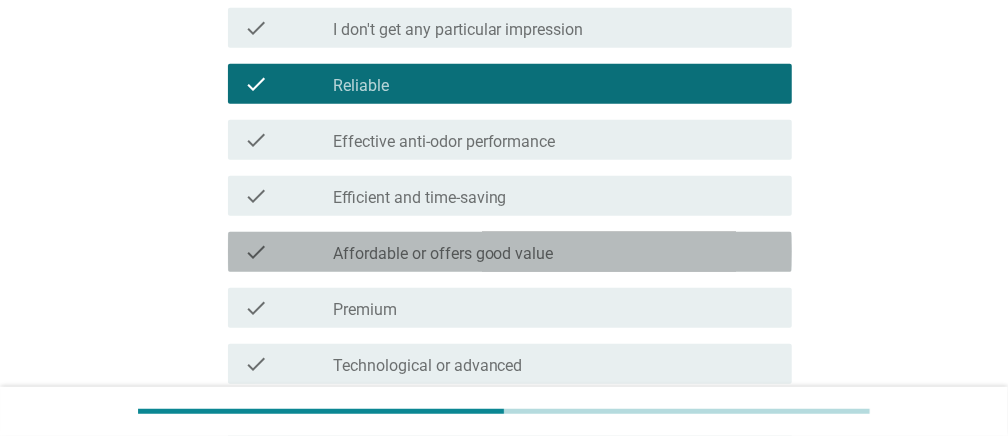 click on "check_box_outline_blank Affordable or offers good value" at bounding box center (554, 252) 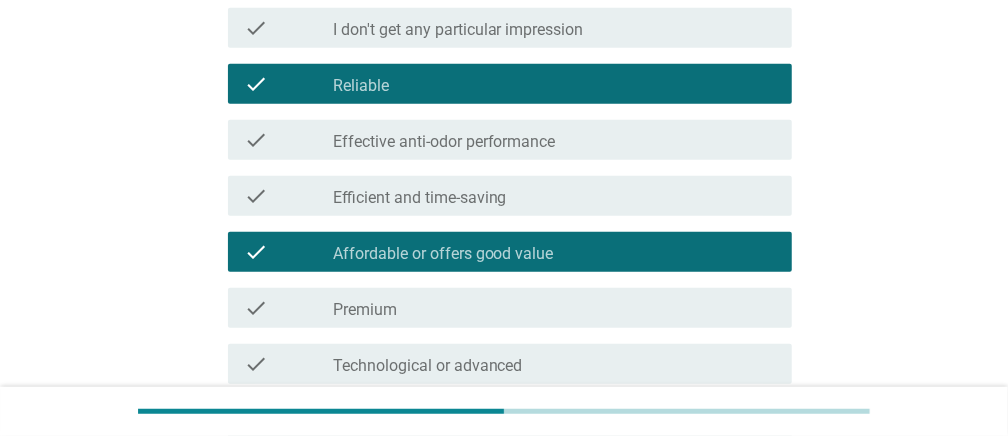 scroll, scrollTop: 800, scrollLeft: 0, axis: vertical 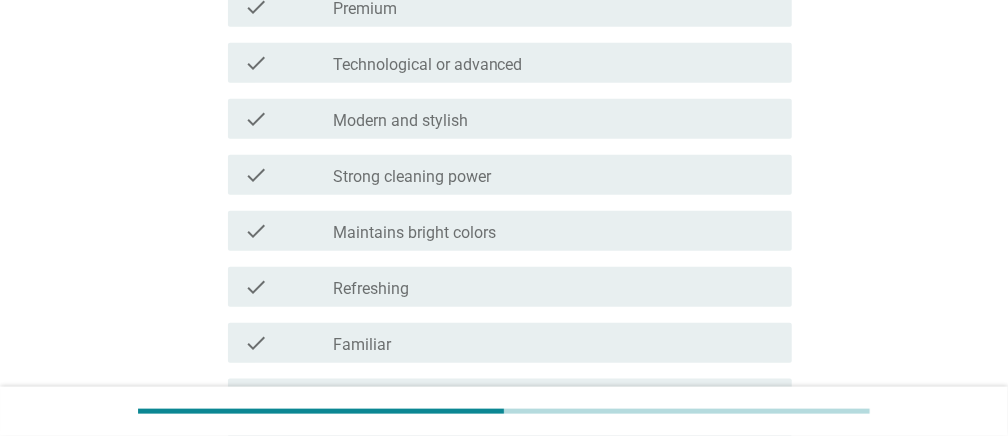 click on "check_box_outline_blank Refreshing" at bounding box center [554, 287] 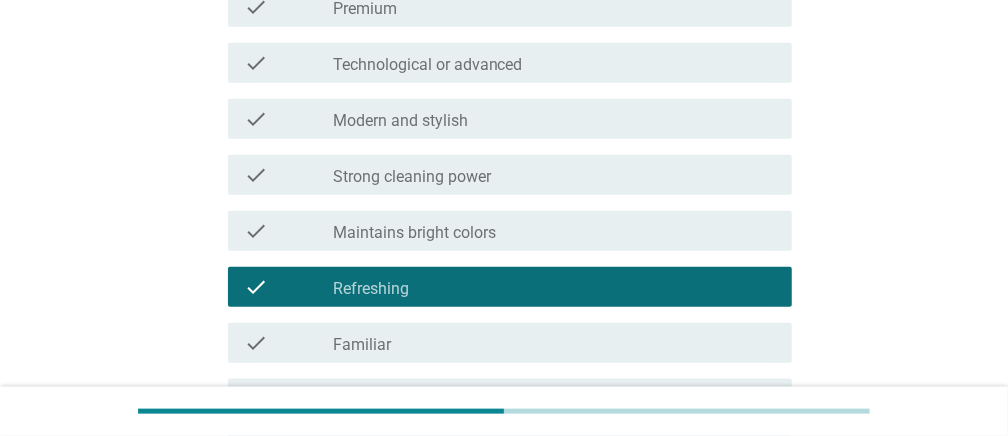 click on "check_box_outline_blank Familiar" at bounding box center [554, 343] 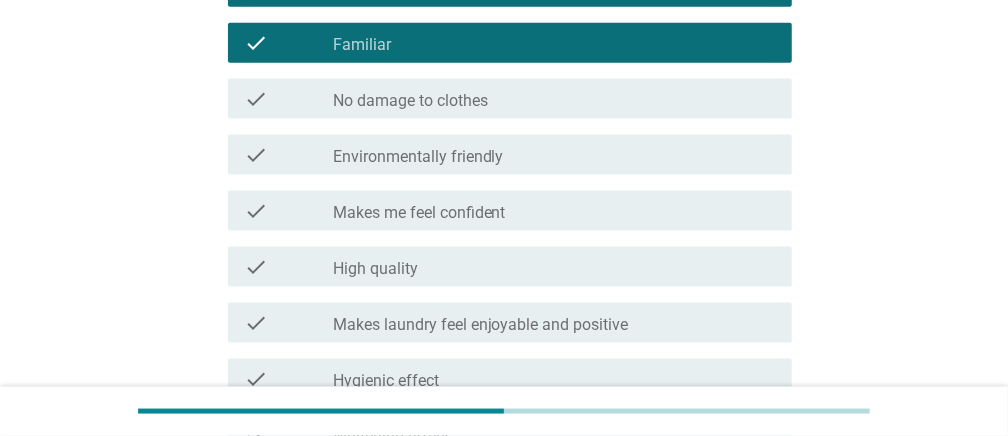 scroll, scrollTop: 1299, scrollLeft: 0, axis: vertical 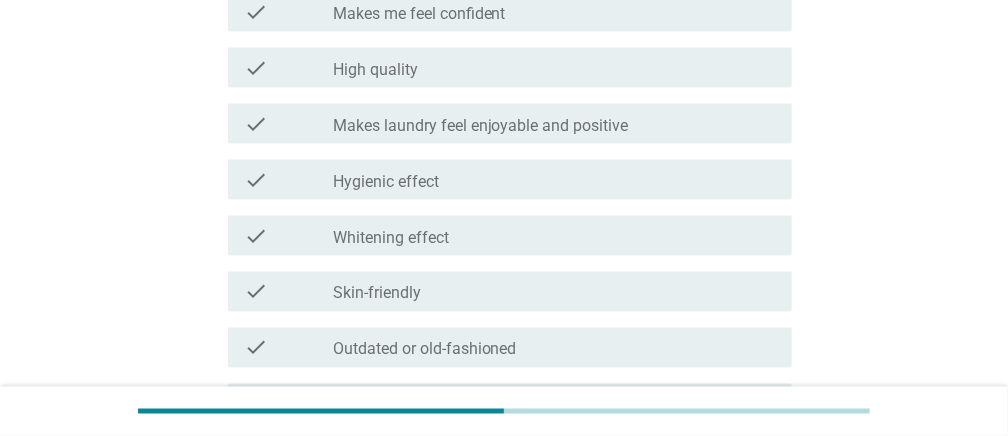 click on "check_box_outline_blank Skin-friendly" at bounding box center (554, 292) 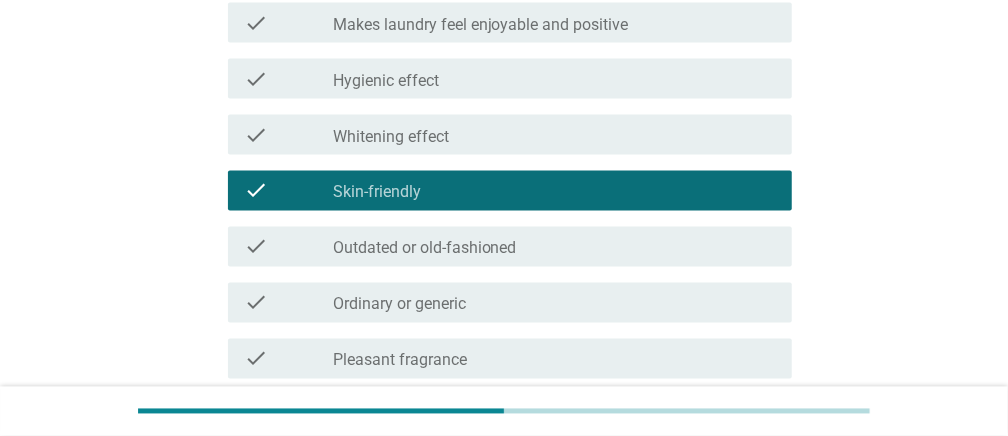 scroll, scrollTop: 1600, scrollLeft: 0, axis: vertical 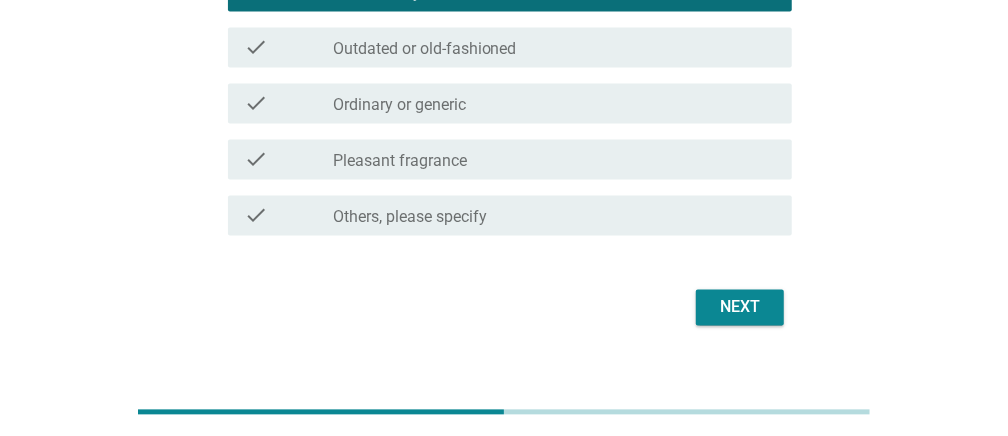 click on "Next" at bounding box center (740, 307) 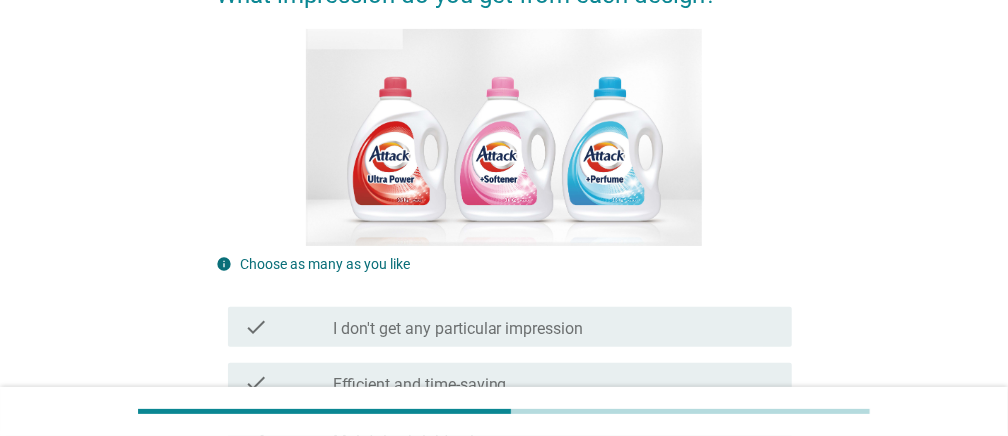 scroll, scrollTop: 600, scrollLeft: 0, axis: vertical 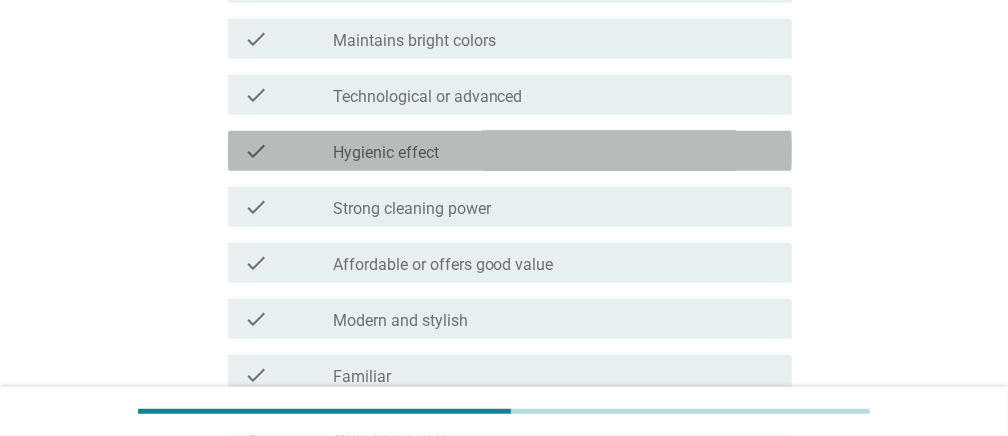 click on "check_box_outline_blank Hygienic effect" at bounding box center [554, 151] 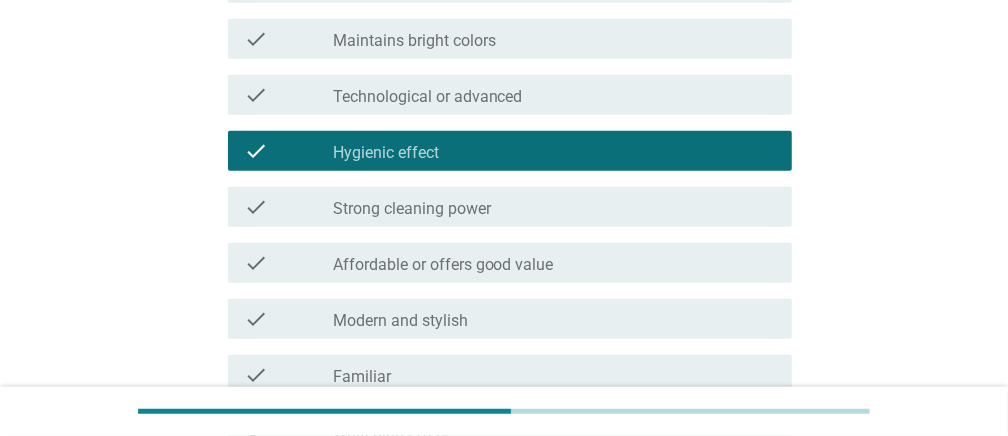 click on "check_box_outline_blank Modern and stylish" at bounding box center (554, 319) 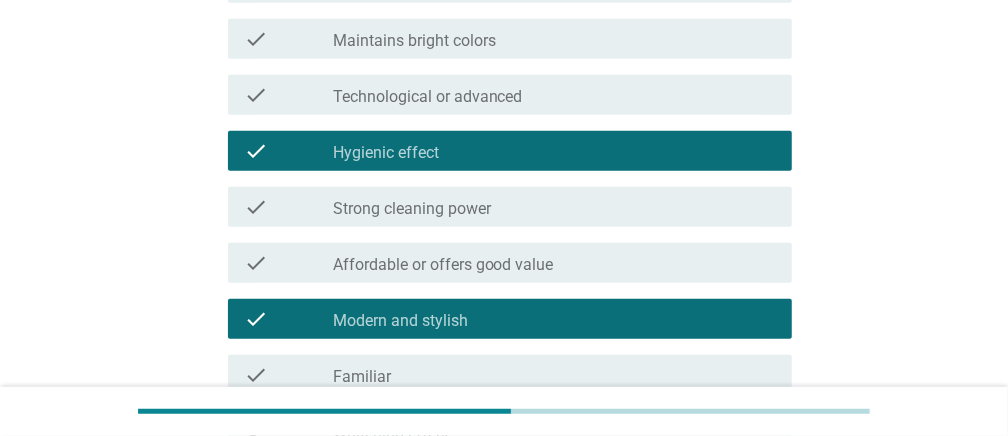 scroll, scrollTop: 800, scrollLeft: 0, axis: vertical 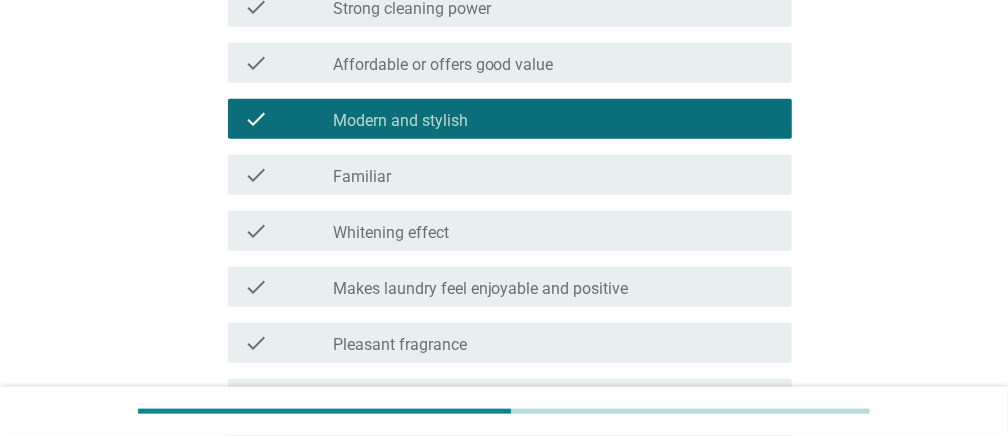 click on "check_box_outline_blank Whitening effect" at bounding box center (554, 231) 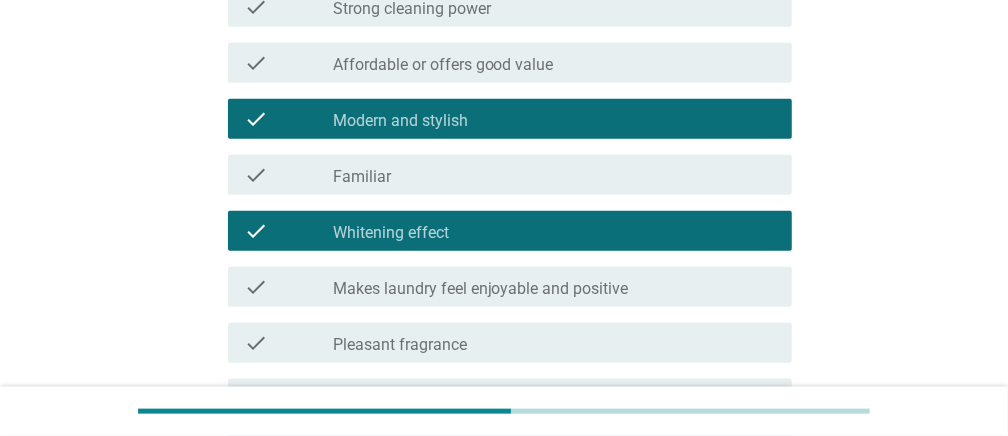 scroll, scrollTop: 1100, scrollLeft: 0, axis: vertical 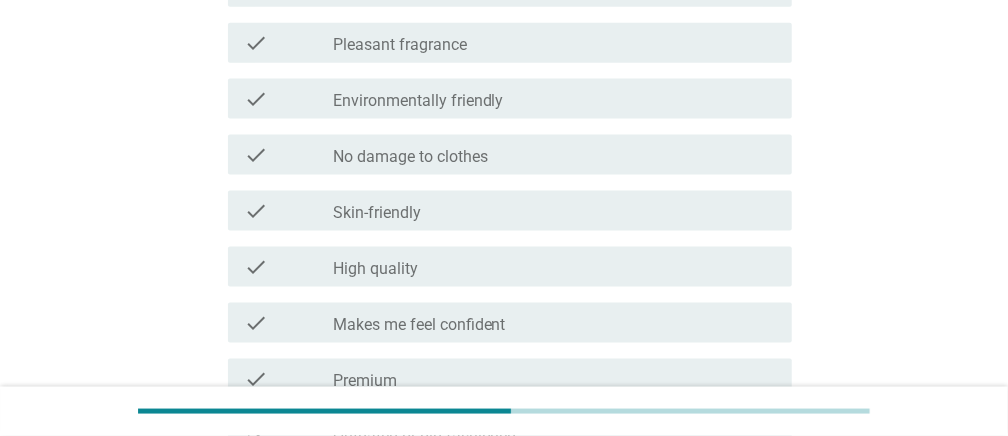 click on "check_box_outline_blank Makes me feel confident" at bounding box center [554, 323] 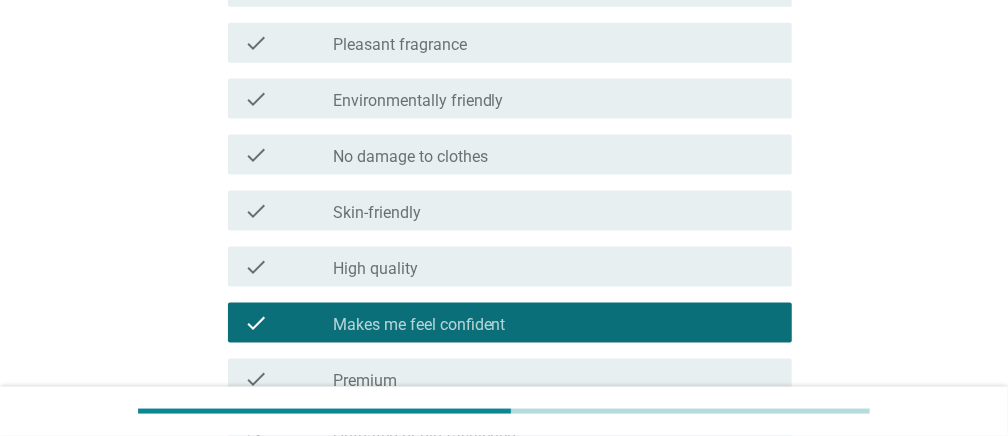 scroll, scrollTop: 1400, scrollLeft: 0, axis: vertical 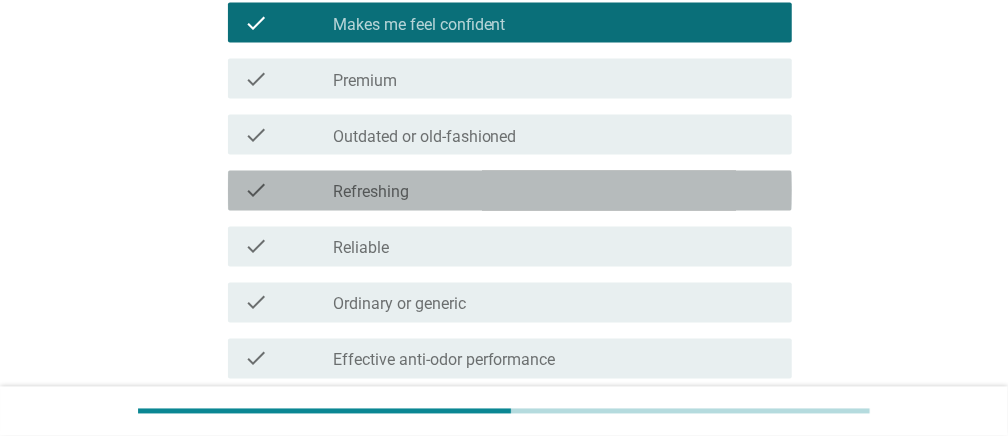 click on "check_box_outline_blank Refreshing" at bounding box center (554, 191) 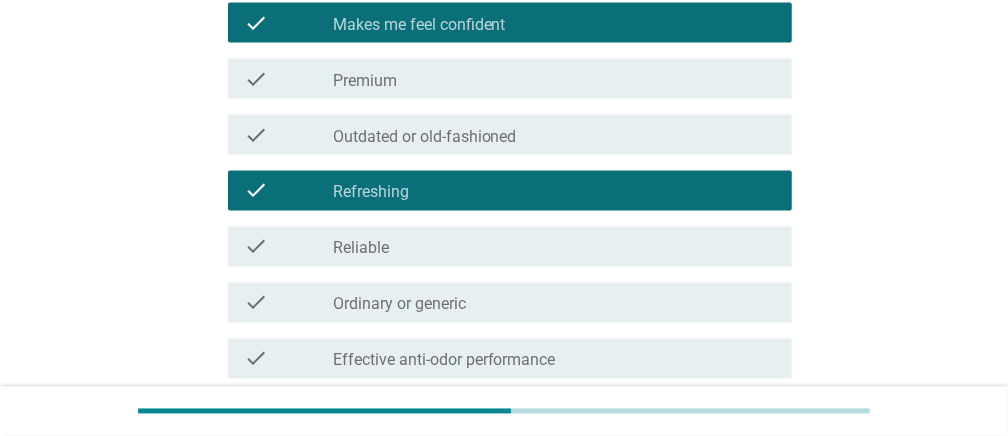 scroll, scrollTop: 1632, scrollLeft: 0, axis: vertical 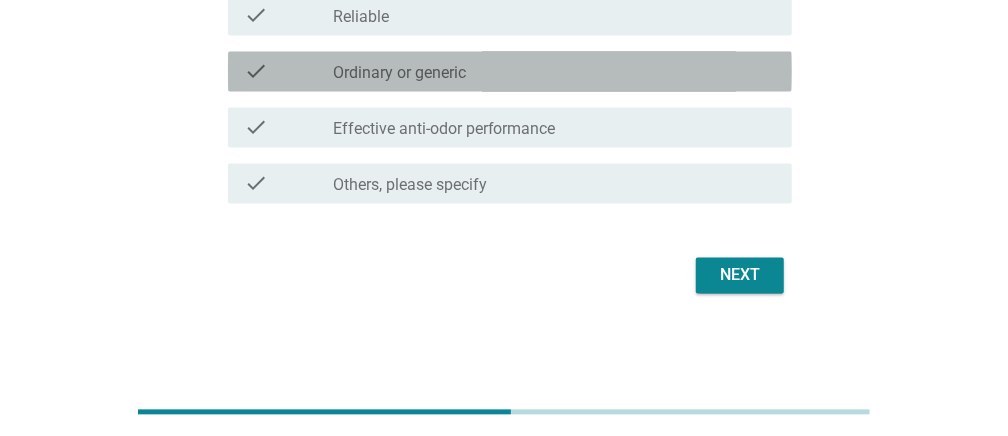 click on "check_box_outline_blank Ordinary or generic" at bounding box center [554, 71] 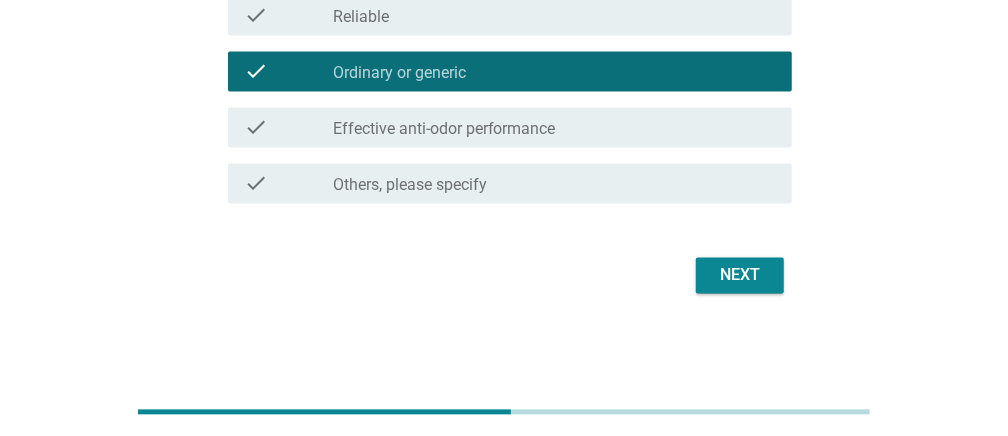 click on "Next" at bounding box center [740, 275] 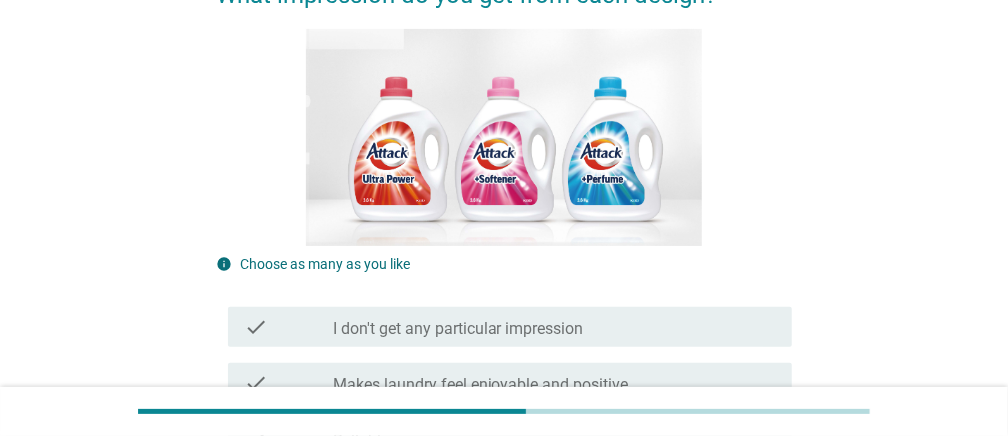 scroll, scrollTop: 499, scrollLeft: 0, axis: vertical 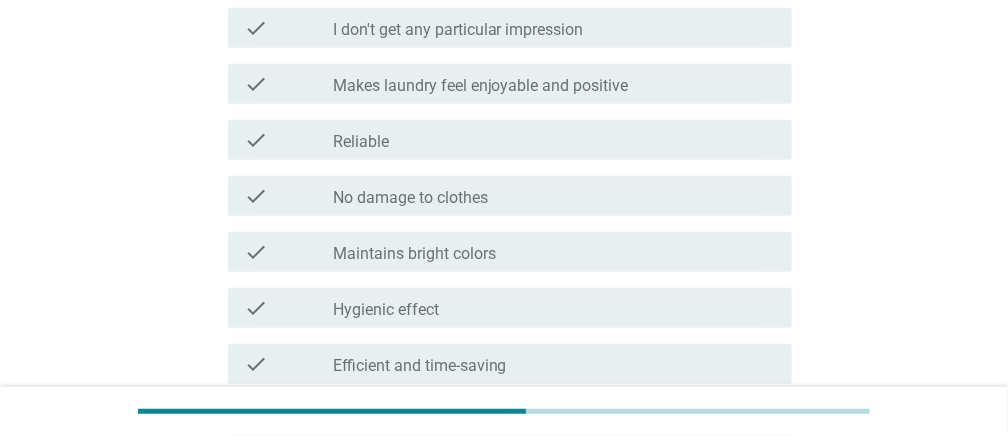 click on "check_box_outline_blank No damage to clothes" at bounding box center [554, 196] 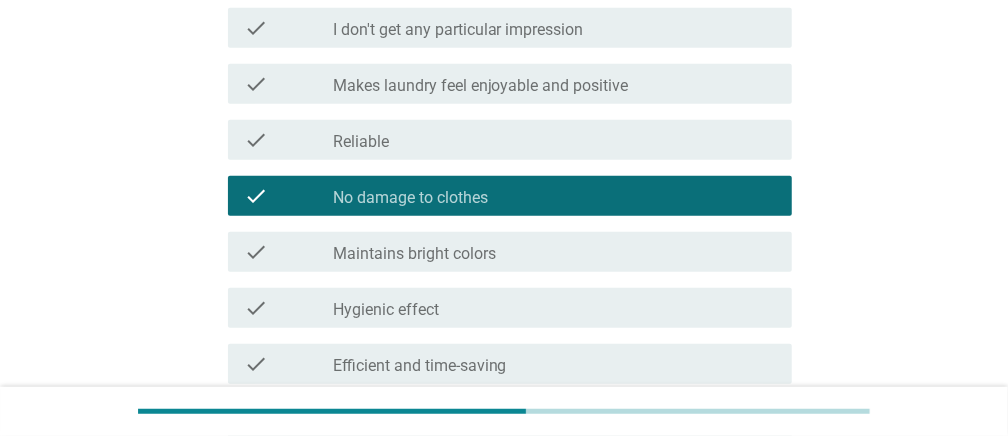 scroll, scrollTop: 700, scrollLeft: 0, axis: vertical 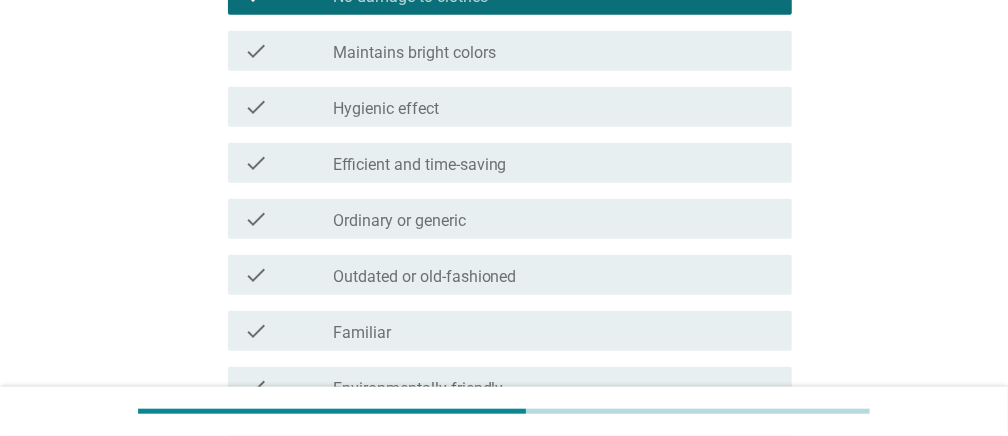 click on "check     check_box_outline_blank Ordinary or generic" at bounding box center [510, 219] 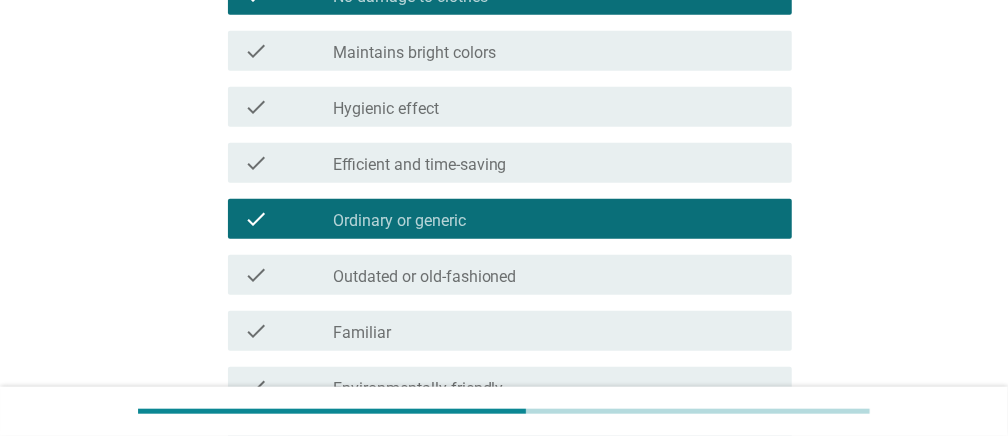 scroll, scrollTop: 899, scrollLeft: 0, axis: vertical 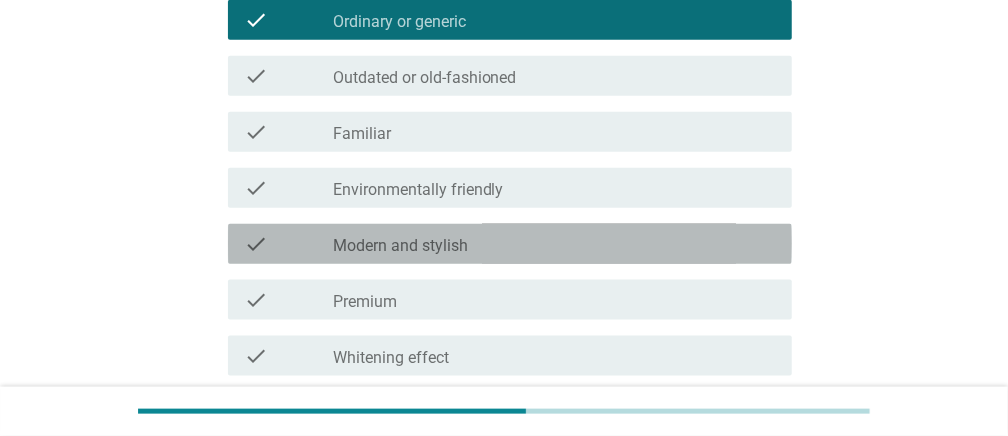 click on "check_box_outline_blank Modern and stylish" at bounding box center (554, 244) 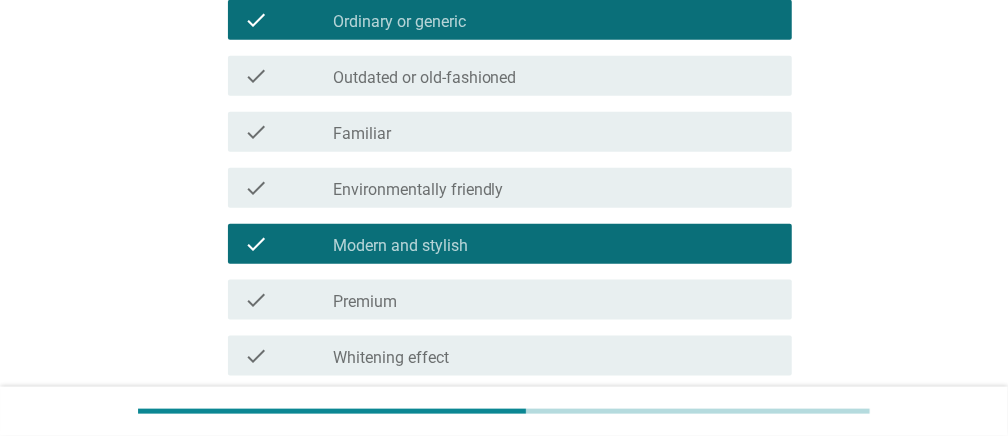 scroll, scrollTop: 1000, scrollLeft: 0, axis: vertical 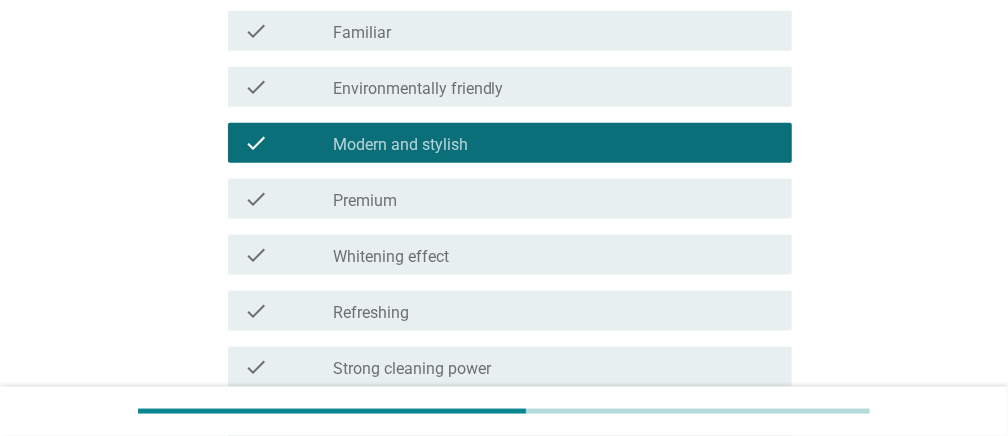 click on "check     check_box_outline_blank Whitening effect" at bounding box center (510, 255) 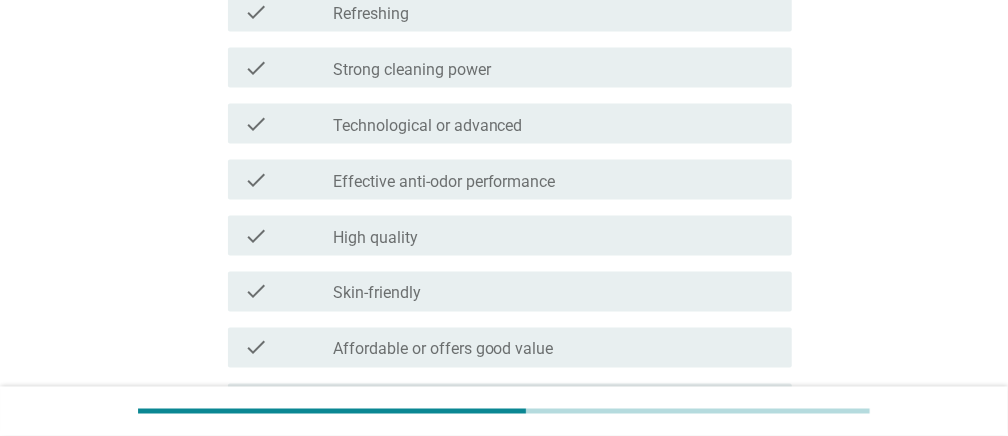 scroll, scrollTop: 1600, scrollLeft: 0, axis: vertical 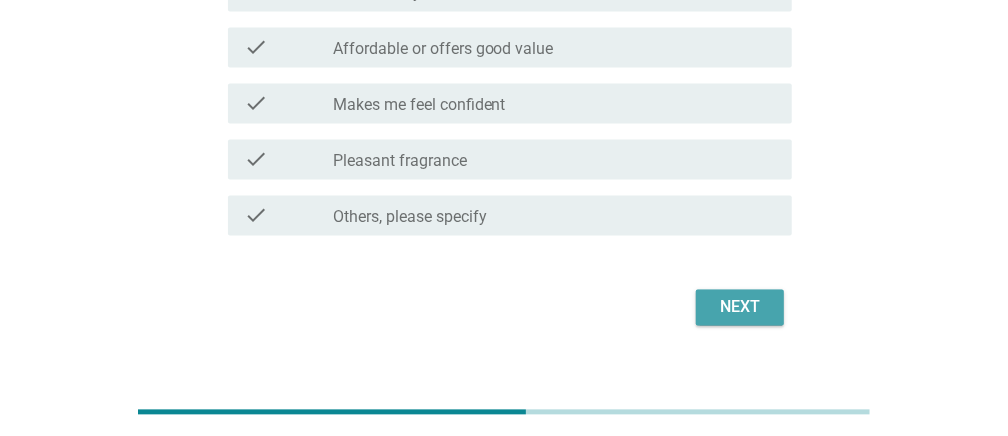 click on "Next" at bounding box center [740, 307] 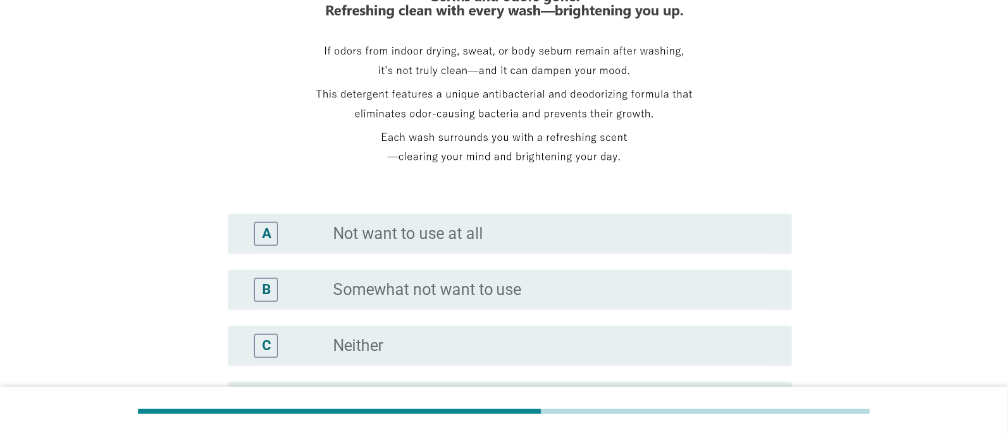scroll, scrollTop: 400, scrollLeft: 0, axis: vertical 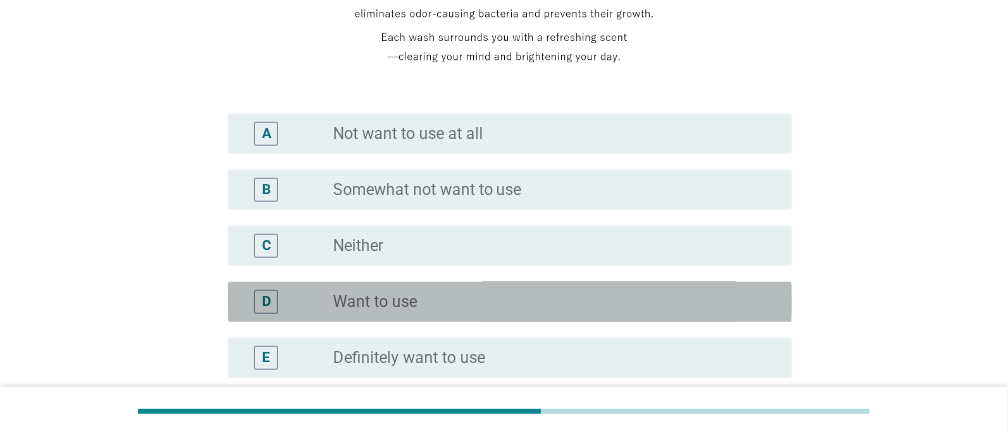 click on "radio_button_unchecked Want to use" at bounding box center [546, 302] 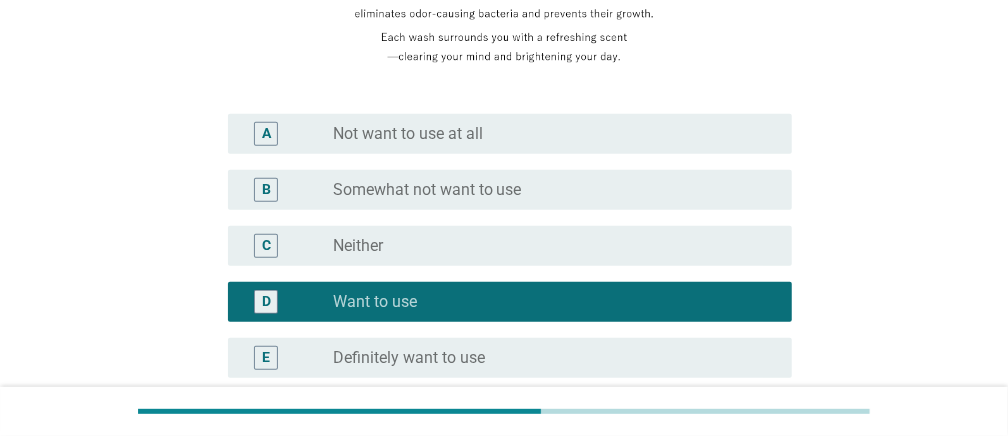 scroll, scrollTop: 599, scrollLeft: 0, axis: vertical 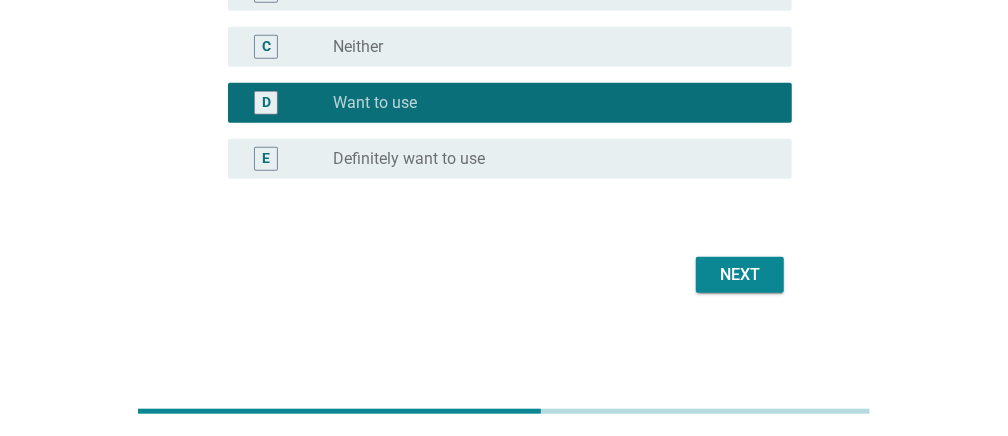 click on "Next" at bounding box center (740, 275) 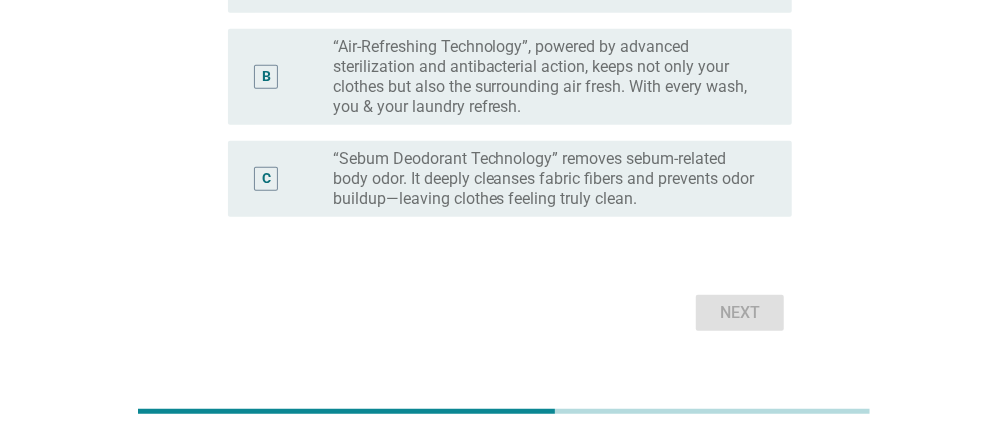 scroll, scrollTop: 200, scrollLeft: 0, axis: vertical 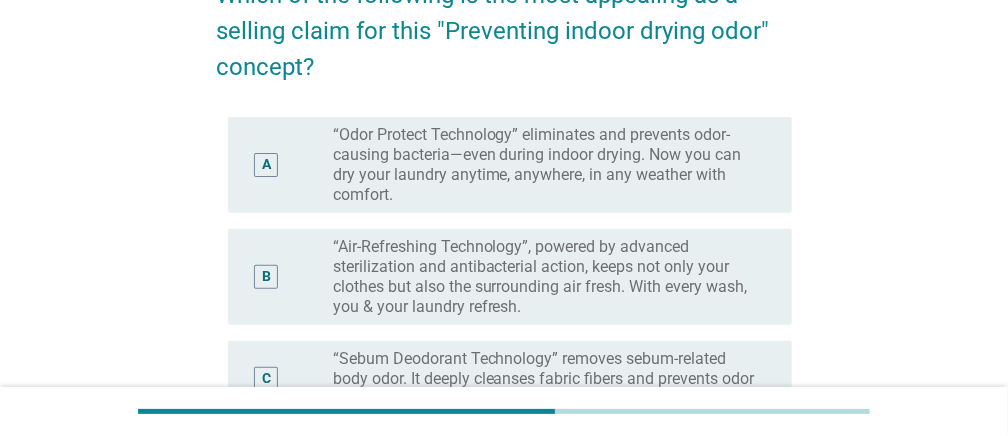 click on "“Odor Protect Technology” eliminates and prevents odor-causing bacteria—even during indoor drying. Now you can dry your laundry anytime, anywhere, in any weather with comfort." at bounding box center (546, 165) 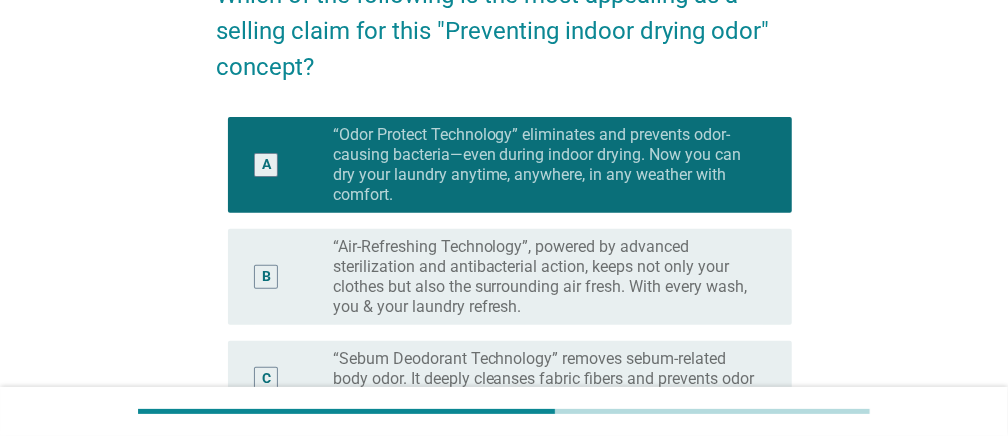 scroll, scrollTop: 437, scrollLeft: 0, axis: vertical 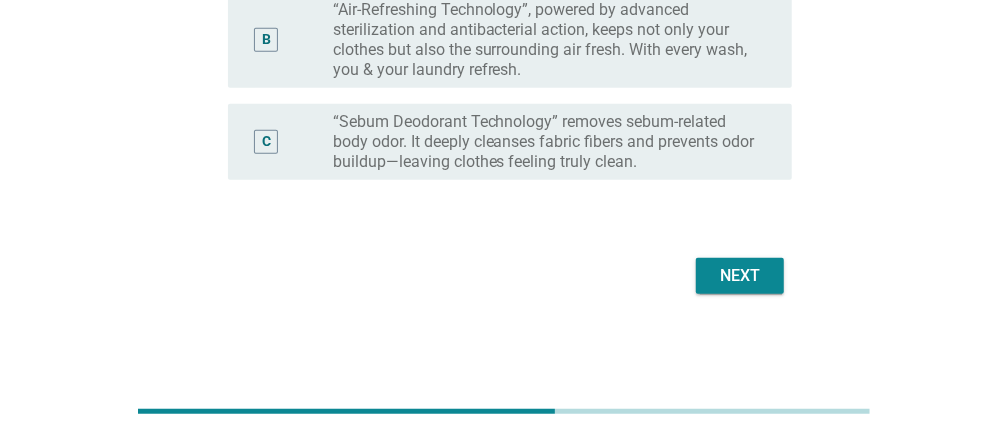 click on "Next" at bounding box center [740, 276] 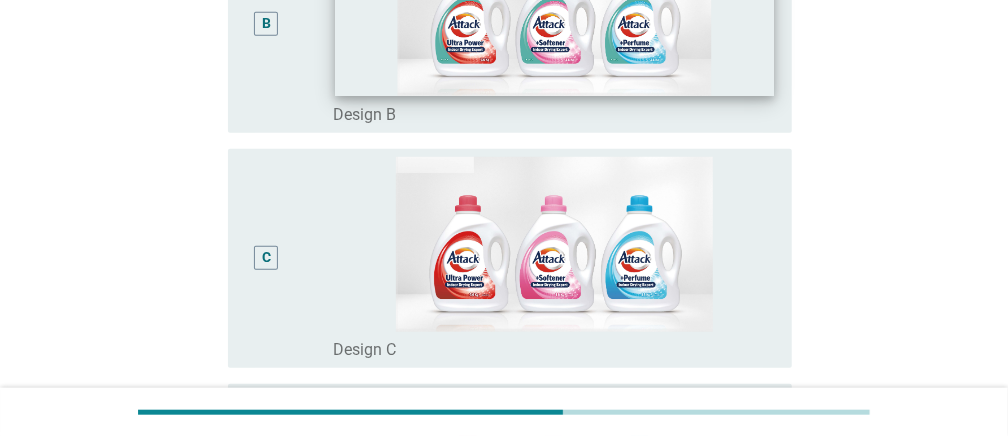 scroll, scrollTop: 200, scrollLeft: 0, axis: vertical 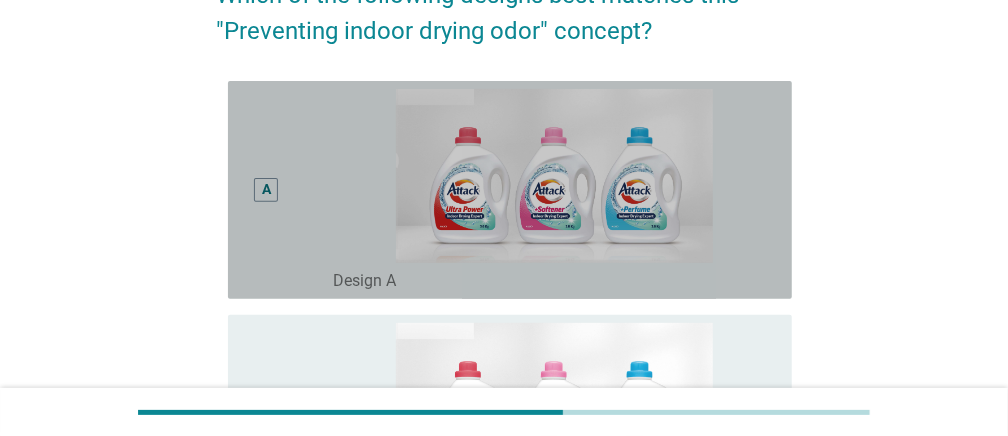 click on "A" at bounding box center [266, 190] 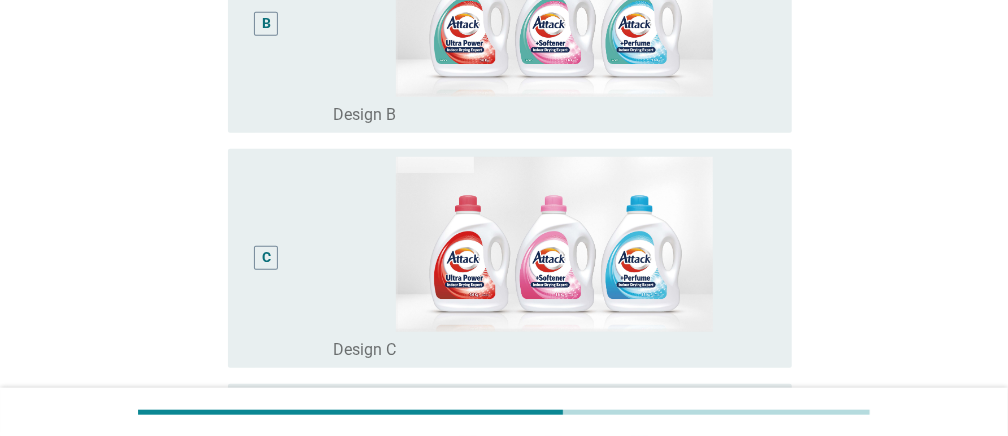 scroll, scrollTop: 1000, scrollLeft: 0, axis: vertical 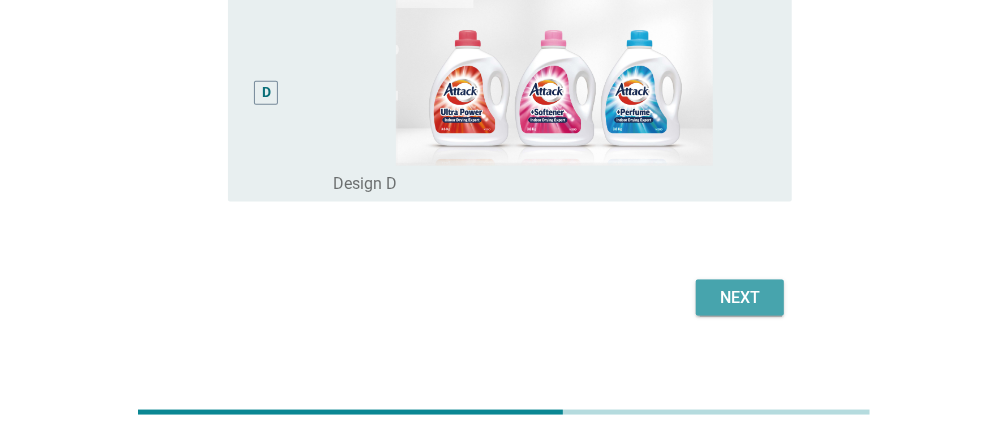 click on "Next" at bounding box center [740, 298] 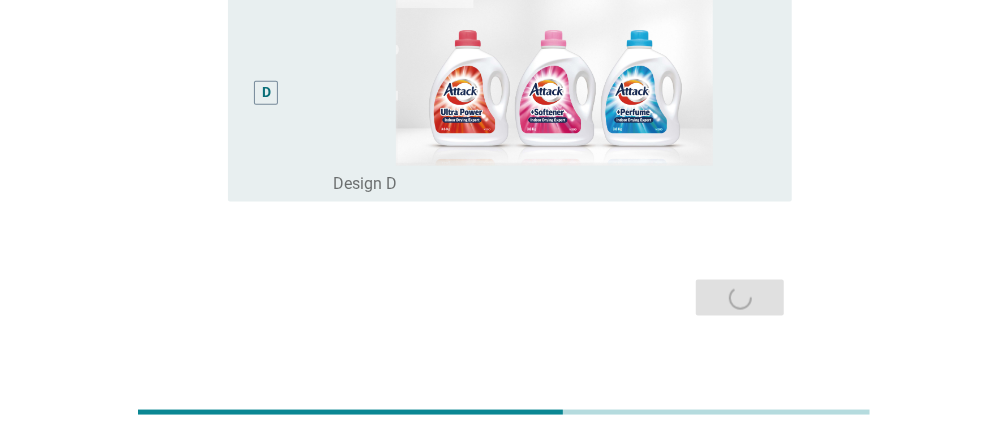 scroll, scrollTop: 0, scrollLeft: 0, axis: both 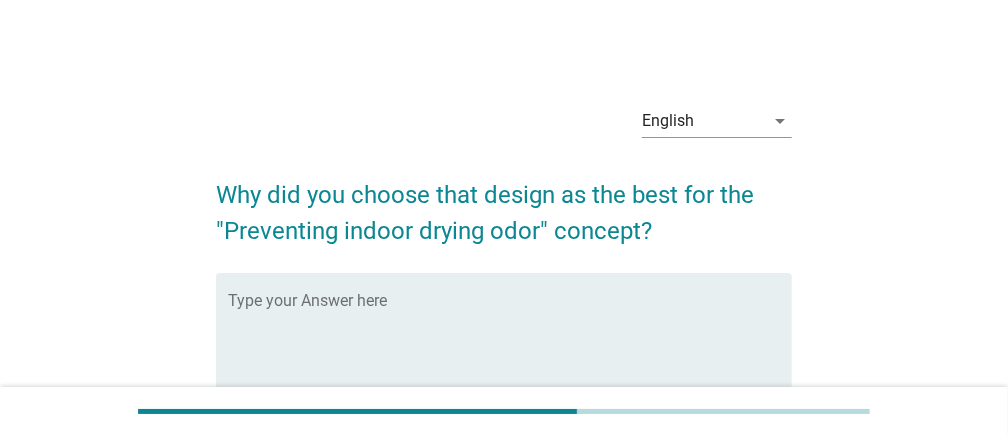 click at bounding box center (510, 349) 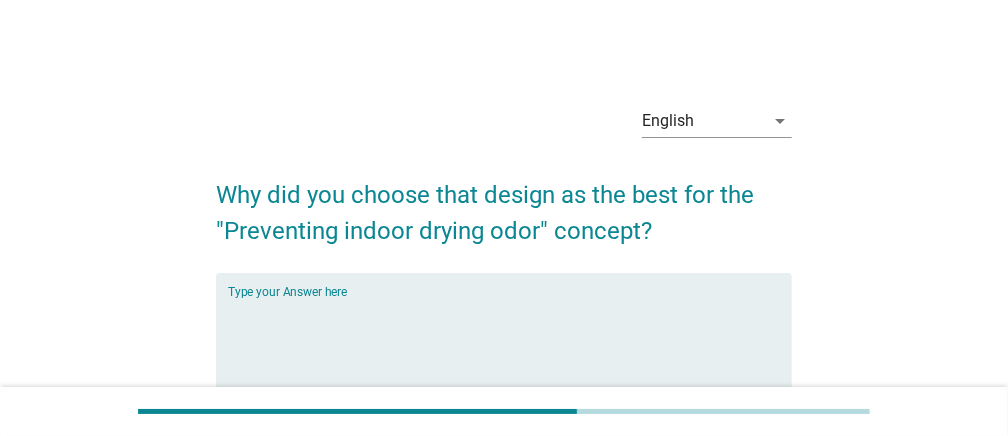 scroll, scrollTop: 200, scrollLeft: 0, axis: vertical 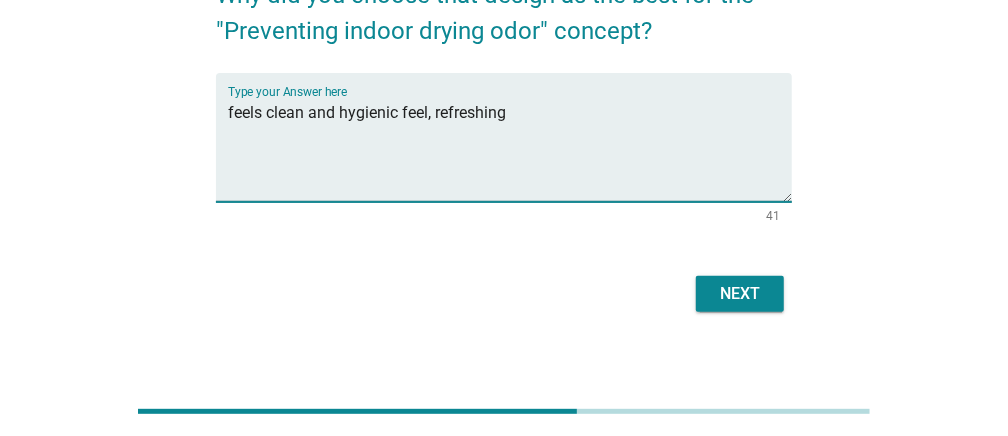 type on "feels clean and hygienic feel, refreshing" 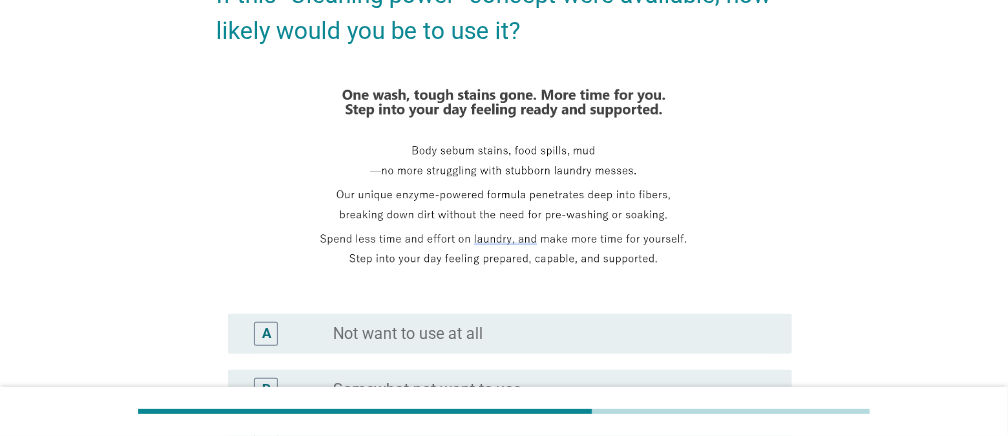 scroll, scrollTop: 499, scrollLeft: 0, axis: vertical 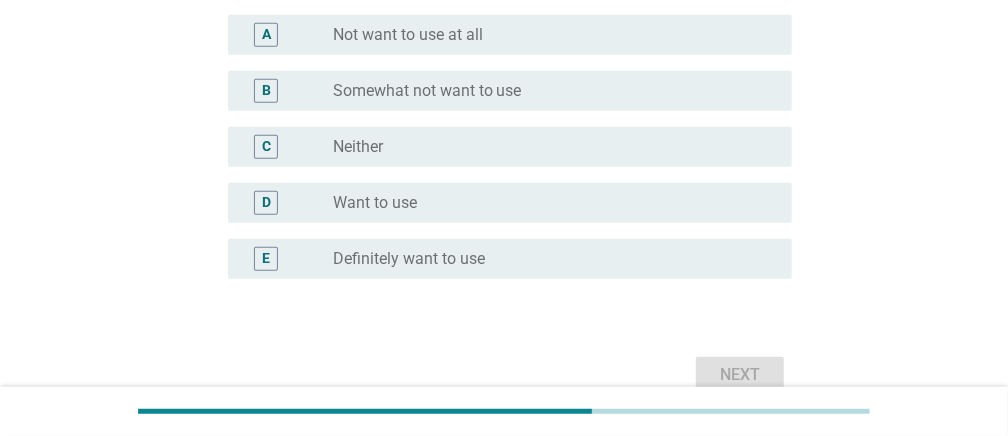 click on "radio_button_unchecked Definitely want to use" at bounding box center [546, 259] 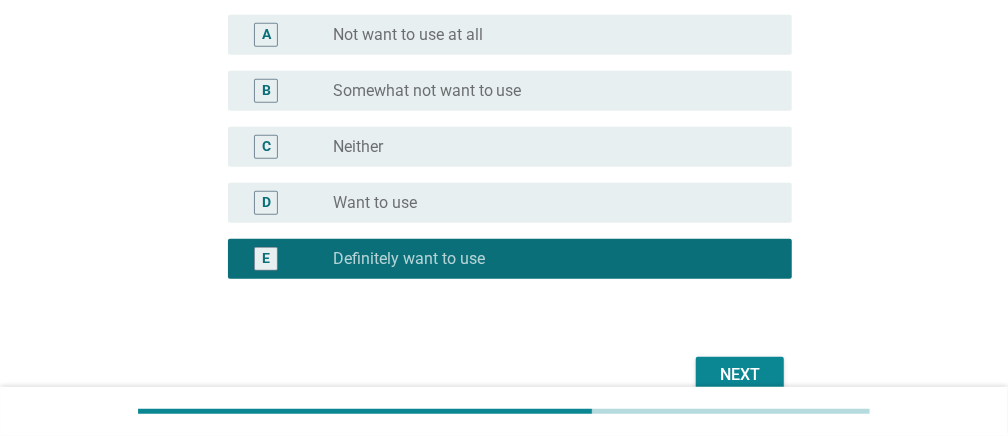 click on "Next" at bounding box center [740, 375] 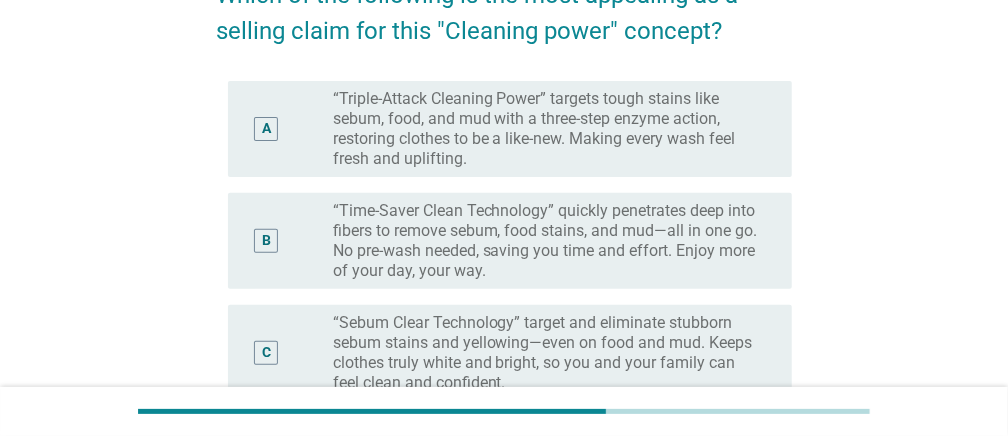 scroll, scrollTop: 400, scrollLeft: 0, axis: vertical 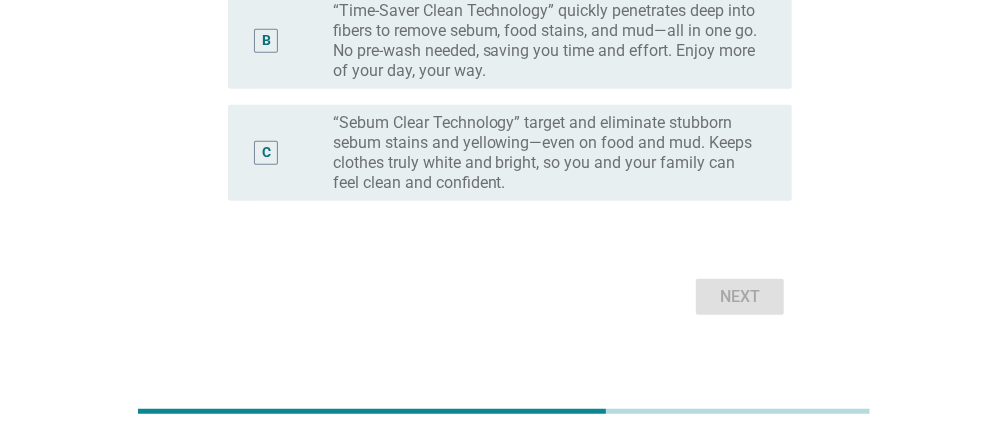 click on "“Time-Saver Clean Technology” quickly penetrates deep into fibers to remove sebum, food stains, and mud—all in one go. No pre-wash needed, saving you time and effort. Enjoy more of your day, your way." at bounding box center (546, 41) 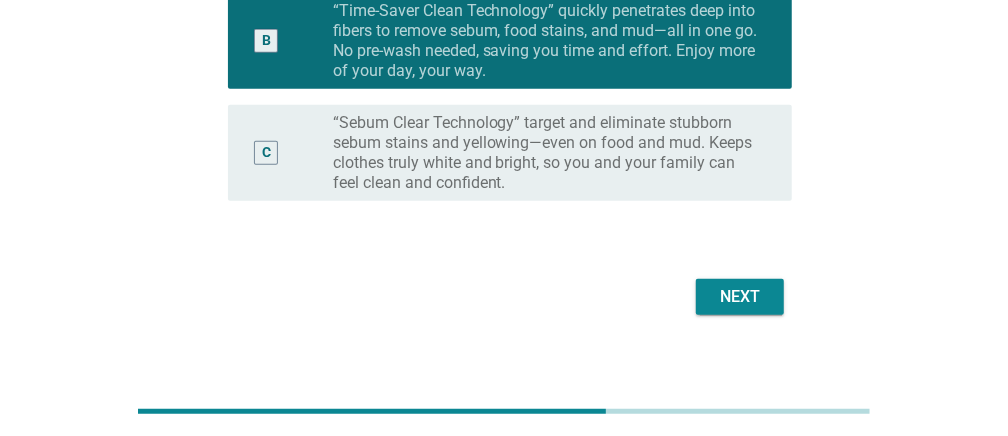 click on "Next" at bounding box center (740, 297) 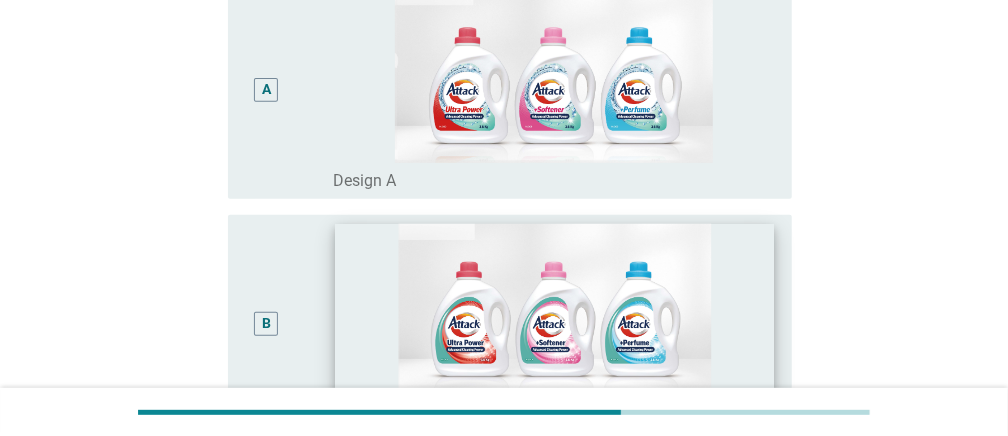 scroll, scrollTop: 500, scrollLeft: 0, axis: vertical 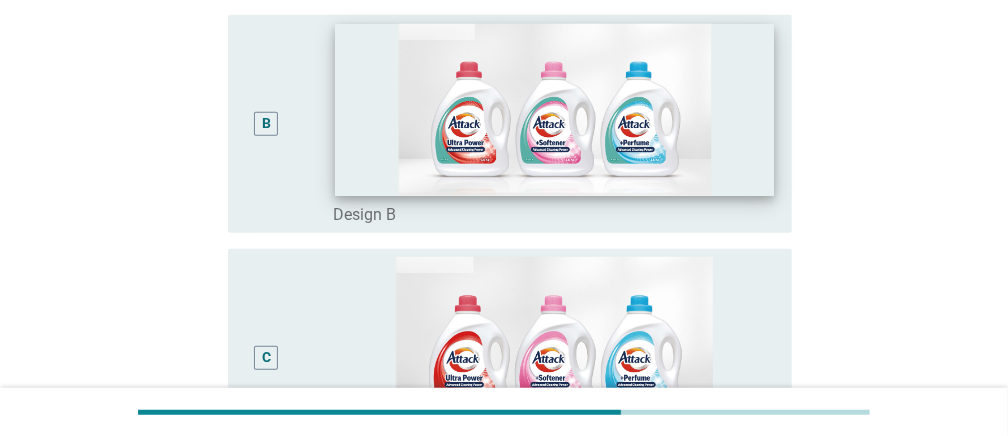 click at bounding box center (554, 344) 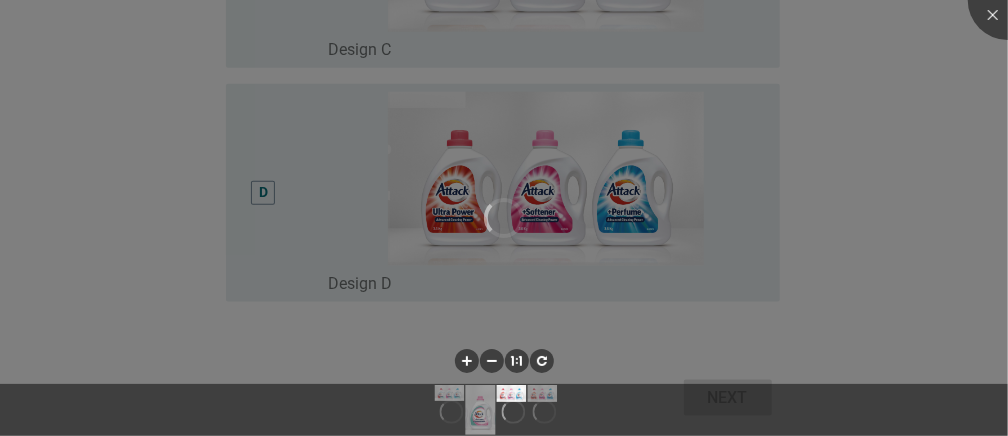 scroll, scrollTop: 974, scrollLeft: 0, axis: vertical 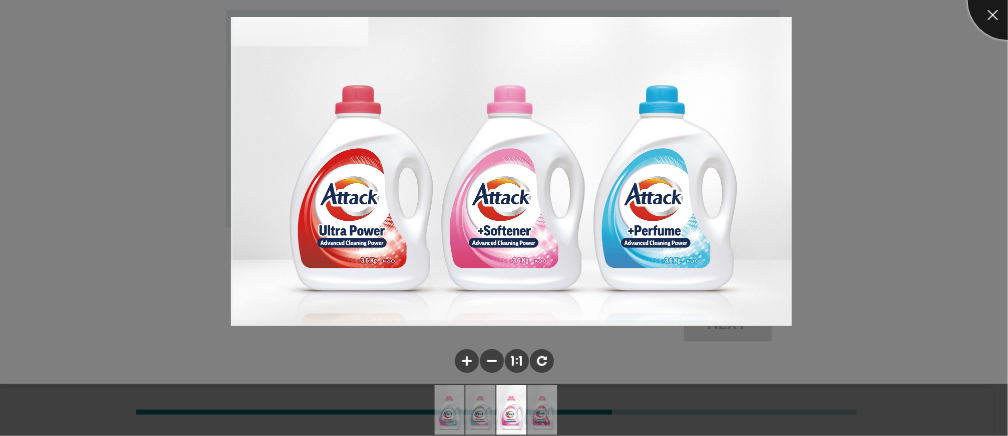 click at bounding box center [1008, 0] 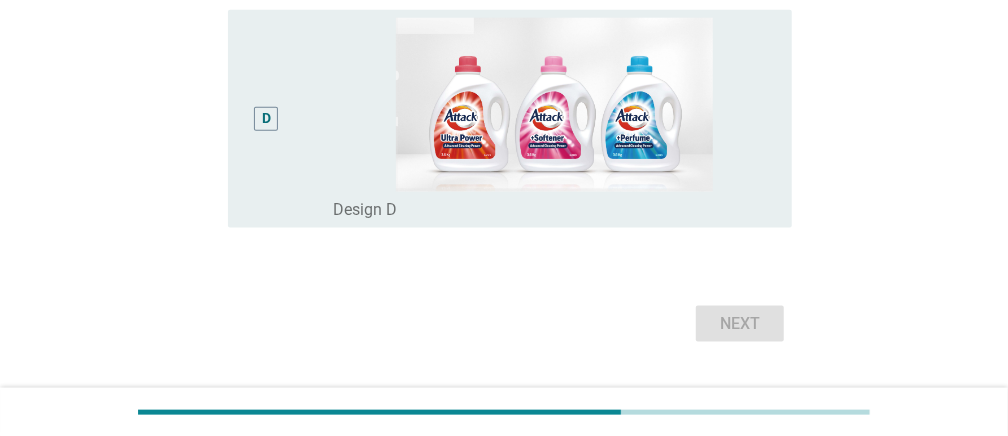 click on "D" at bounding box center [266, 119] 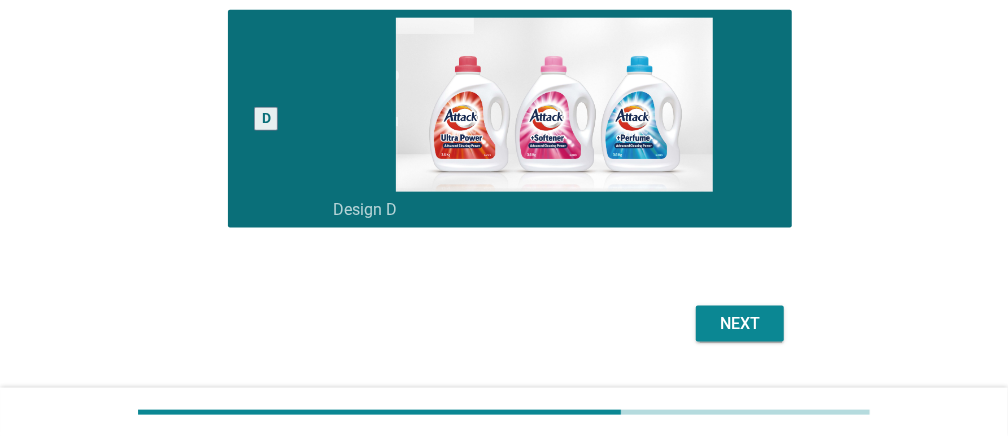 click on "Next" at bounding box center (740, 324) 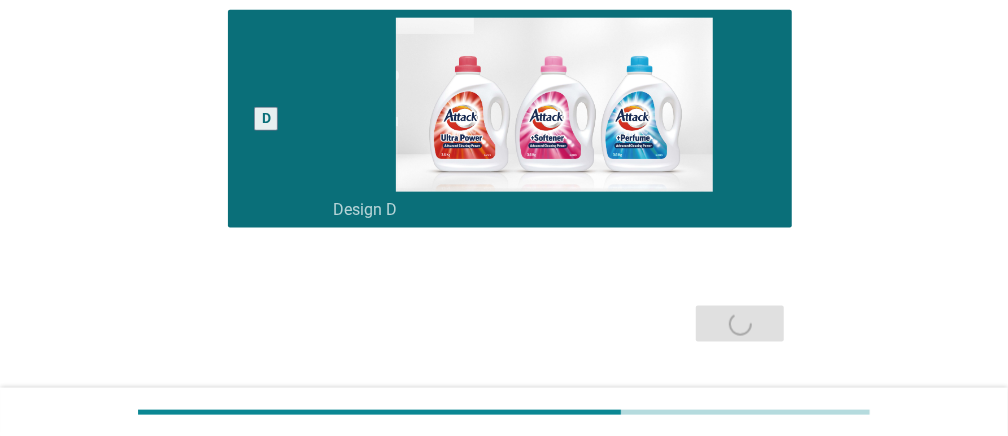 scroll, scrollTop: 0, scrollLeft: 0, axis: both 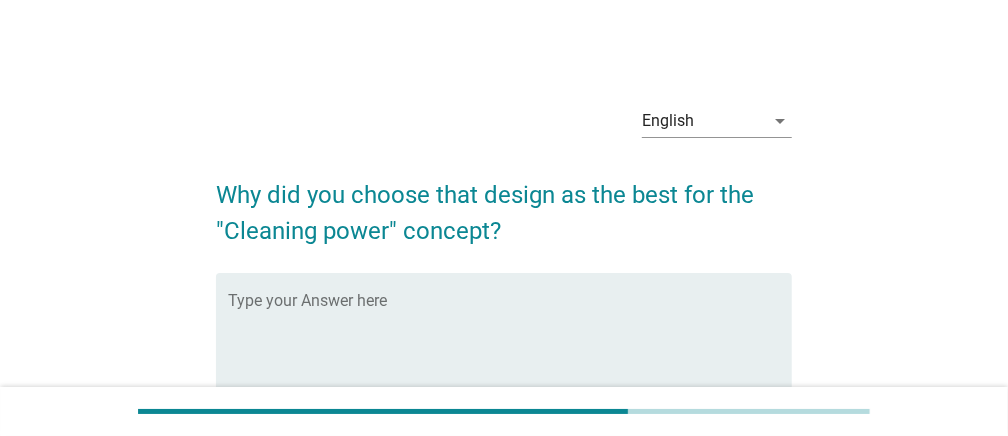 click at bounding box center [510, 349] 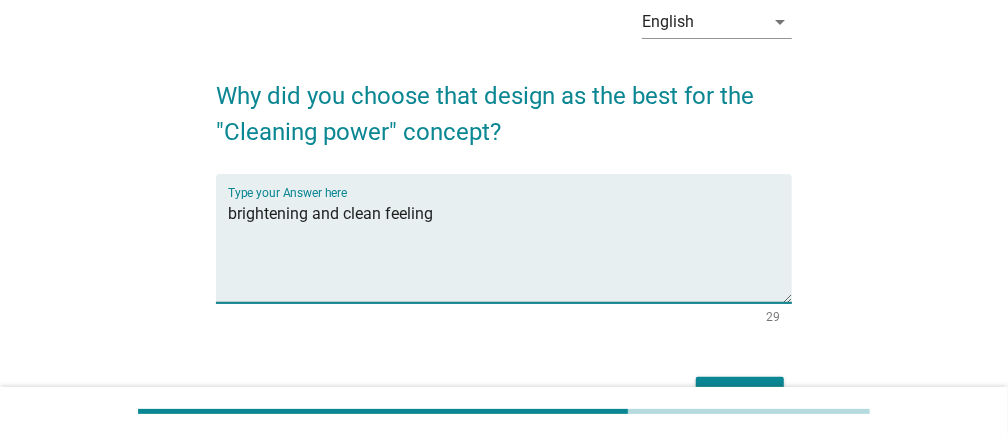 scroll, scrollTop: 218, scrollLeft: 0, axis: vertical 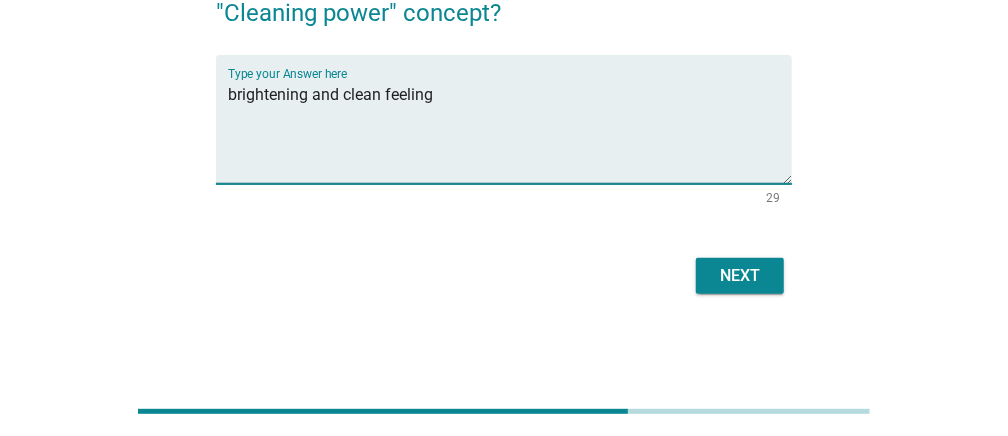 type on "brightening and clean feeling" 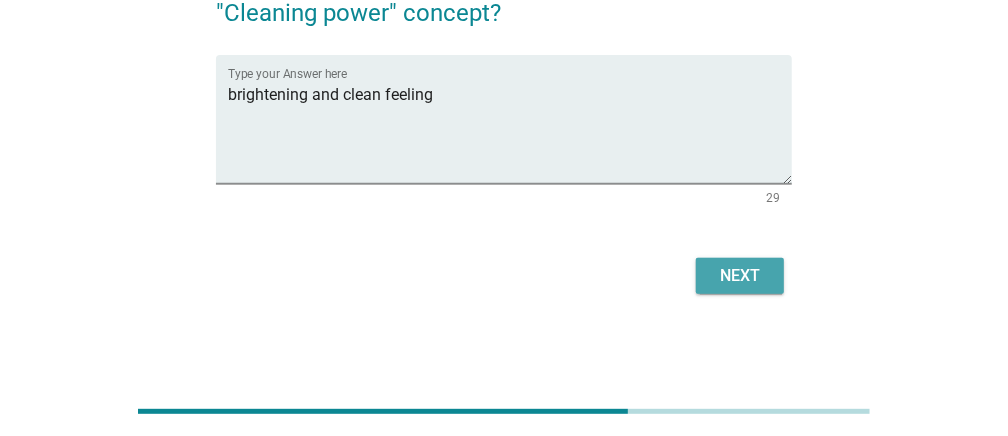 click on "Next" at bounding box center (740, 276) 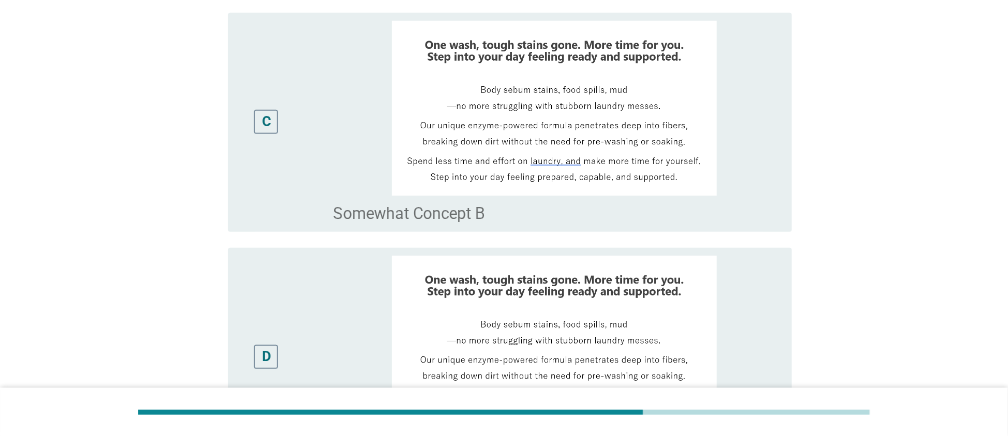 scroll, scrollTop: 300, scrollLeft: 0, axis: vertical 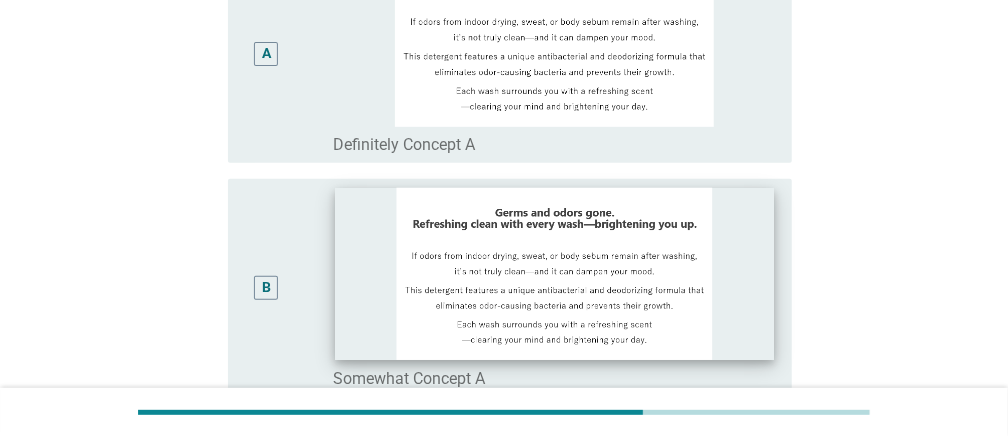 click at bounding box center [554, 274] 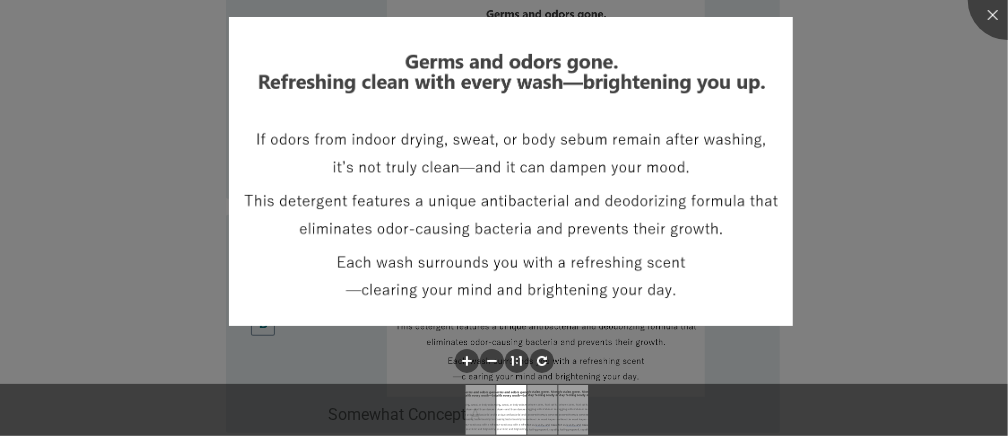 scroll, scrollTop: 499, scrollLeft: 0, axis: vertical 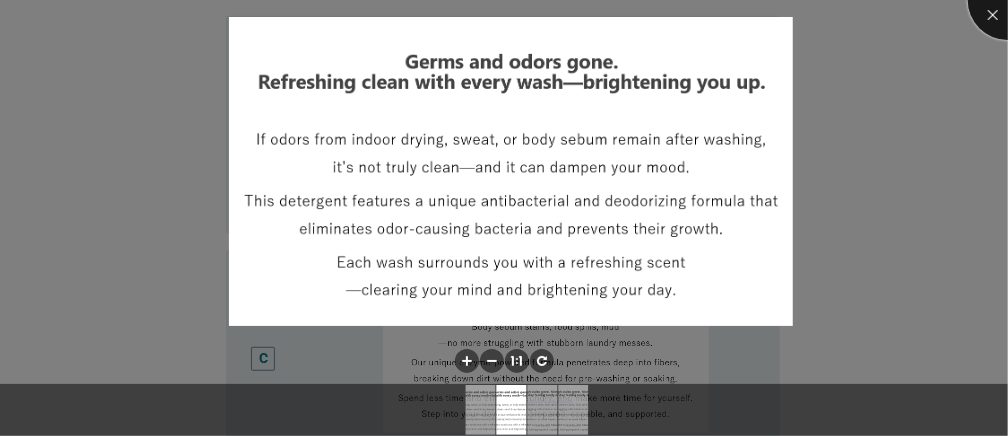 click at bounding box center (1008, 0) 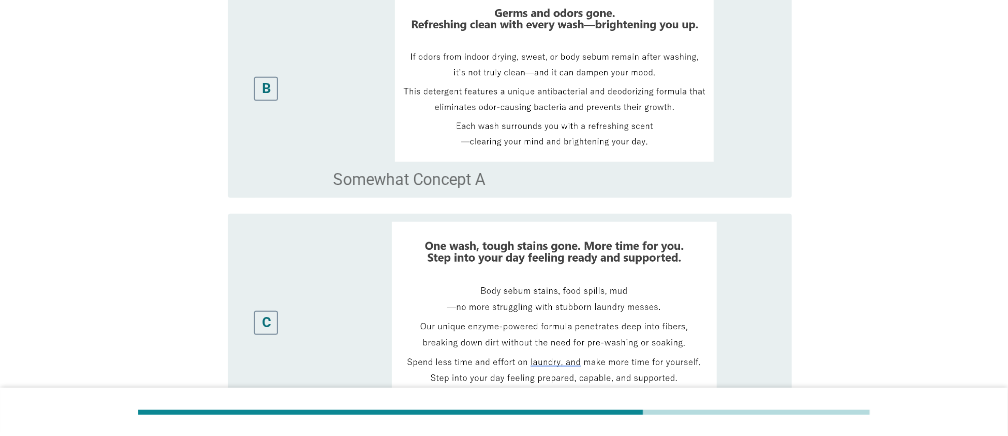 click on "B" at bounding box center [266, 89] 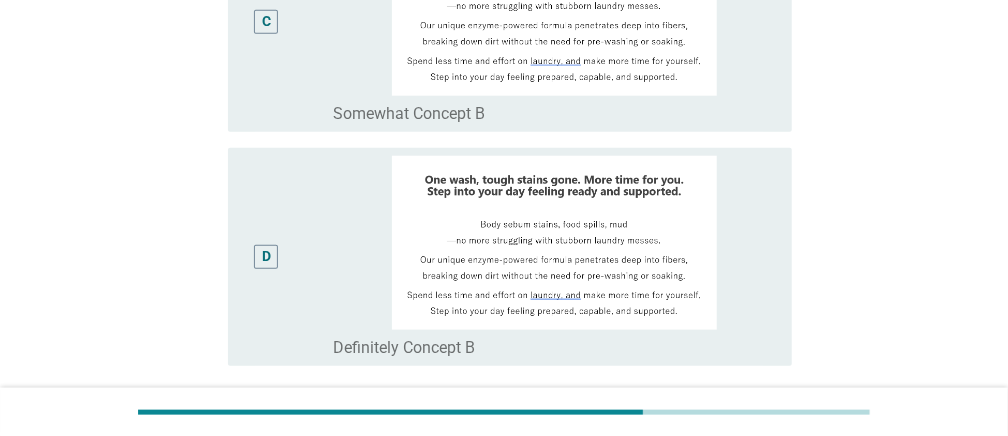 scroll, scrollTop: 987, scrollLeft: 0, axis: vertical 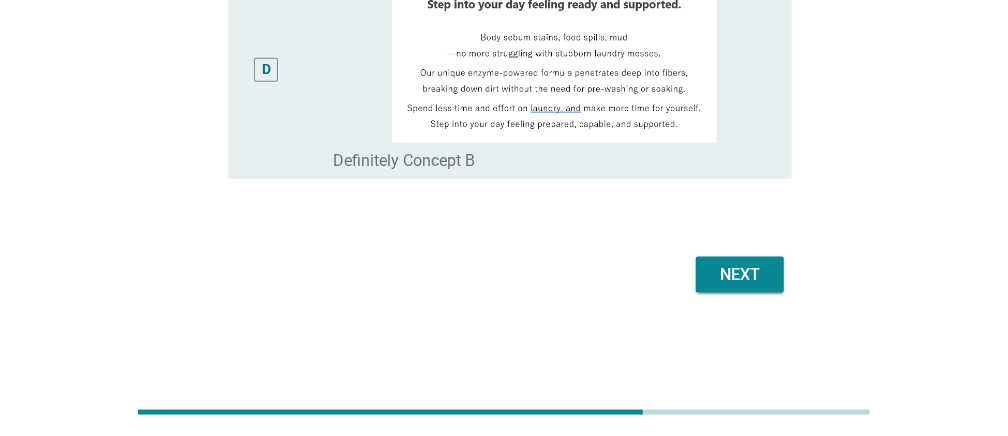 click on "Next" at bounding box center [740, 275] 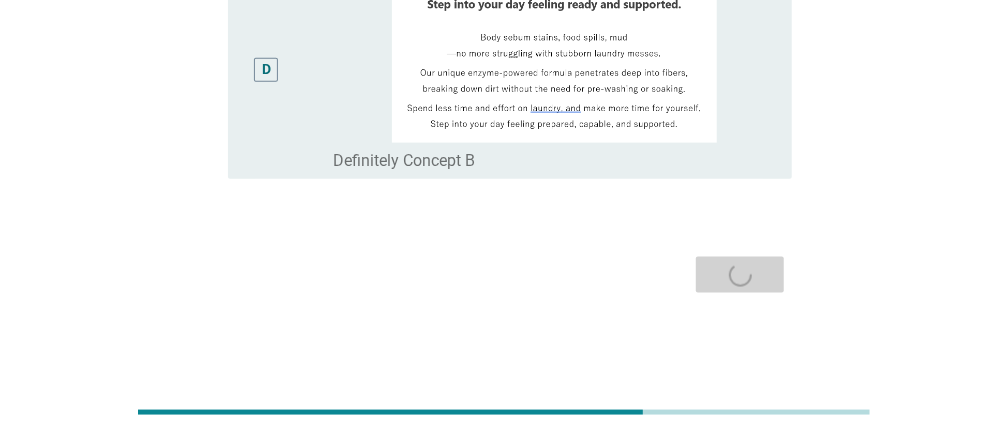 scroll, scrollTop: 0, scrollLeft: 0, axis: both 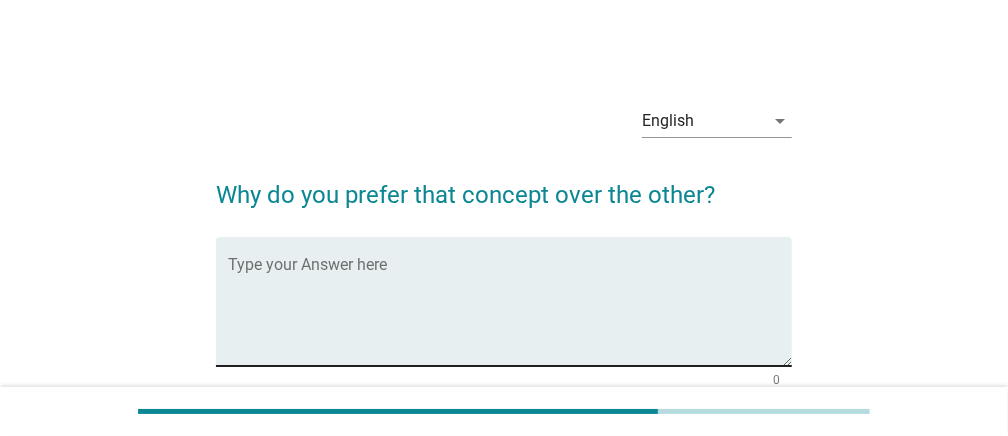 click at bounding box center (510, 313) 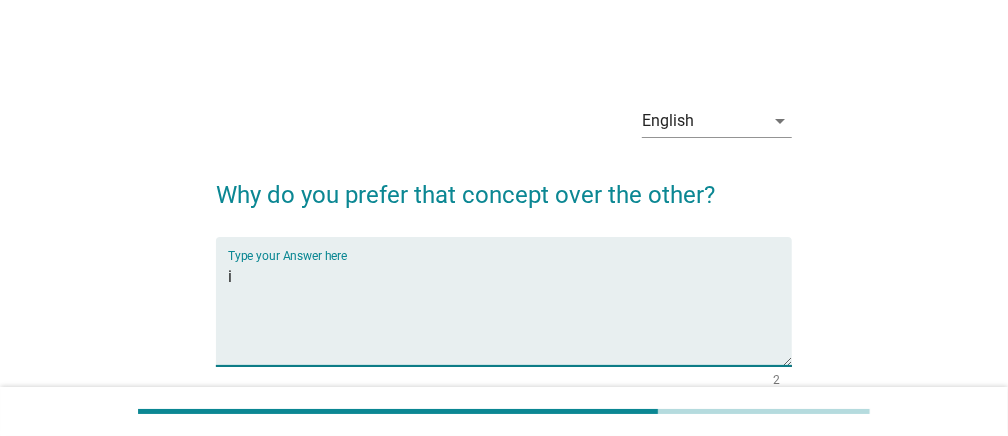 type on "i" 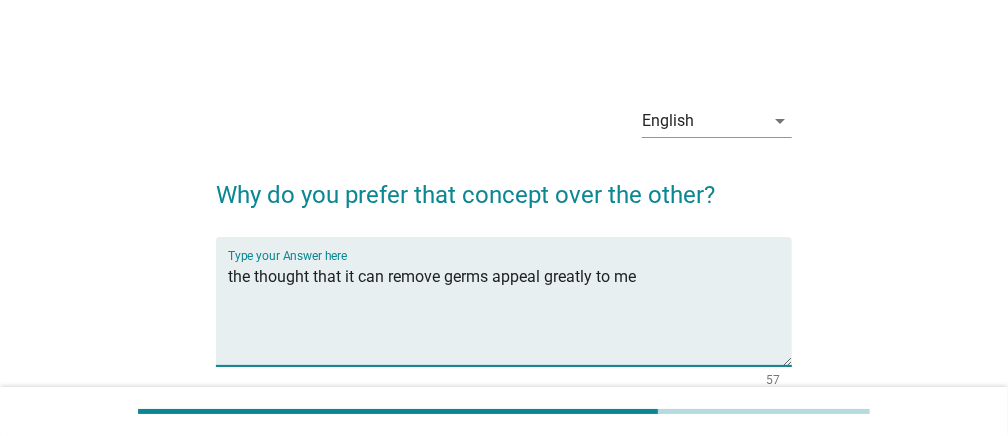 scroll, scrollTop: 182, scrollLeft: 0, axis: vertical 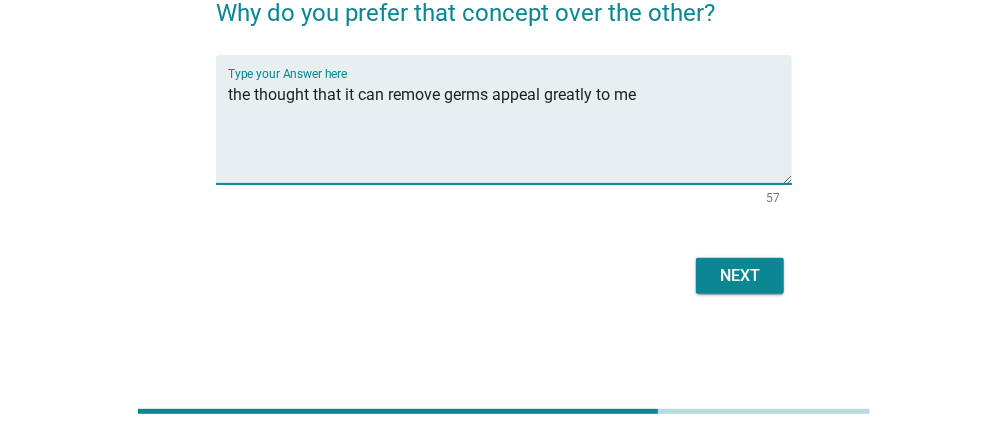 type on "the thought that it can remove germs appeal greatly to me" 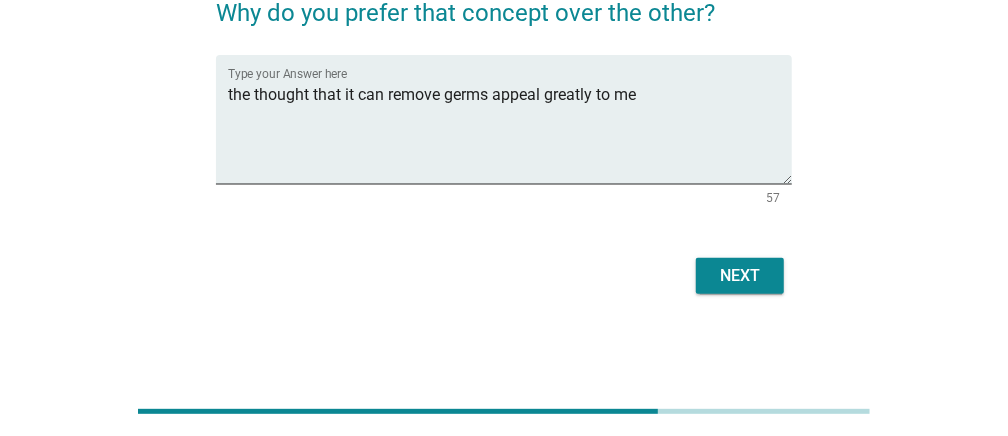 click on "Next" at bounding box center (740, 276) 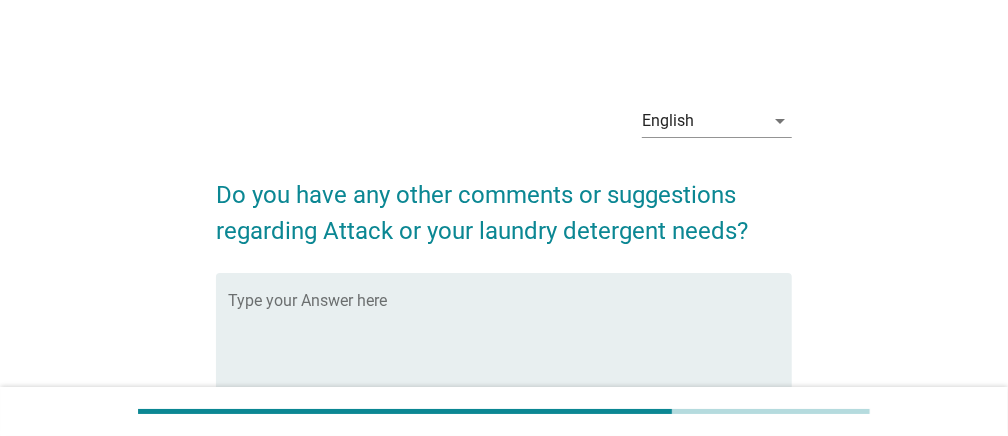 scroll, scrollTop: 218, scrollLeft: 0, axis: vertical 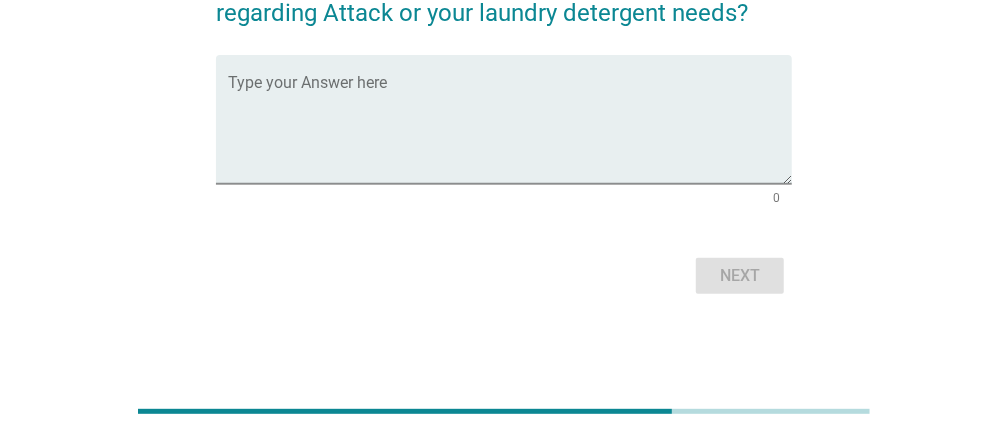 click on "Next" at bounding box center (504, 276) 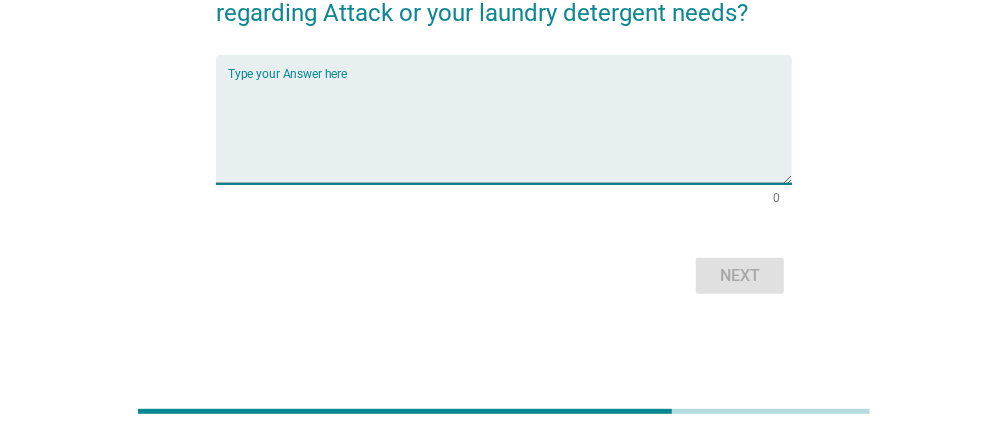 click at bounding box center (510, 131) 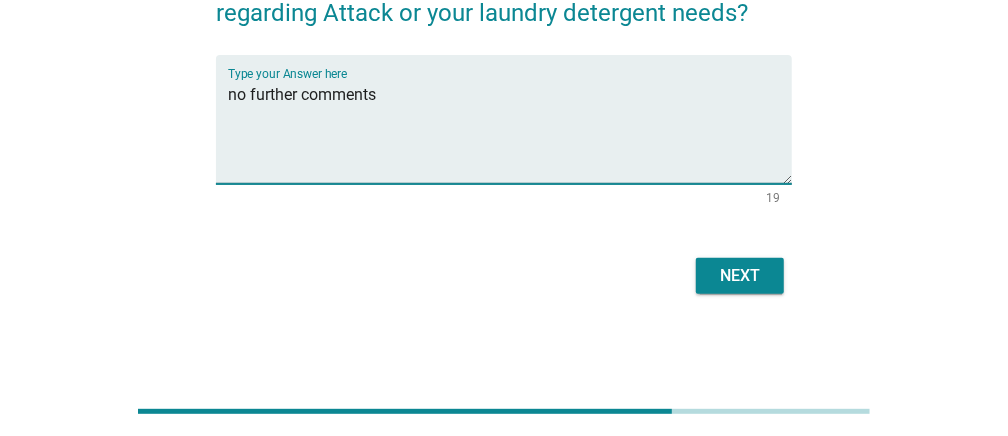 type on "no further comments" 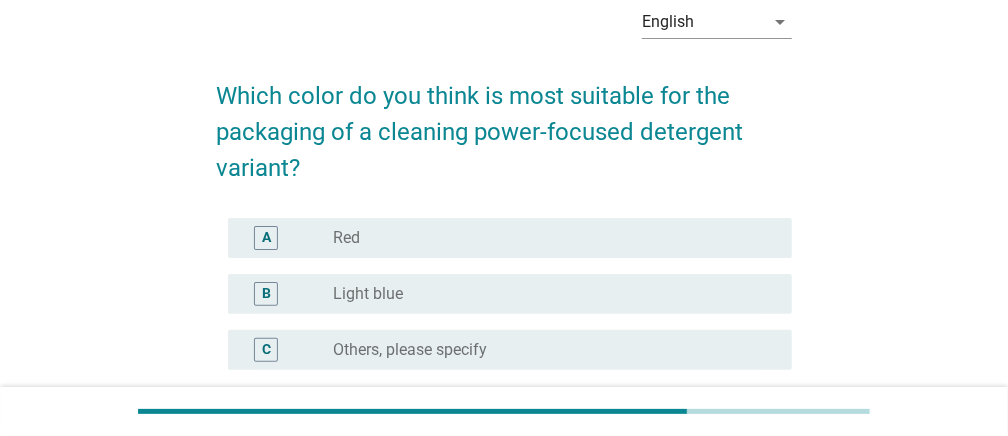 scroll, scrollTop: 200, scrollLeft: 0, axis: vertical 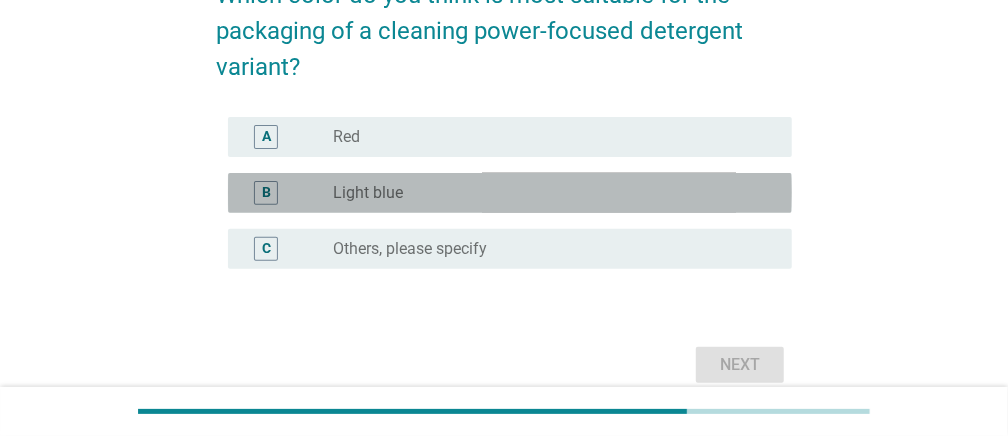 click on "radio_button_unchecked Light blue" at bounding box center (546, 193) 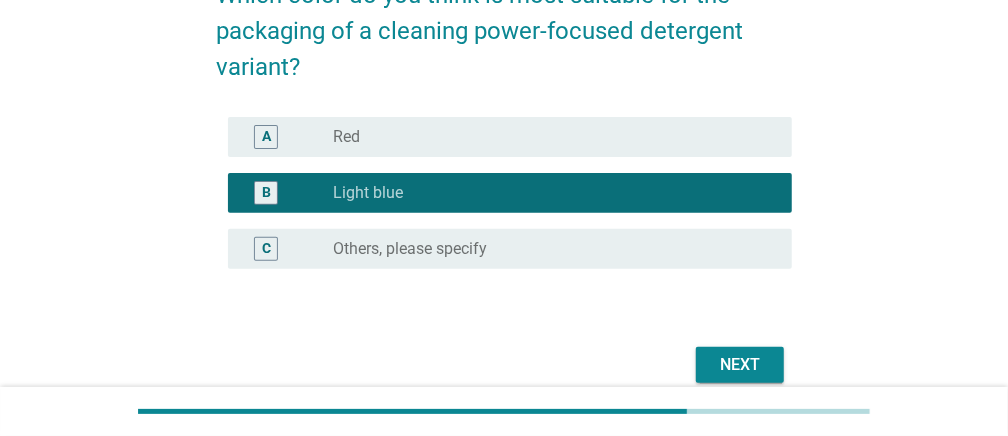 click on "Next" at bounding box center (740, 365) 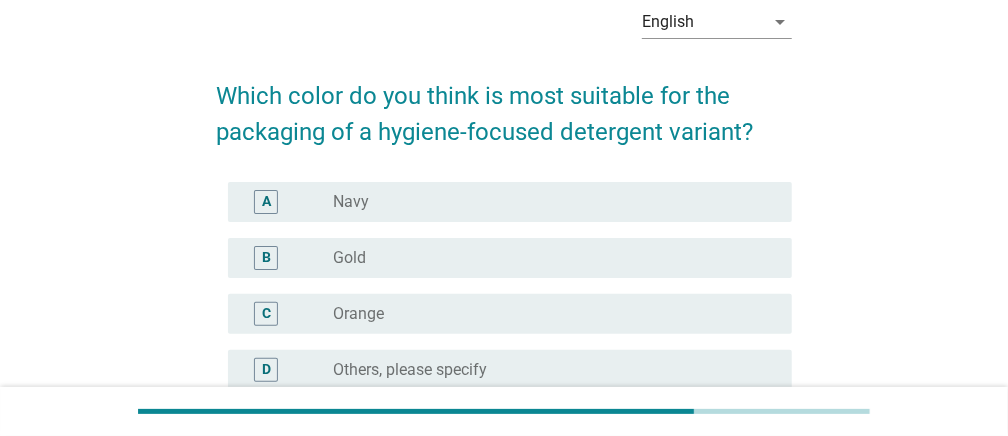 scroll, scrollTop: 200, scrollLeft: 0, axis: vertical 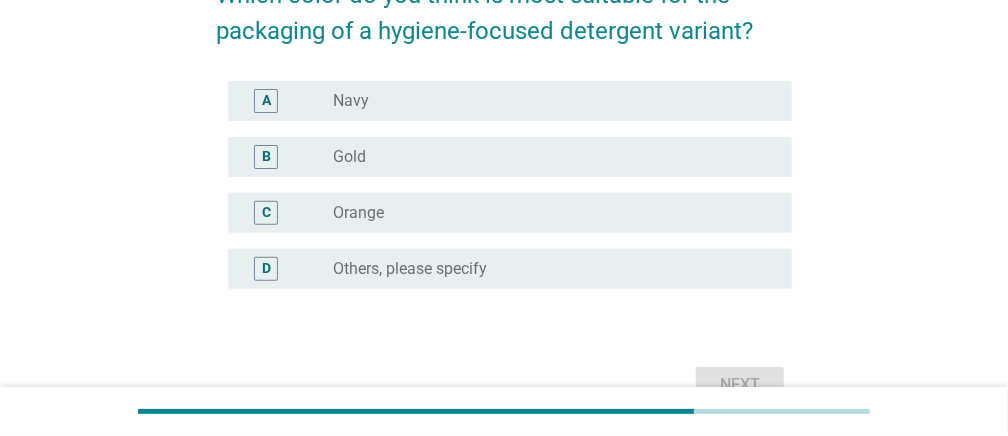click on "radio_button_unchecked Gold" at bounding box center (546, 157) 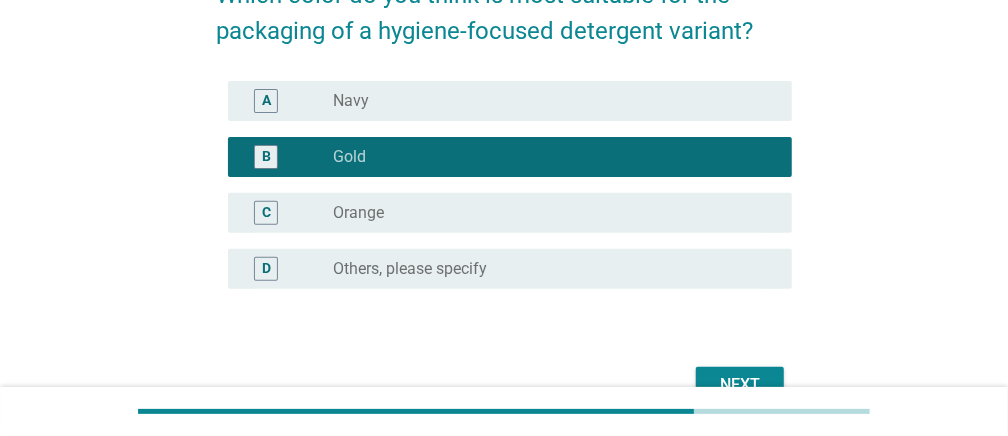 click on "Next" at bounding box center (740, 385) 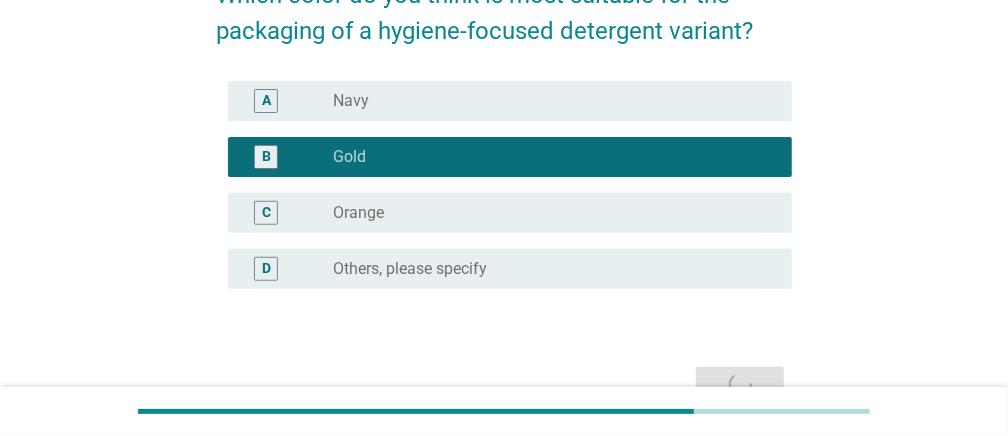 scroll, scrollTop: 0, scrollLeft: 0, axis: both 